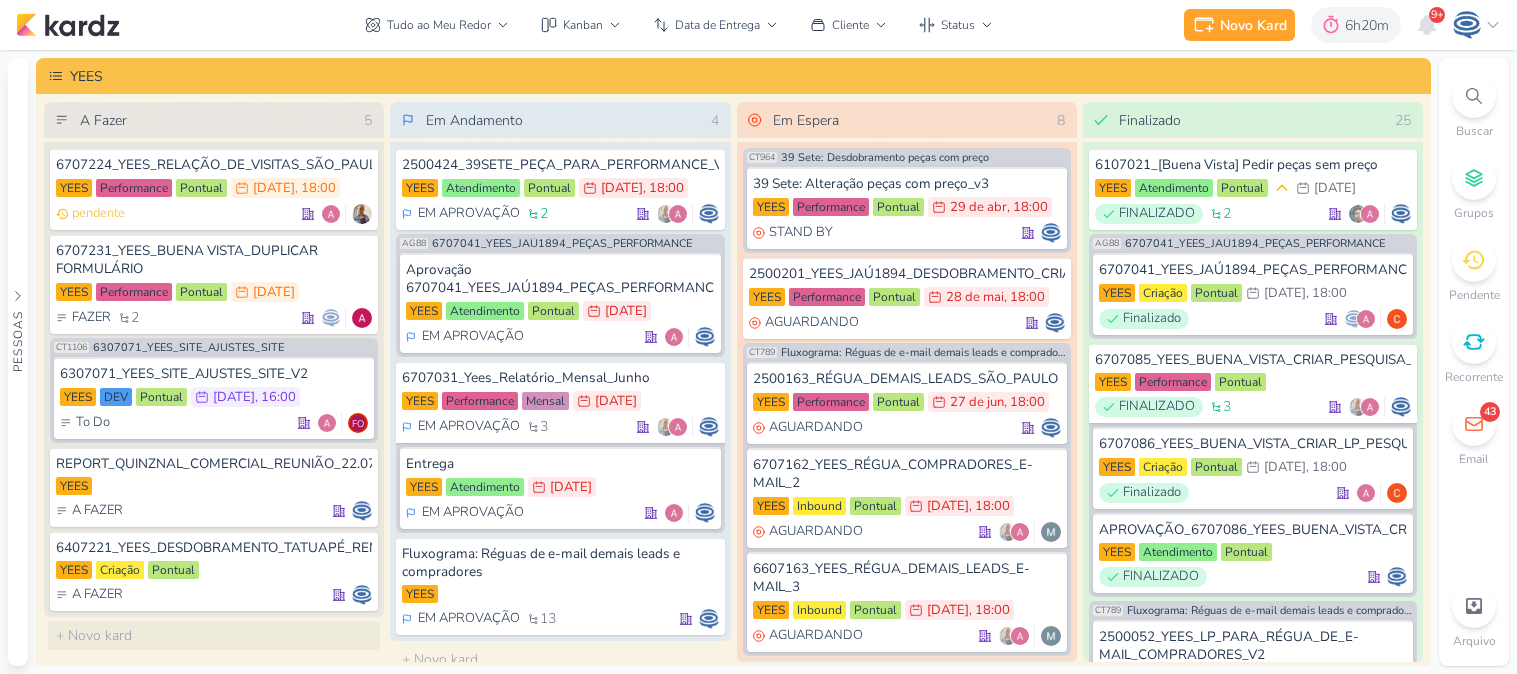 scroll, scrollTop: 0, scrollLeft: 0, axis: both 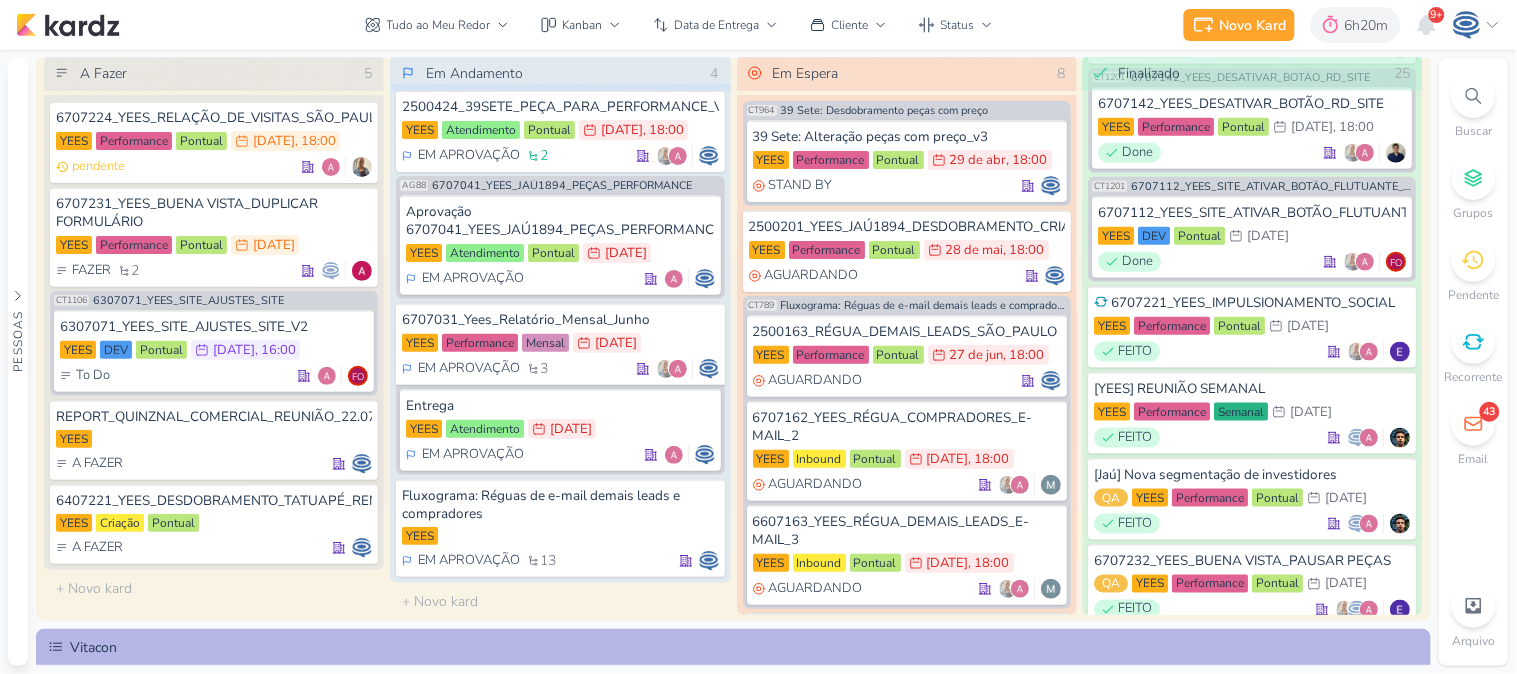 click on "O título do kard deve ter menos que 100 caracteres" at bounding box center [214, 588] 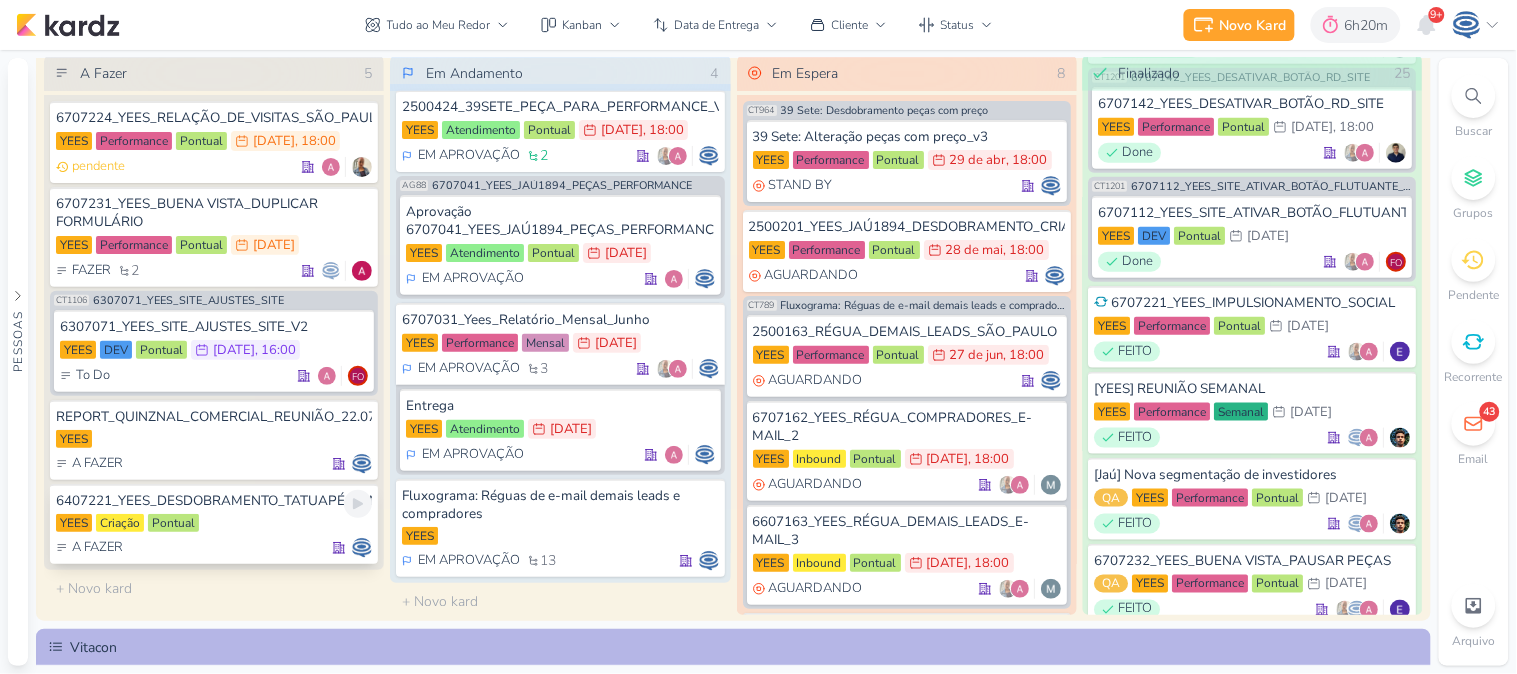 click on "6407221_YEES_DESDOBRAMENTO_TATUAPÉ_RENDA
[GEOGRAPHIC_DATA]
Criação
Pontual
A FAZER" at bounding box center [214, 524] 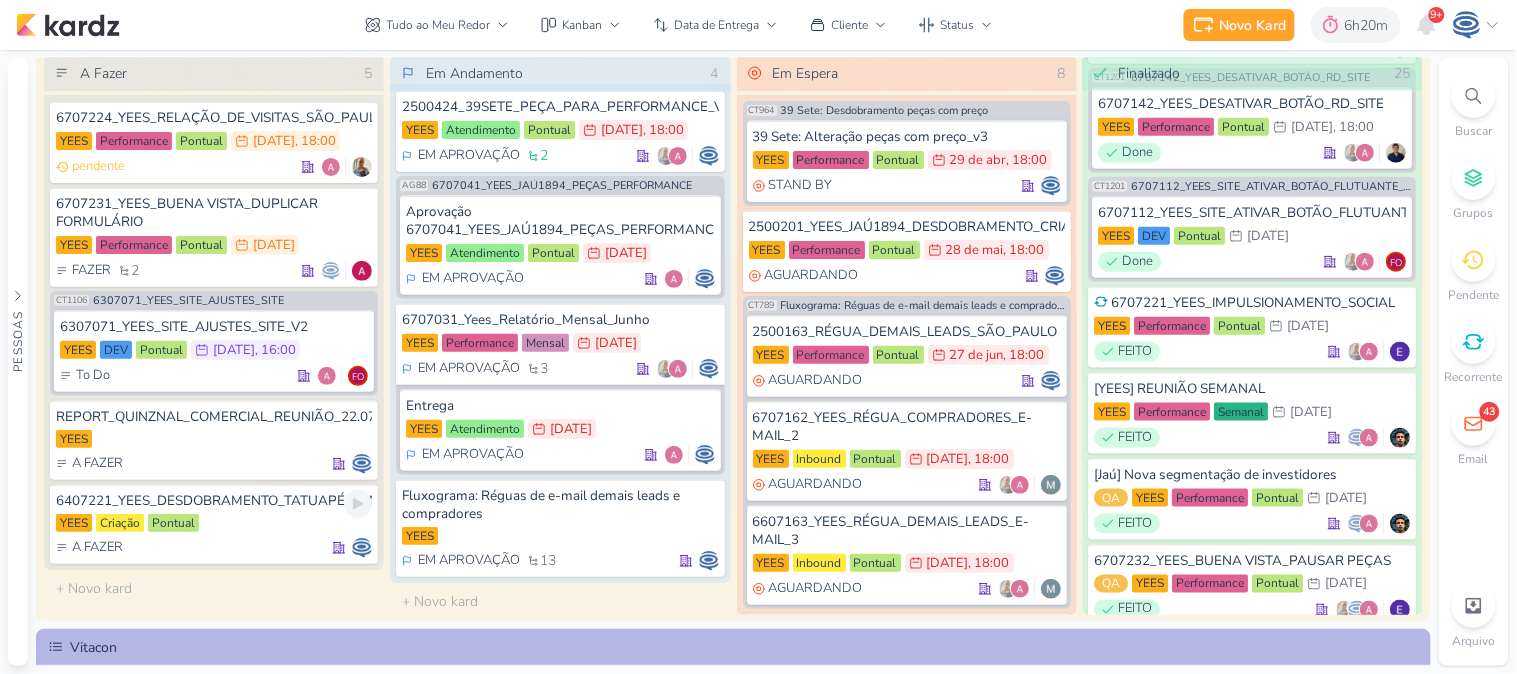 click at bounding box center (0, 0) 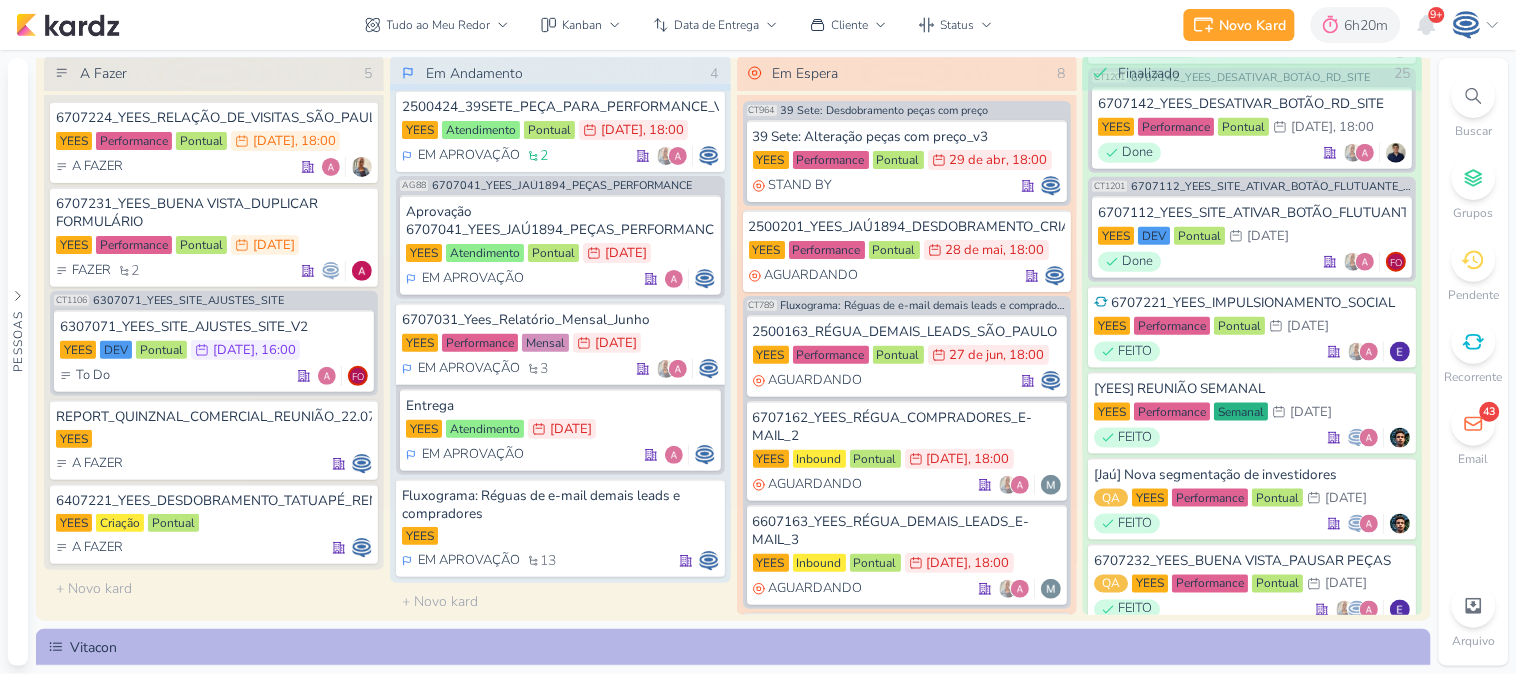 scroll, scrollTop: 431, scrollLeft: 0, axis: vertical 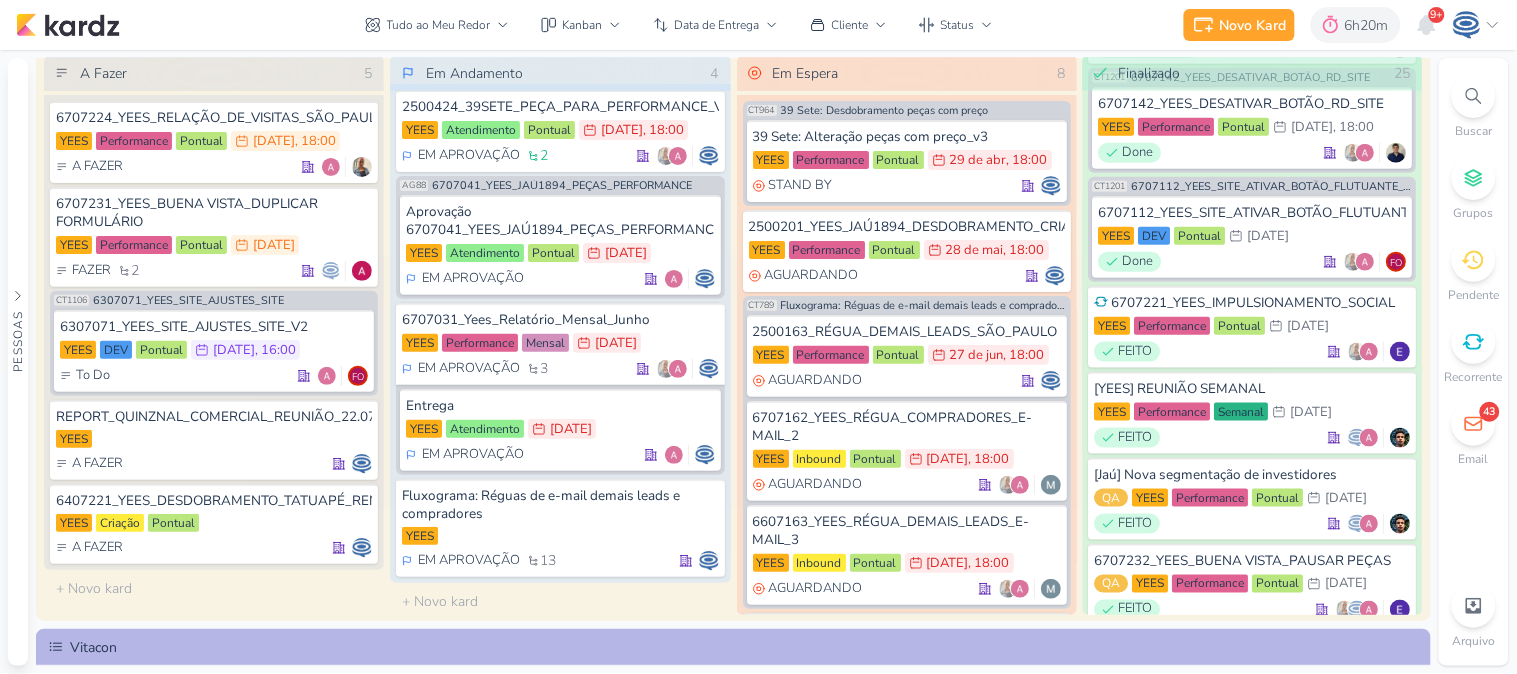 click 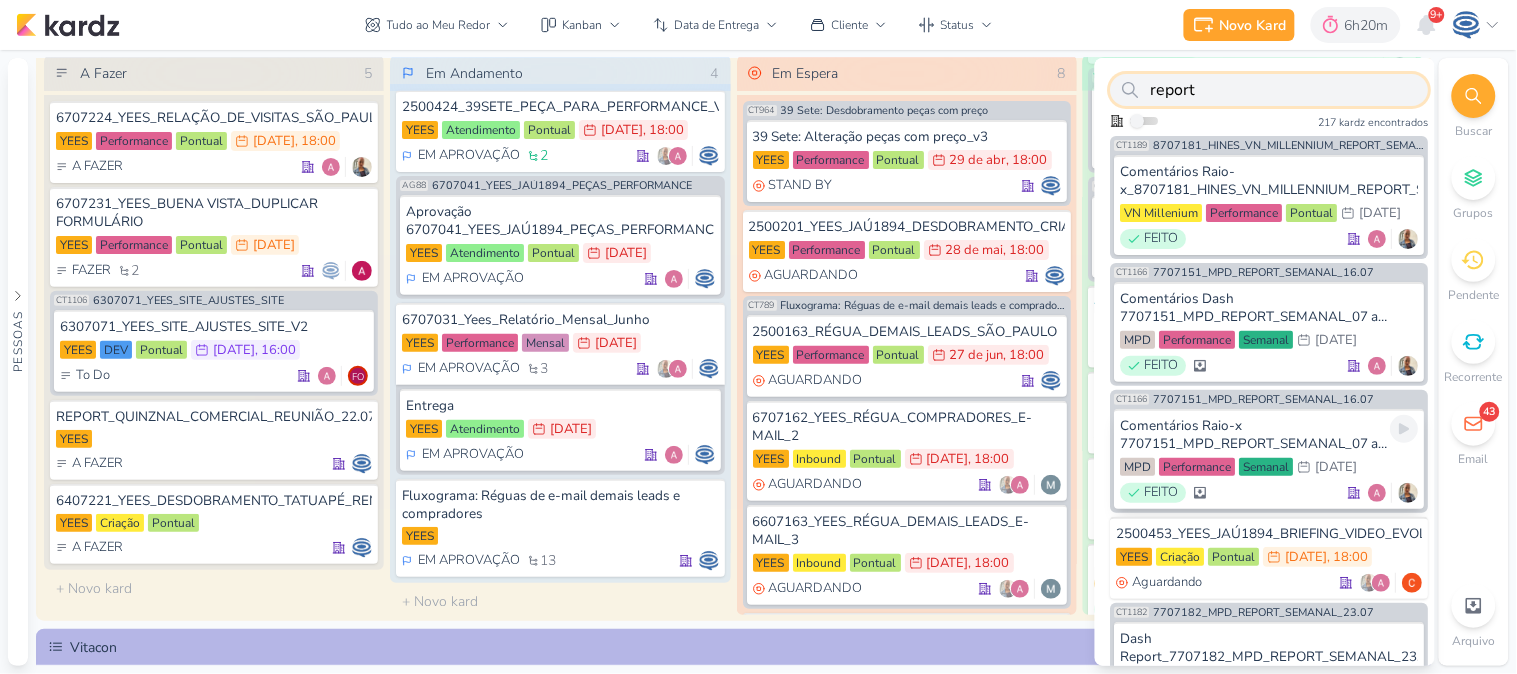 scroll, scrollTop: 203, scrollLeft: 0, axis: vertical 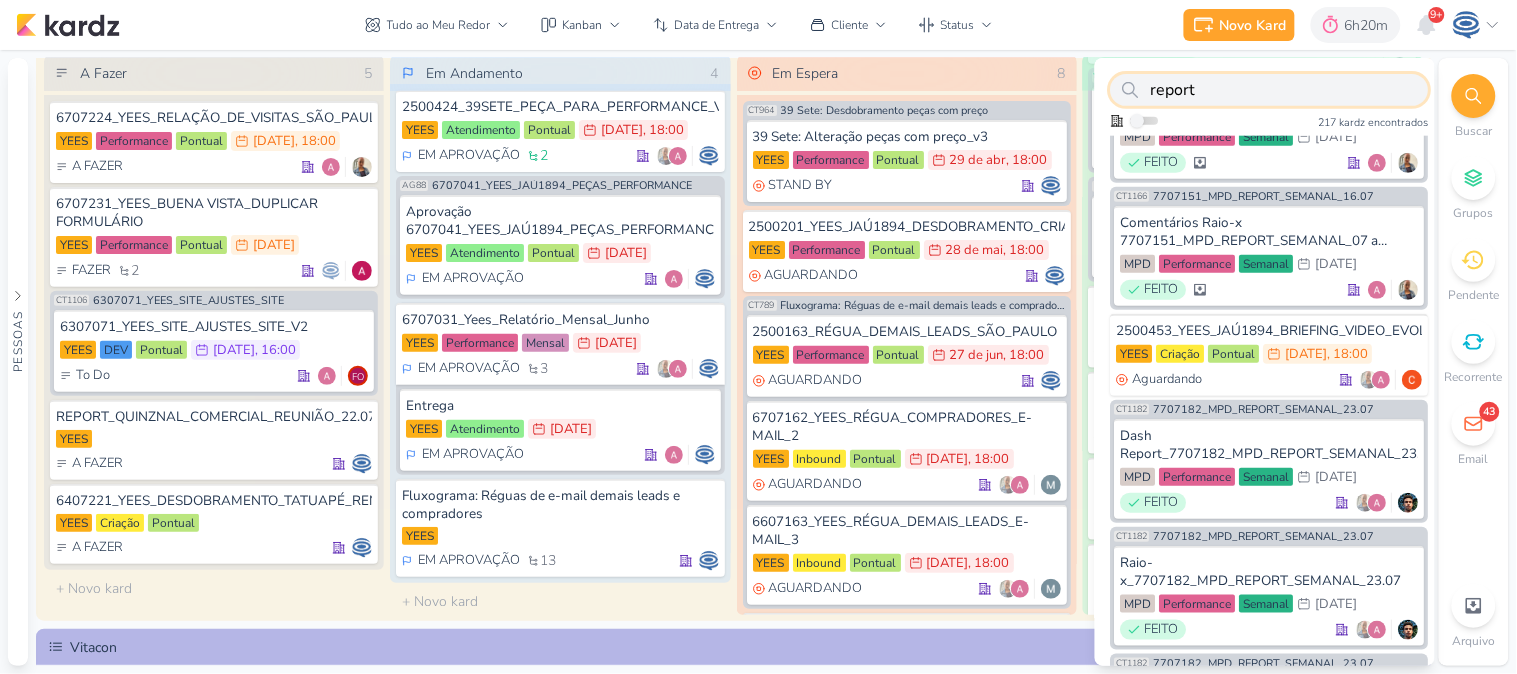 type on "report" 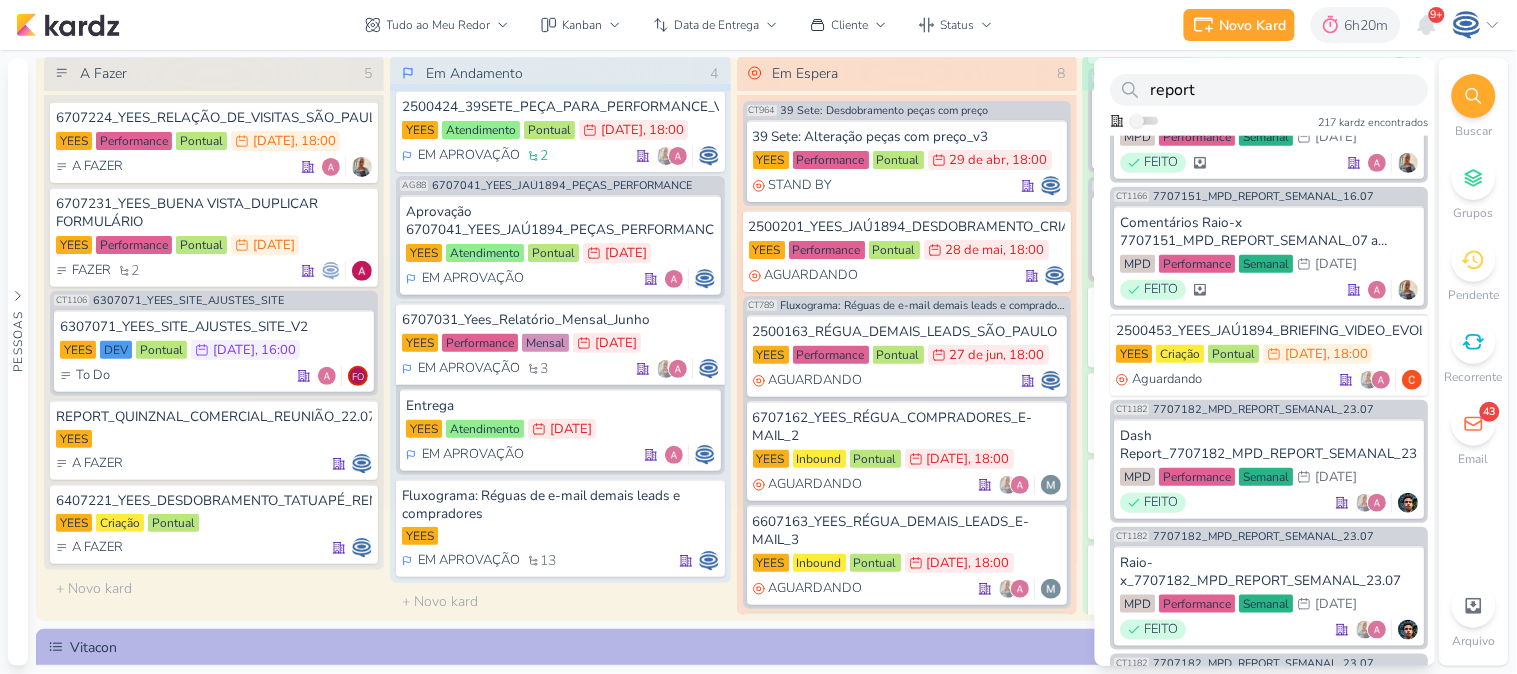 click on "Buscar" at bounding box center (1474, 107) 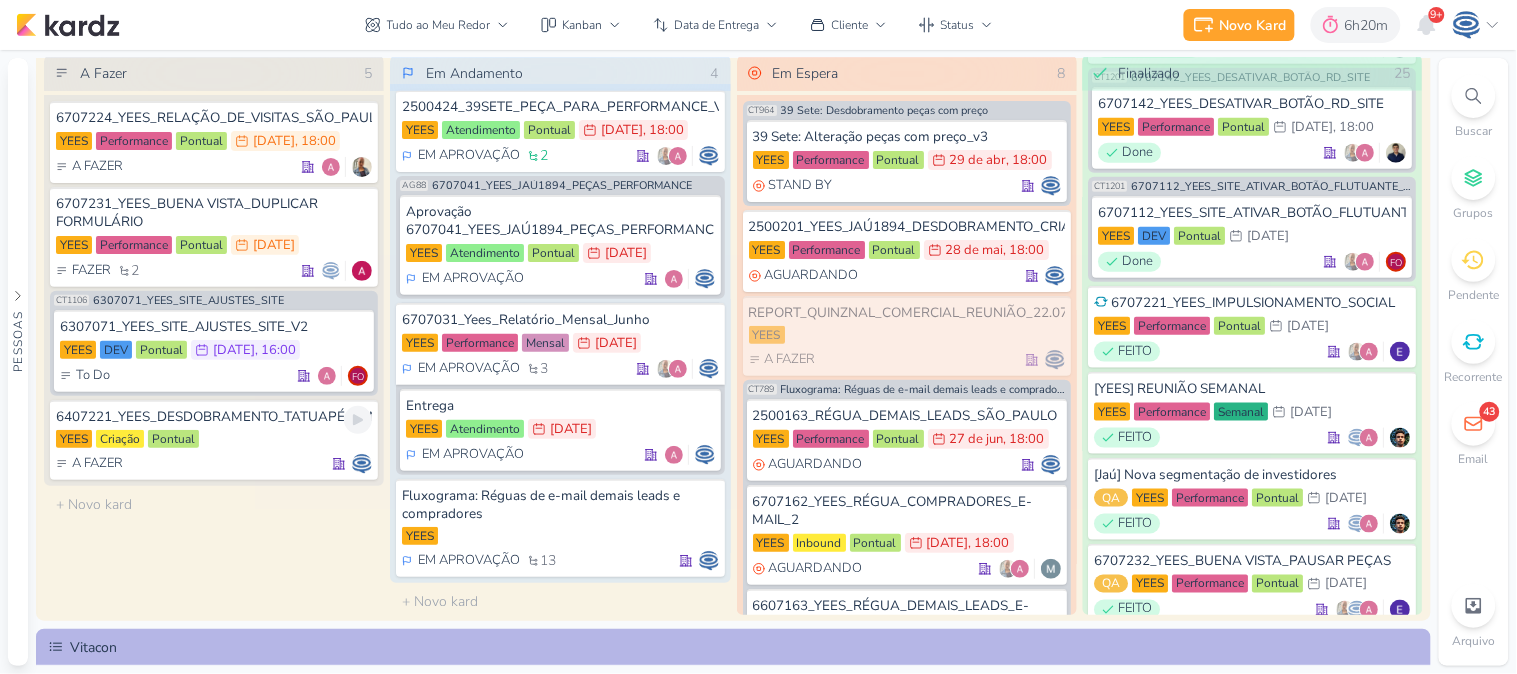 scroll, scrollTop: 11, scrollLeft: 0, axis: vertical 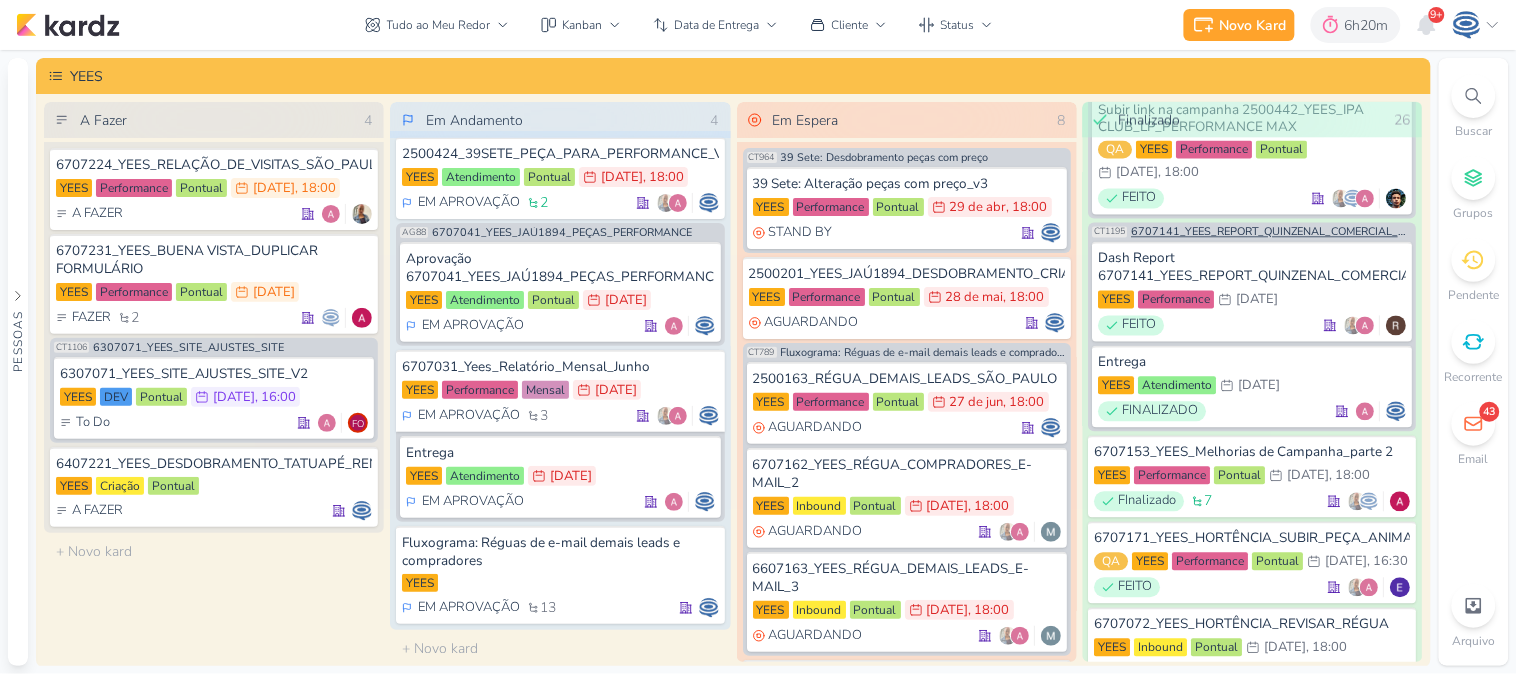 click on "6707141_YEES_REPORT_QUINZENAL_COMERCIAL_16.07" at bounding box center (1272, 232) 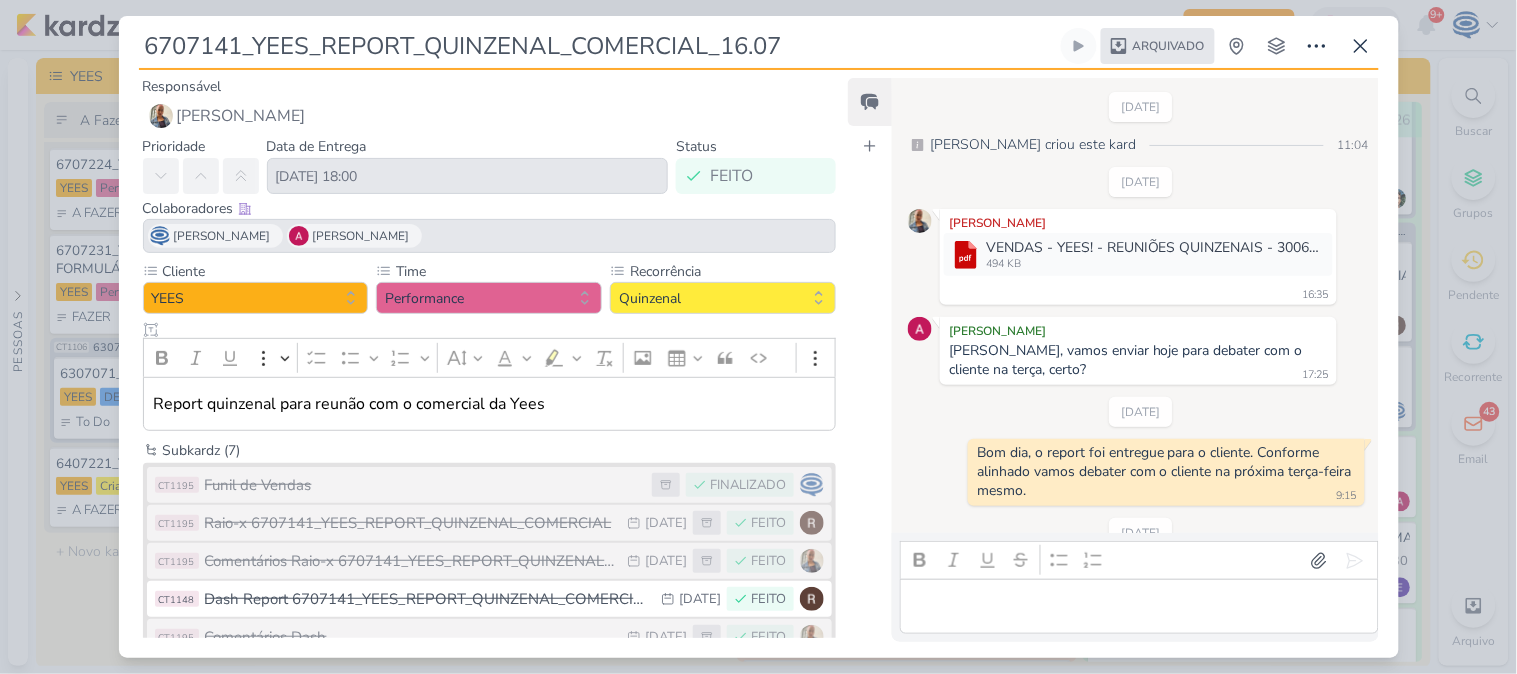 scroll, scrollTop: 164, scrollLeft: 0, axis: vertical 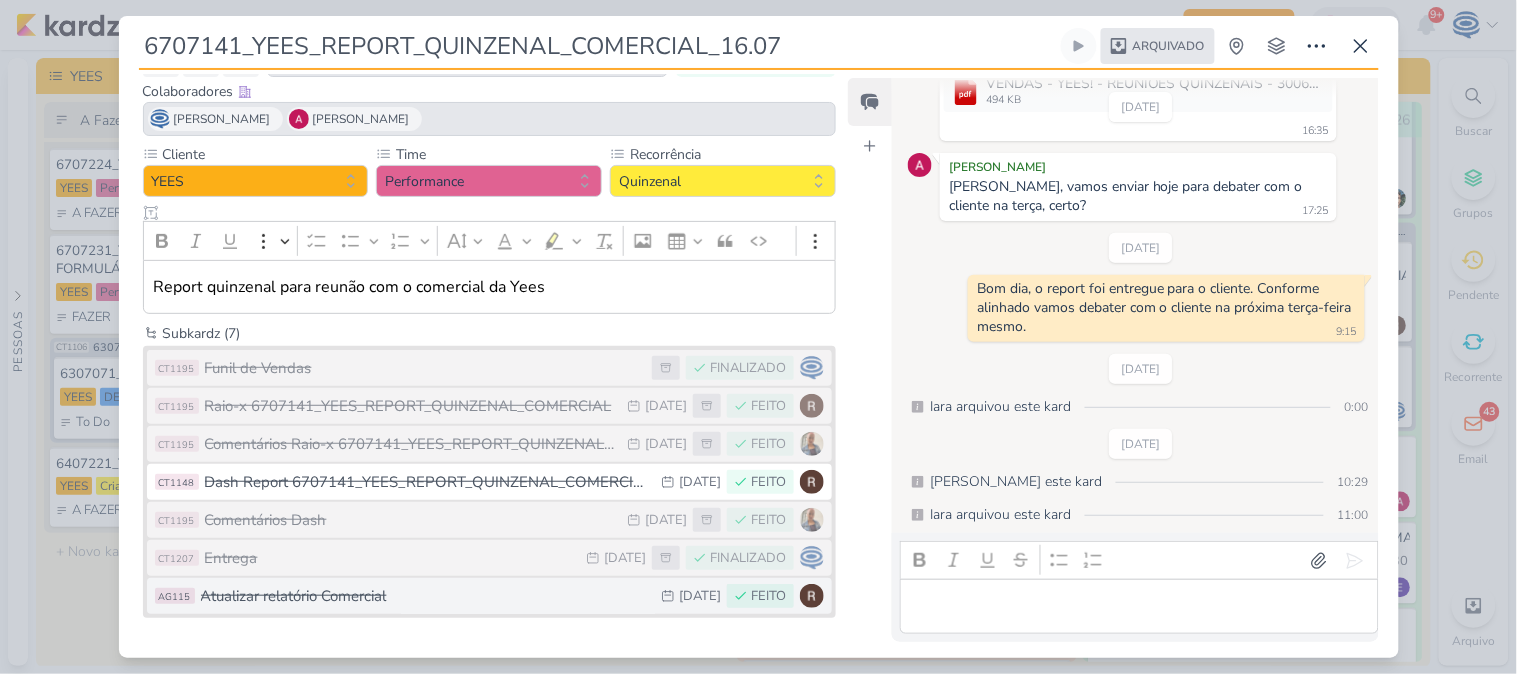 click on "21/7
[DATE]" at bounding box center (691, 596) 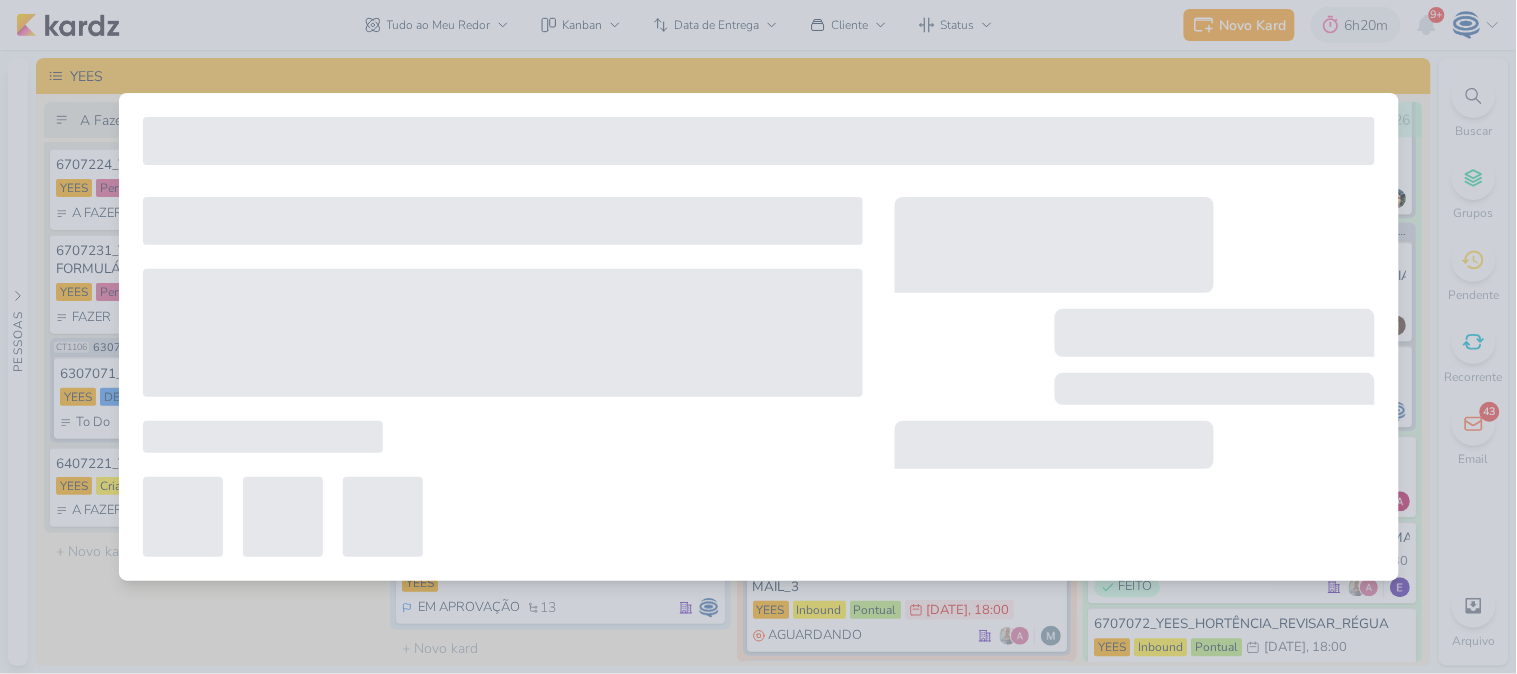 type on "Atualizar relatório Comercial" 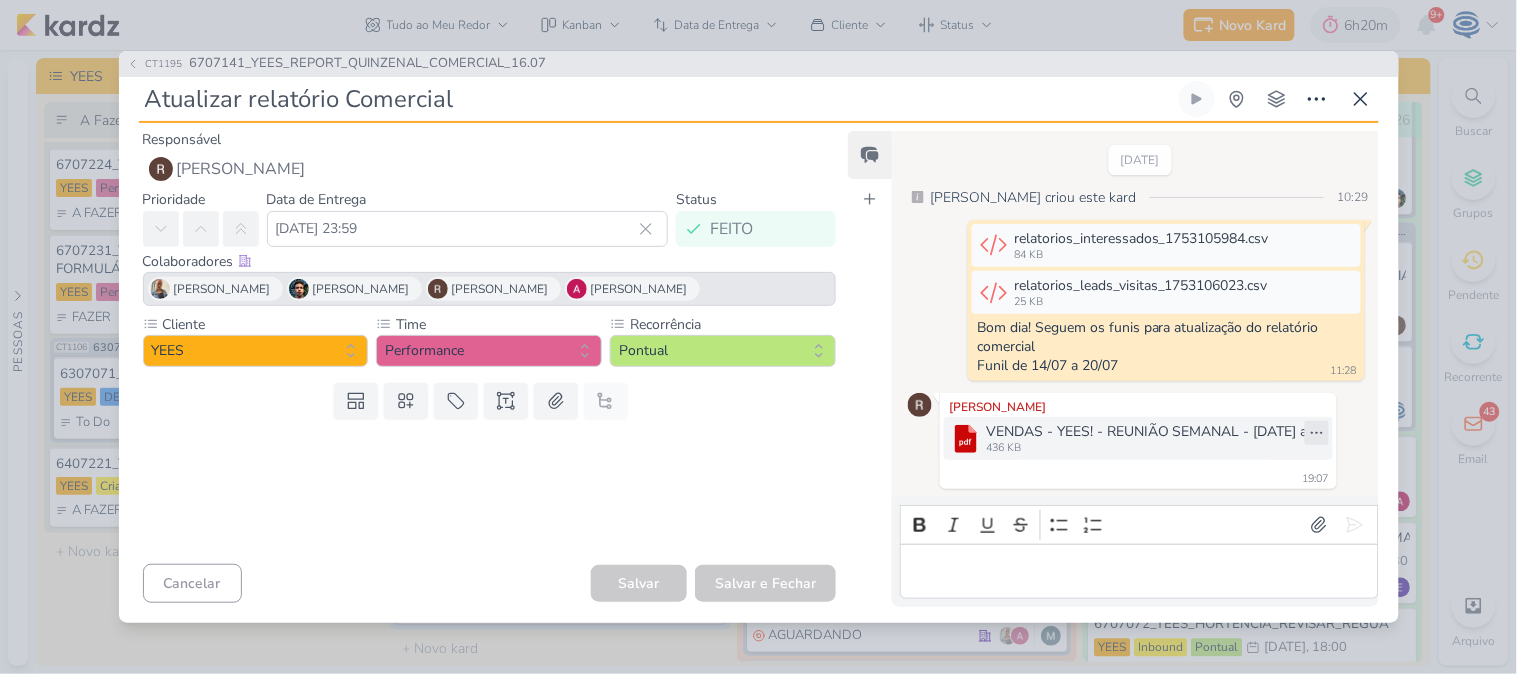 click at bounding box center (1317, 433) 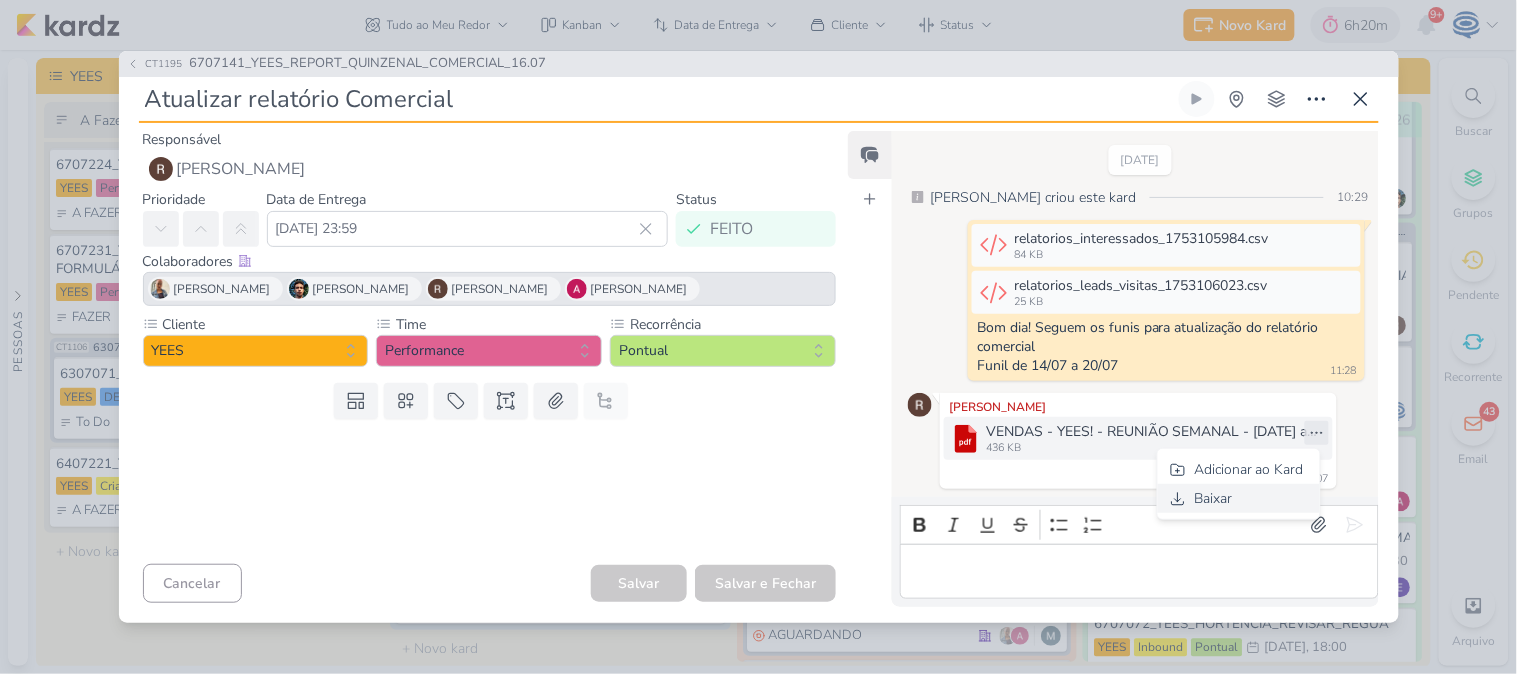 click on "Baixar" at bounding box center (1239, 498) 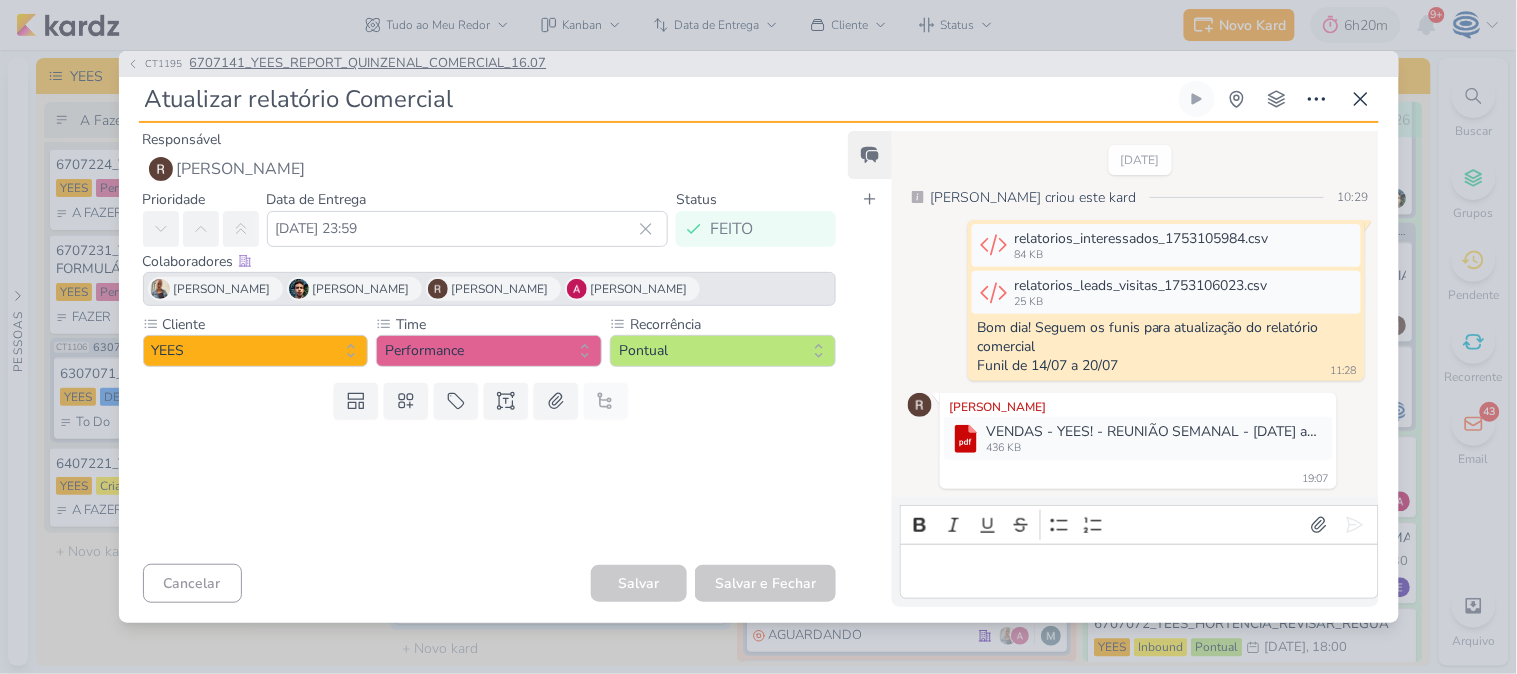 click on "6707141_YEES_REPORT_QUINZENAL_COMERCIAL_16.07" at bounding box center [368, 64] 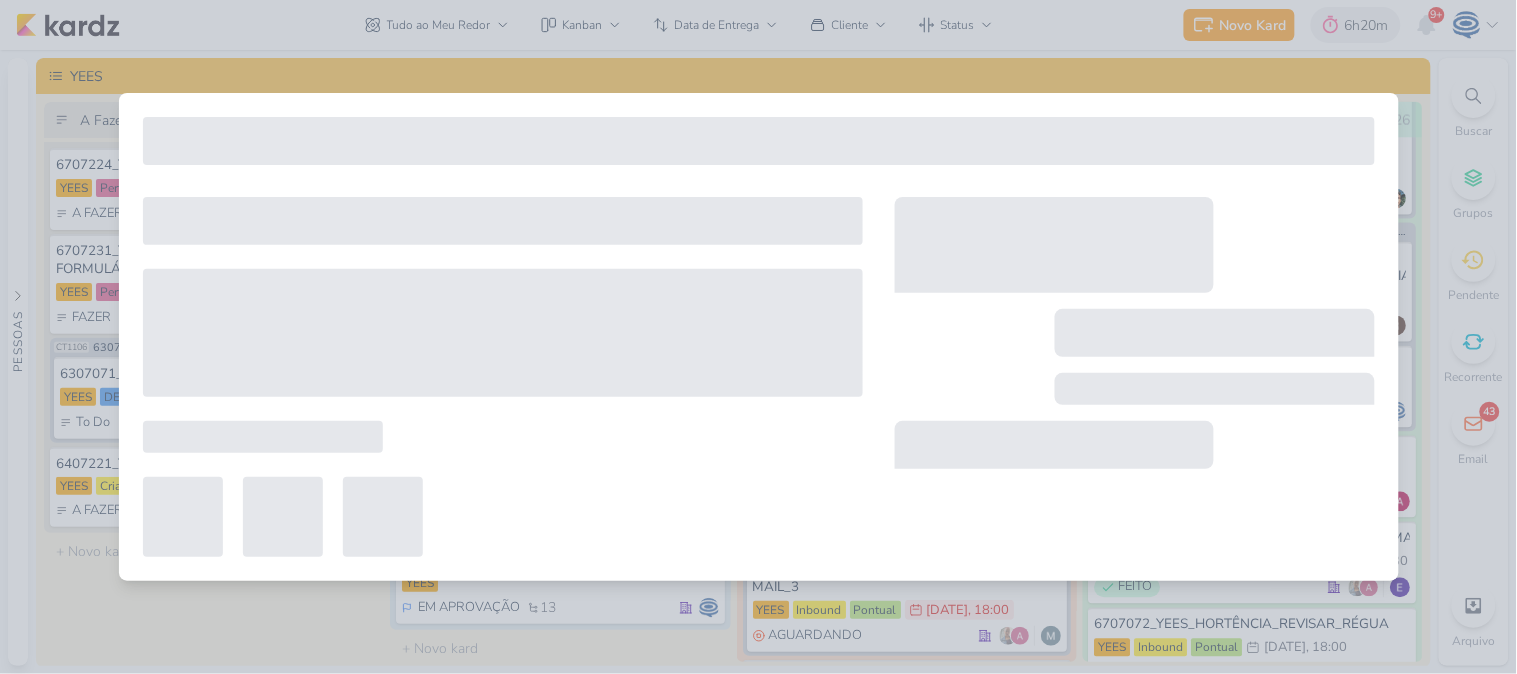 type on "6707141_YEES_REPORT_QUINZENAL_COMERCIAL_16.07" 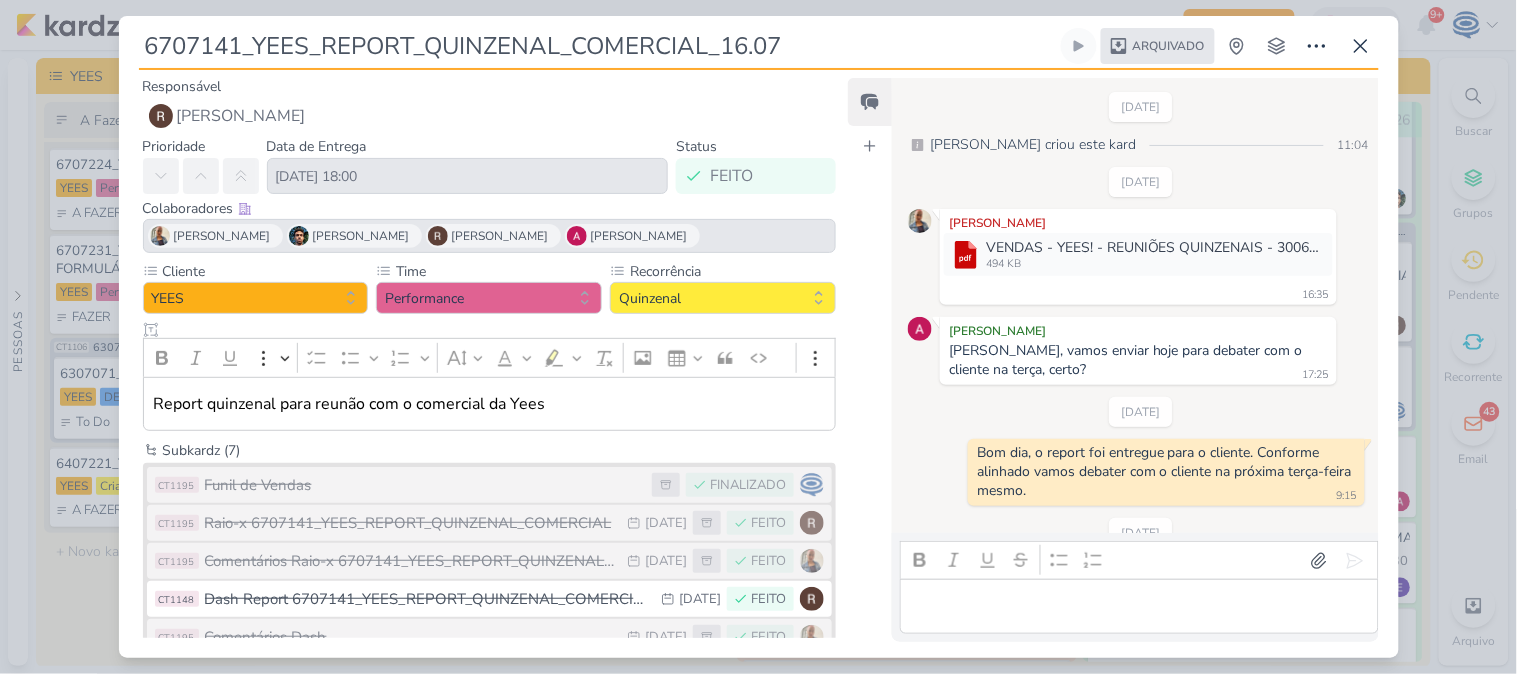 scroll, scrollTop: 164, scrollLeft: 0, axis: vertical 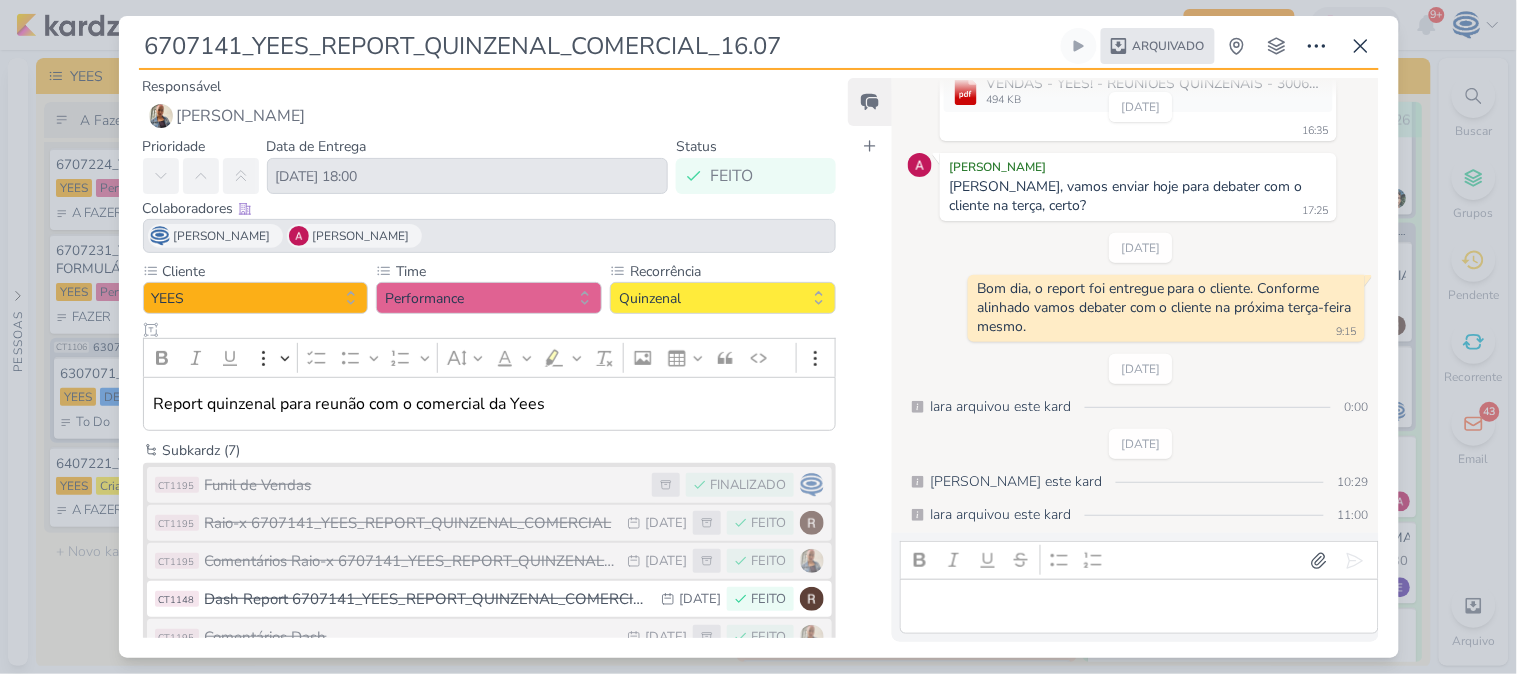 click on "6707141_YEES_REPORT_QUINZENAL_COMERCIAL_16.07
Arquivado
Criado por mim
nenhum grupo disponível" at bounding box center (759, 343) 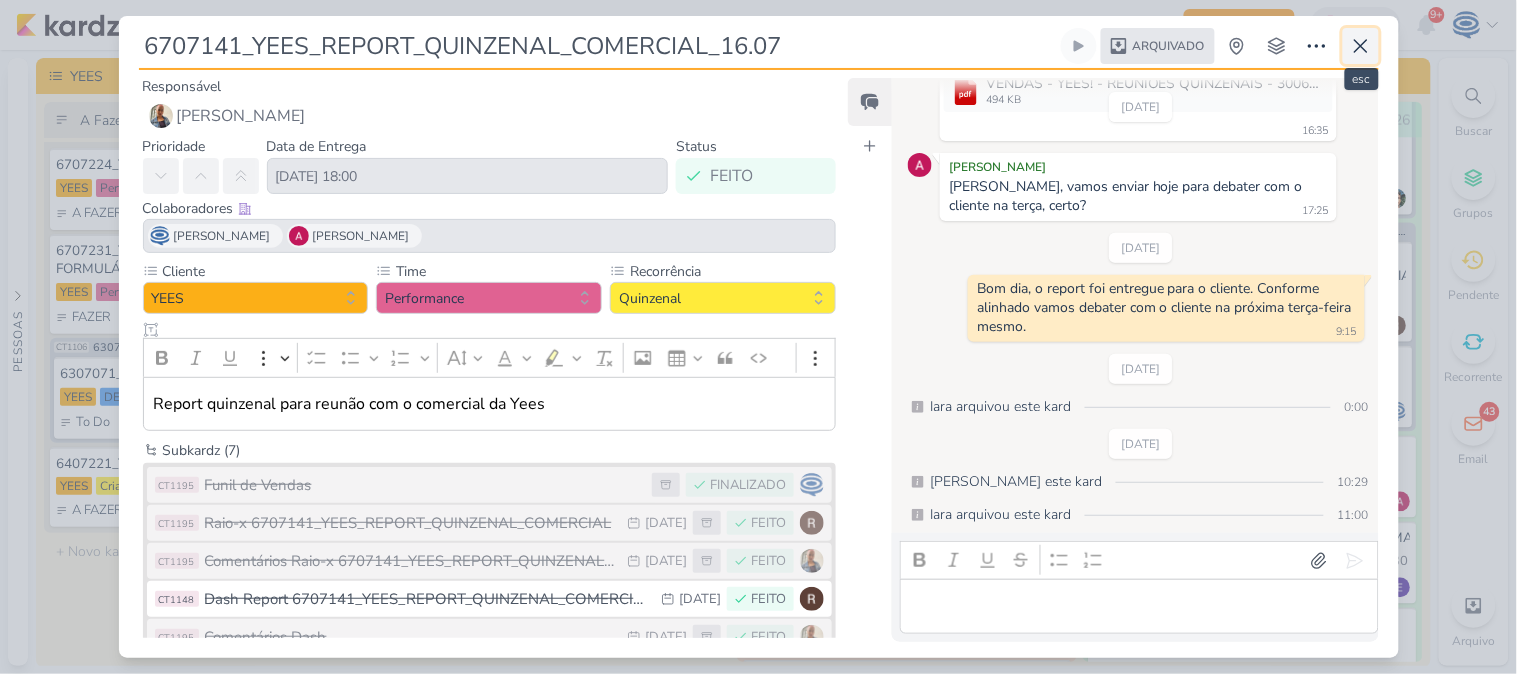 drag, startPoint x: 1351, startPoint y: 47, endPoint x: 1357, endPoint y: 58, distance: 12.529964 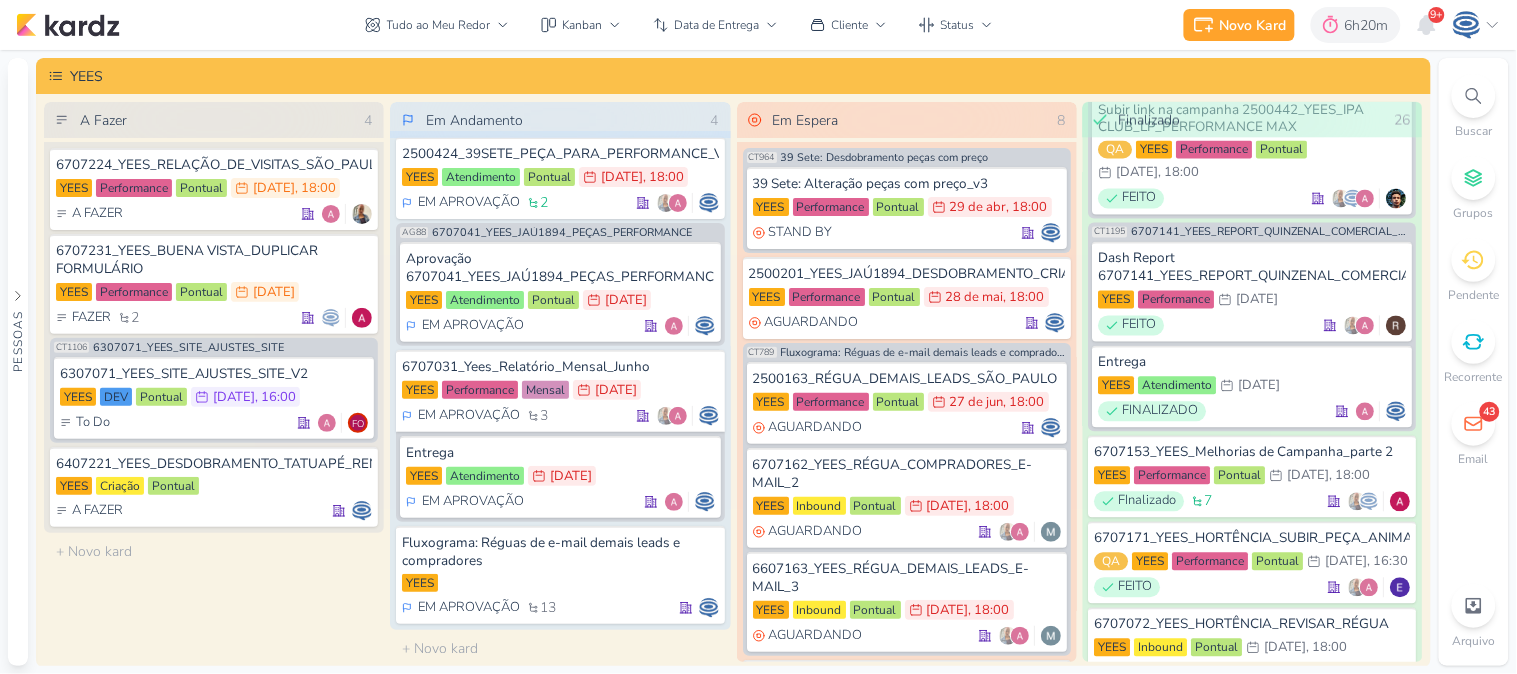 click on "YEES" at bounding box center [733, 76] 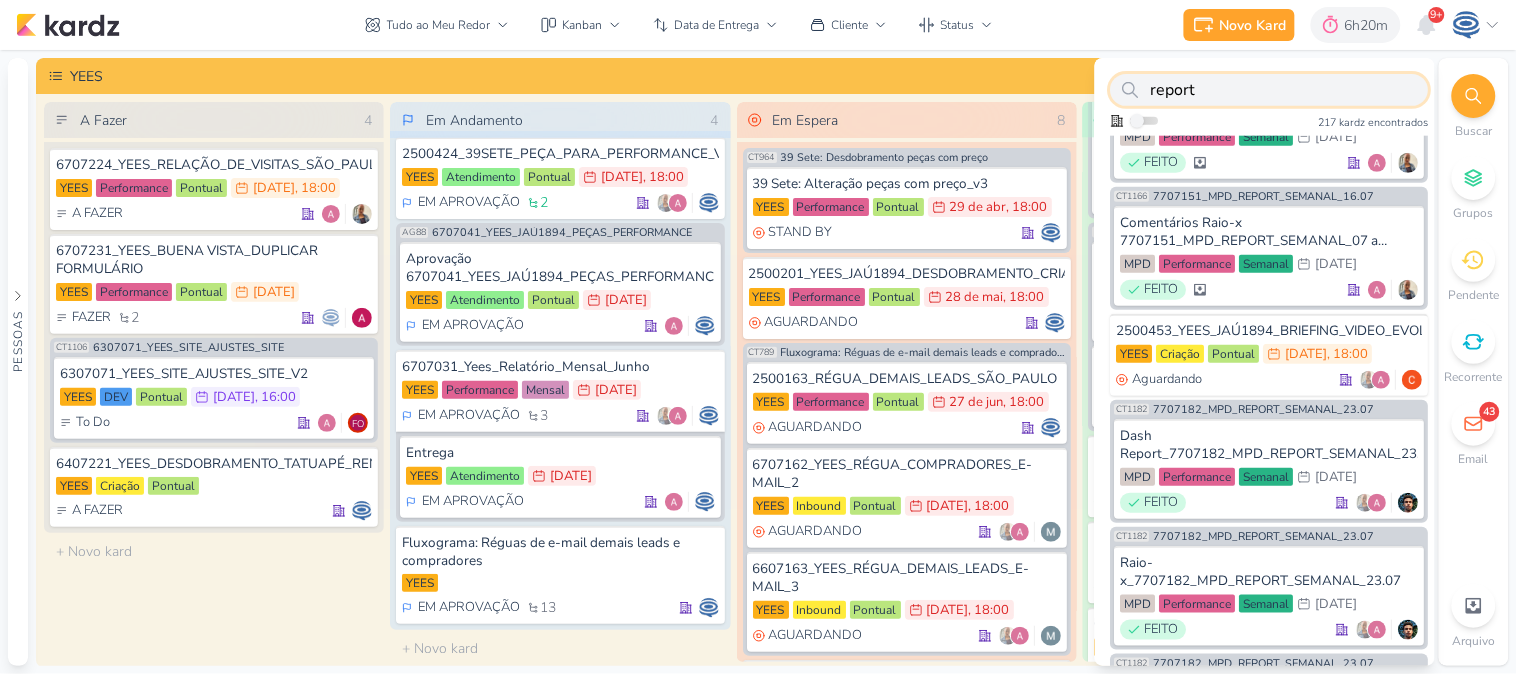 paste on "2500182" 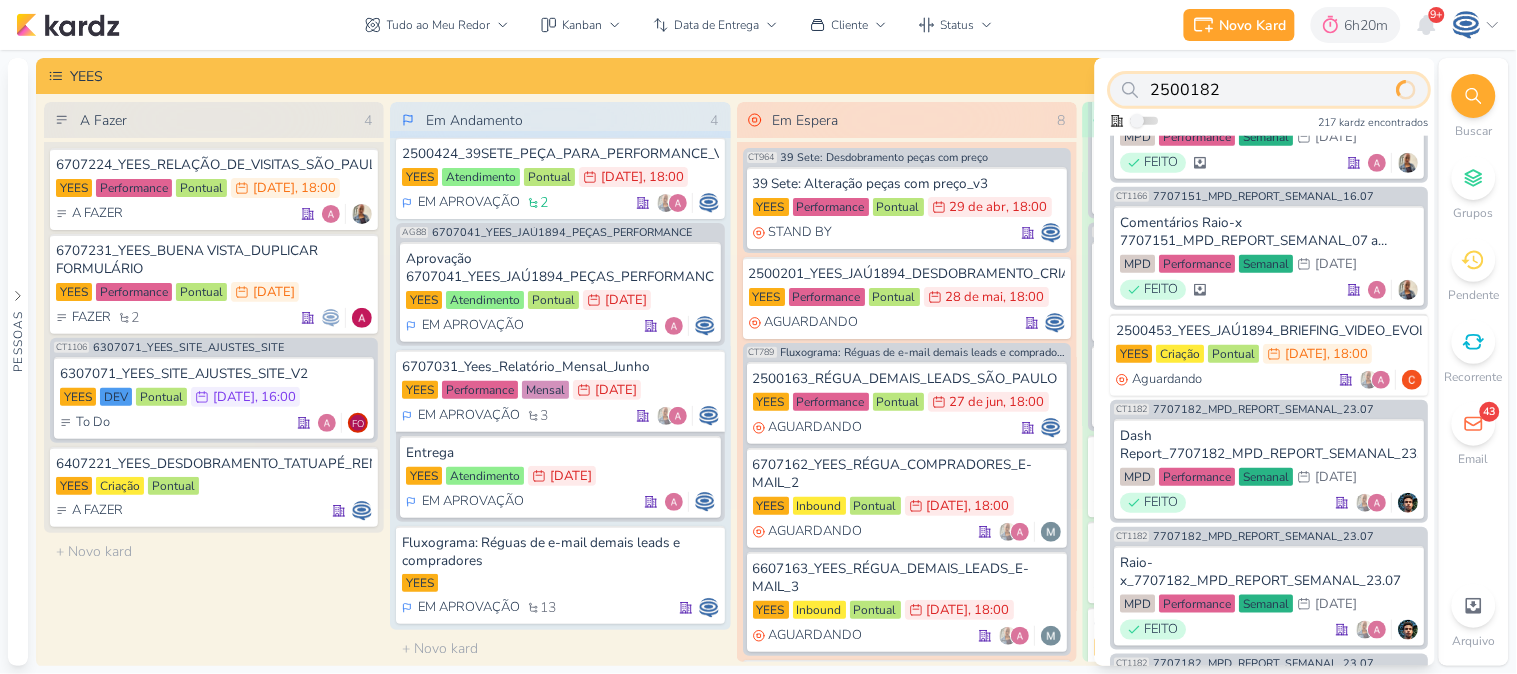 scroll, scrollTop: 0, scrollLeft: 0, axis: both 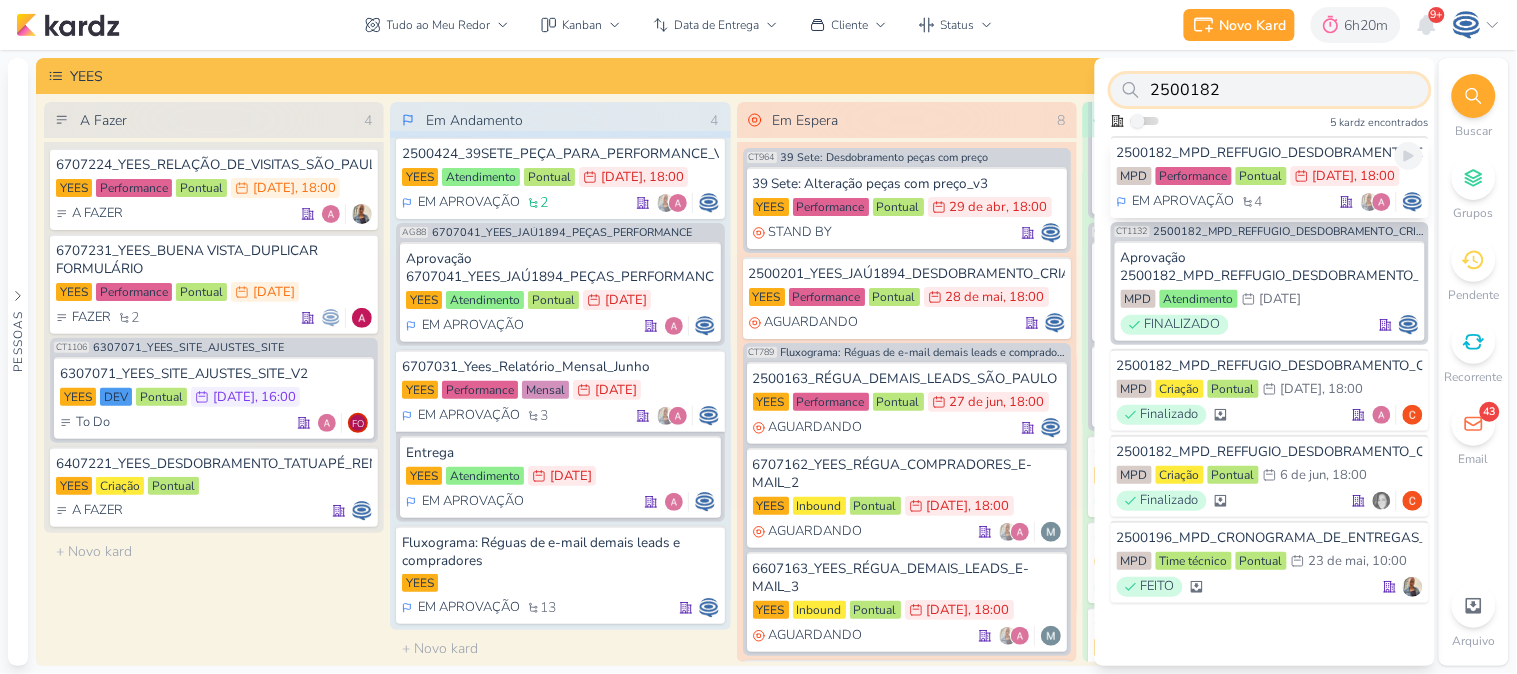 type on "2500182" 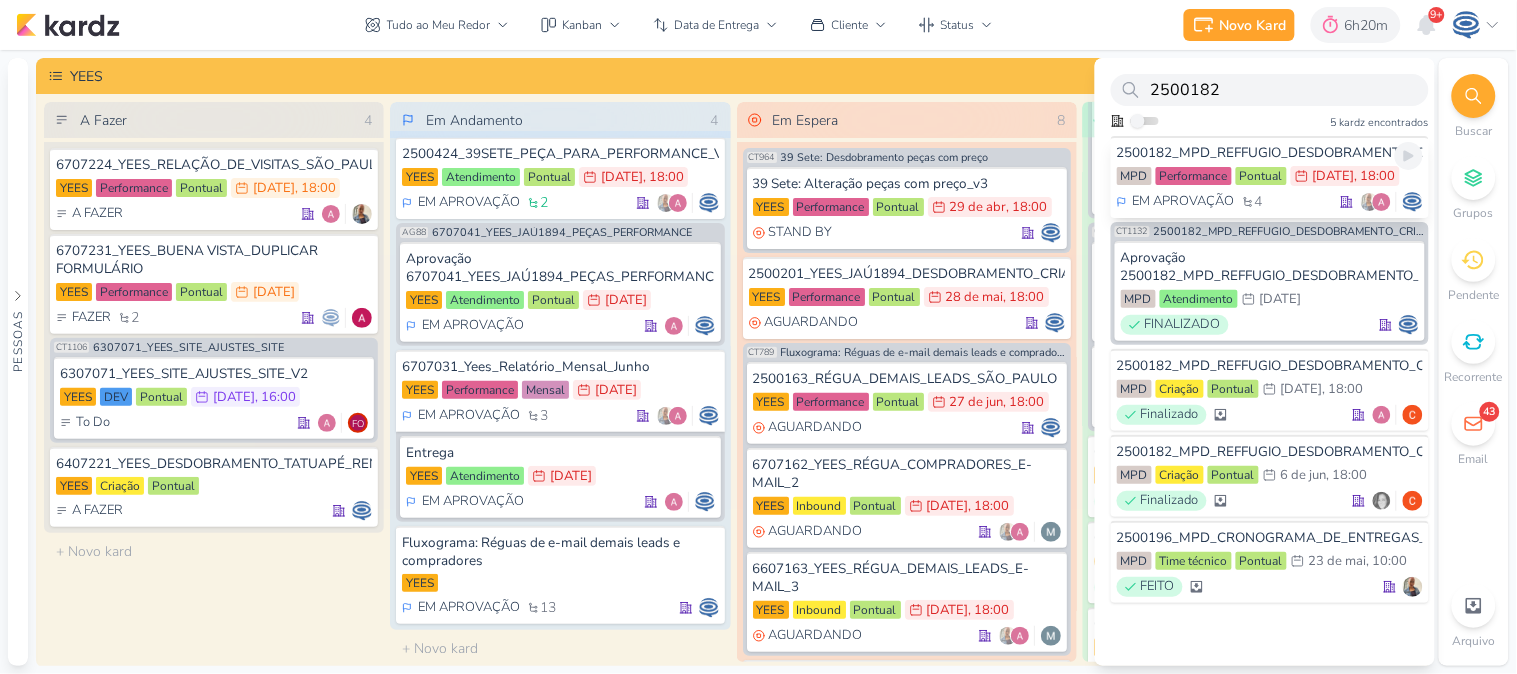 click on "2500182_MPD_REFFUGIO_DESDOBRAMENTO_CRIATIVOS_V3" at bounding box center (1270, 153) 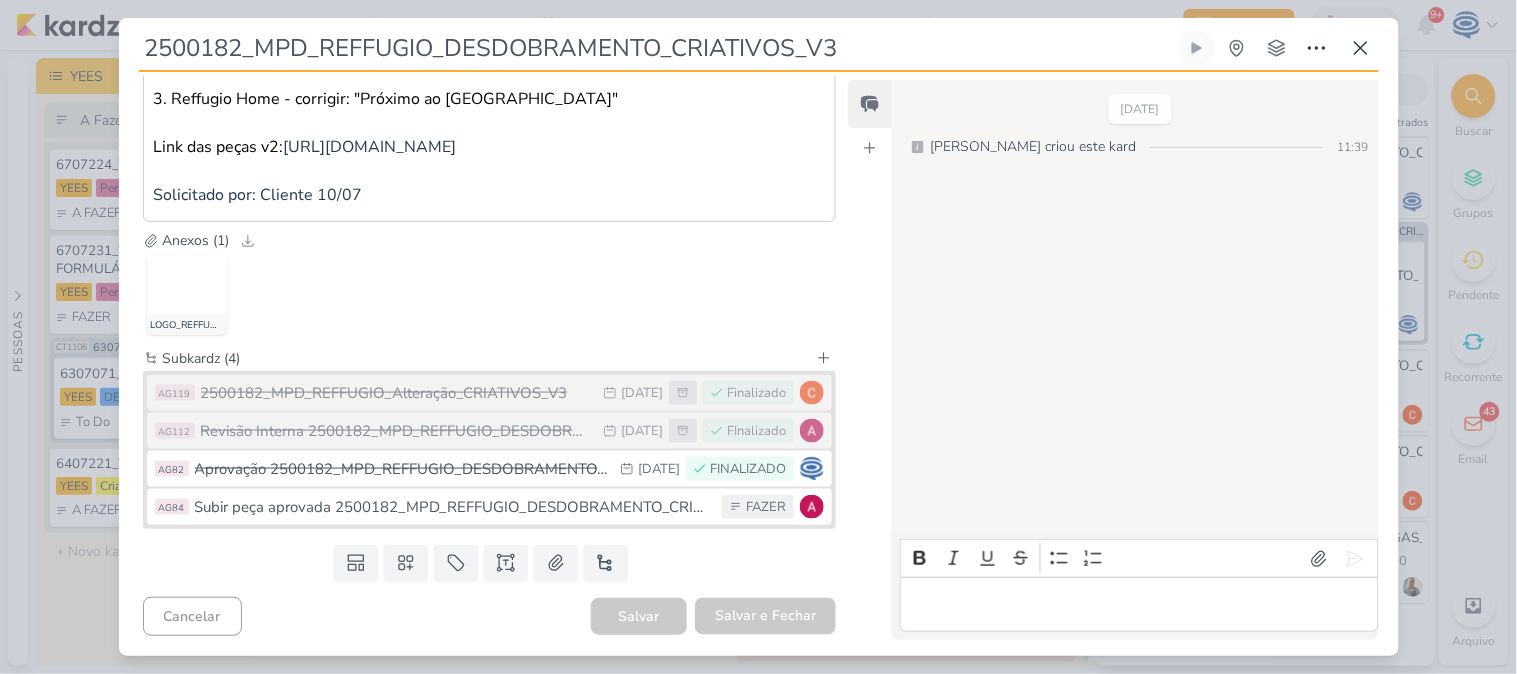 scroll, scrollTop: 552, scrollLeft: 0, axis: vertical 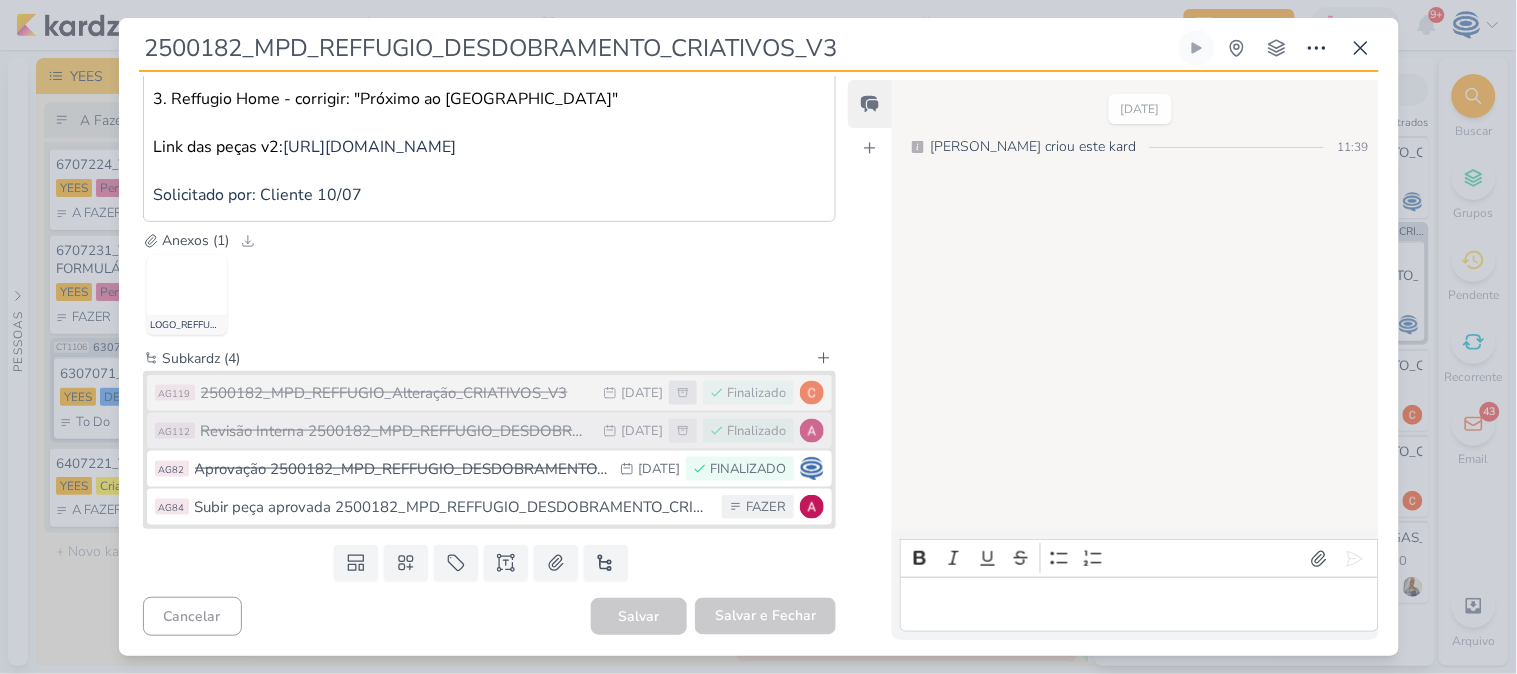 click on "Revisão Interna 2500182_MPD_REFFUGIO_DESDOBRAMENTO_CRIATIVOS_V3" at bounding box center [397, 431] 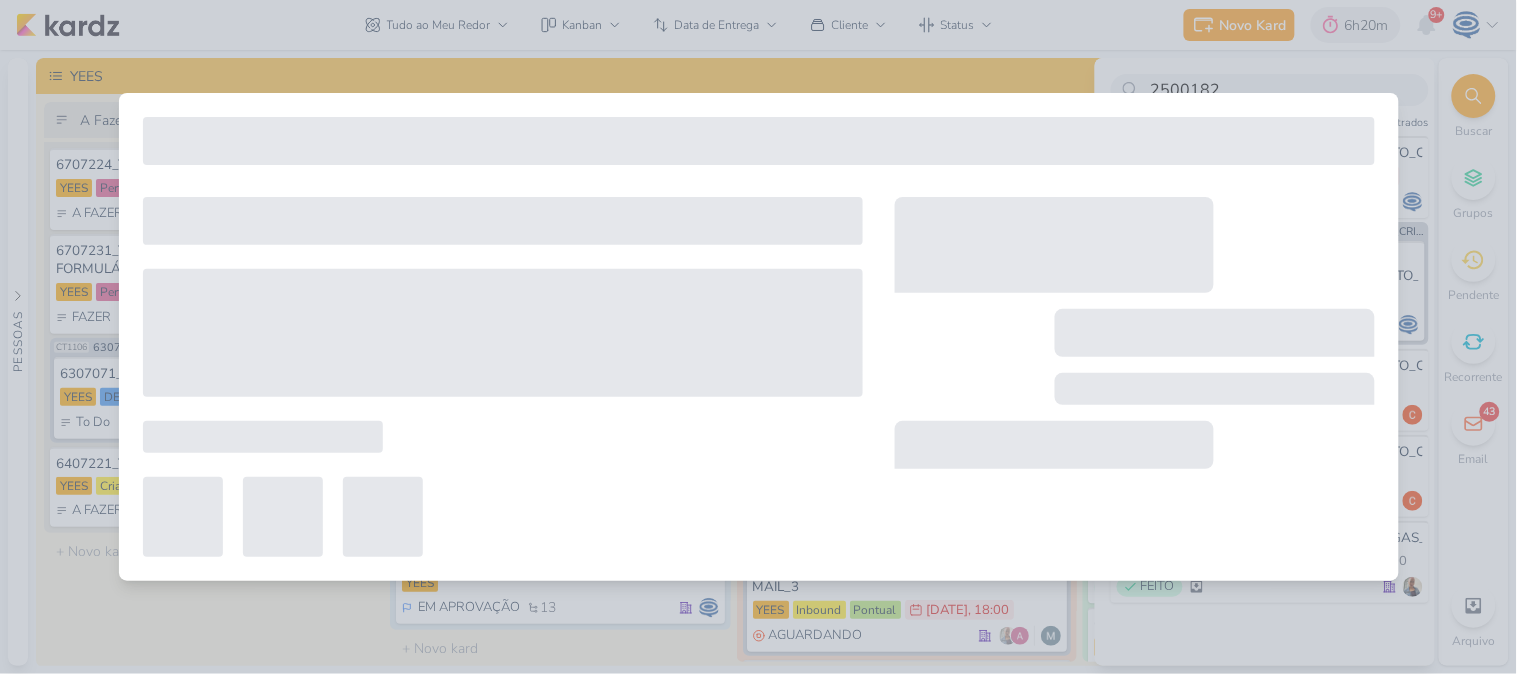 type on "Revisão Interna 2500182_MPD_REFFUGIO_DESDOBRAMENTO_CRIATIVOS_V3" 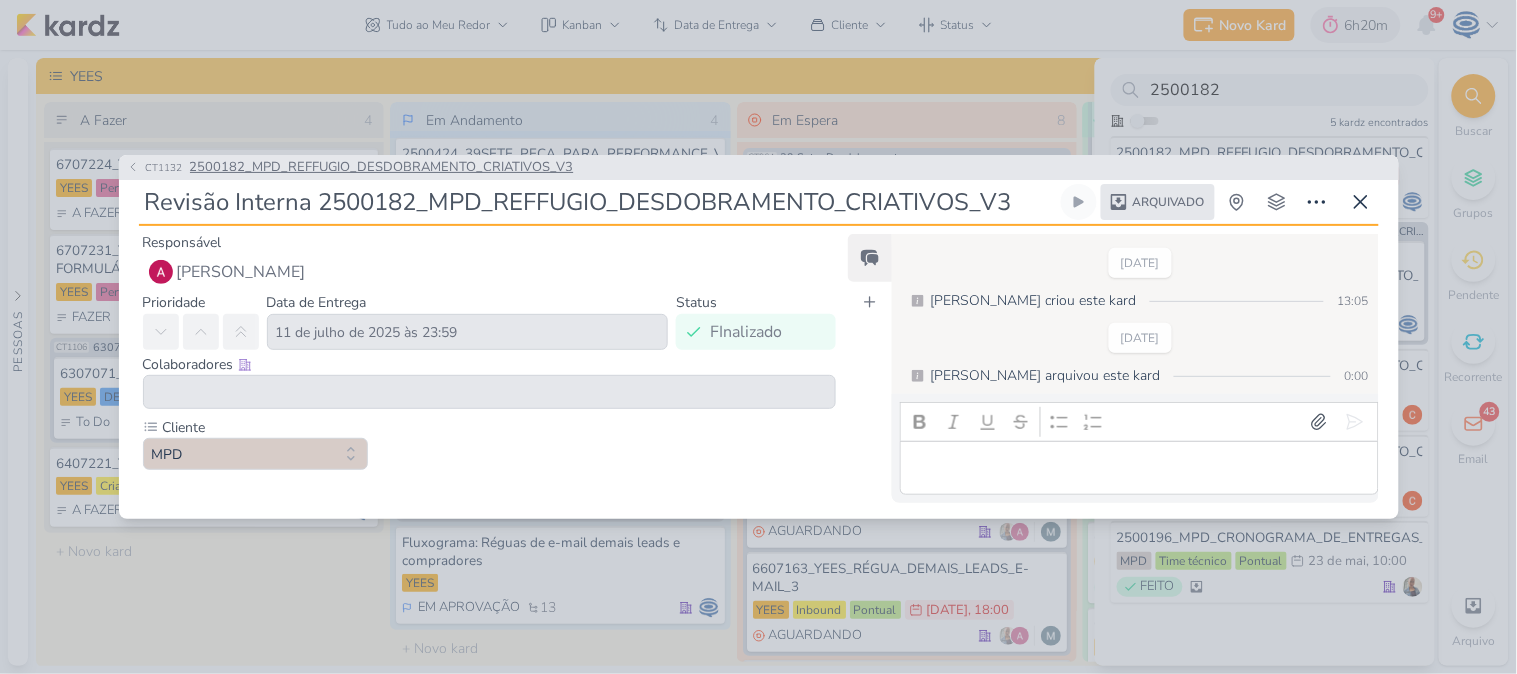 click on "2500182_MPD_REFFUGIO_DESDOBRAMENTO_CRIATIVOS_V3" at bounding box center (382, 168) 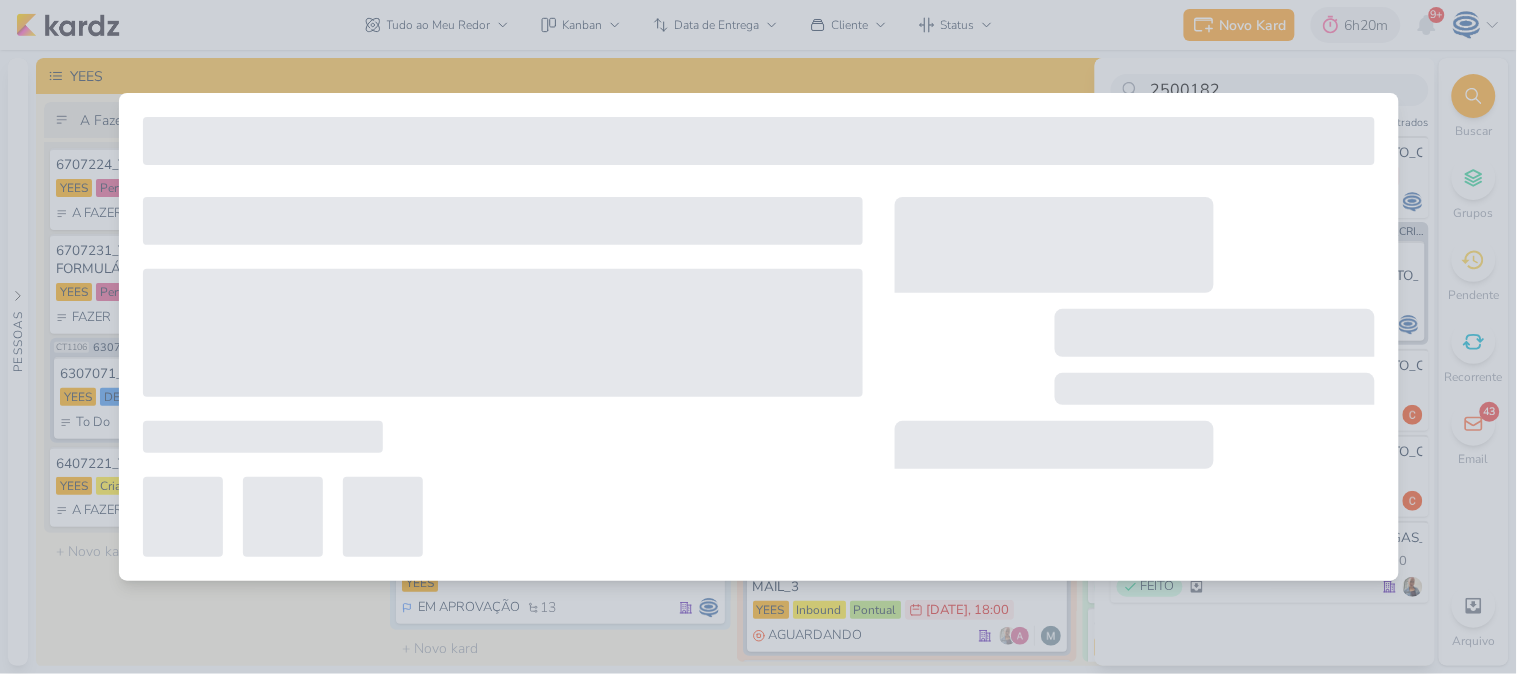 type on "2500182_MPD_REFFUGIO_DESDOBRAMENTO_CRIATIVOS_V3" 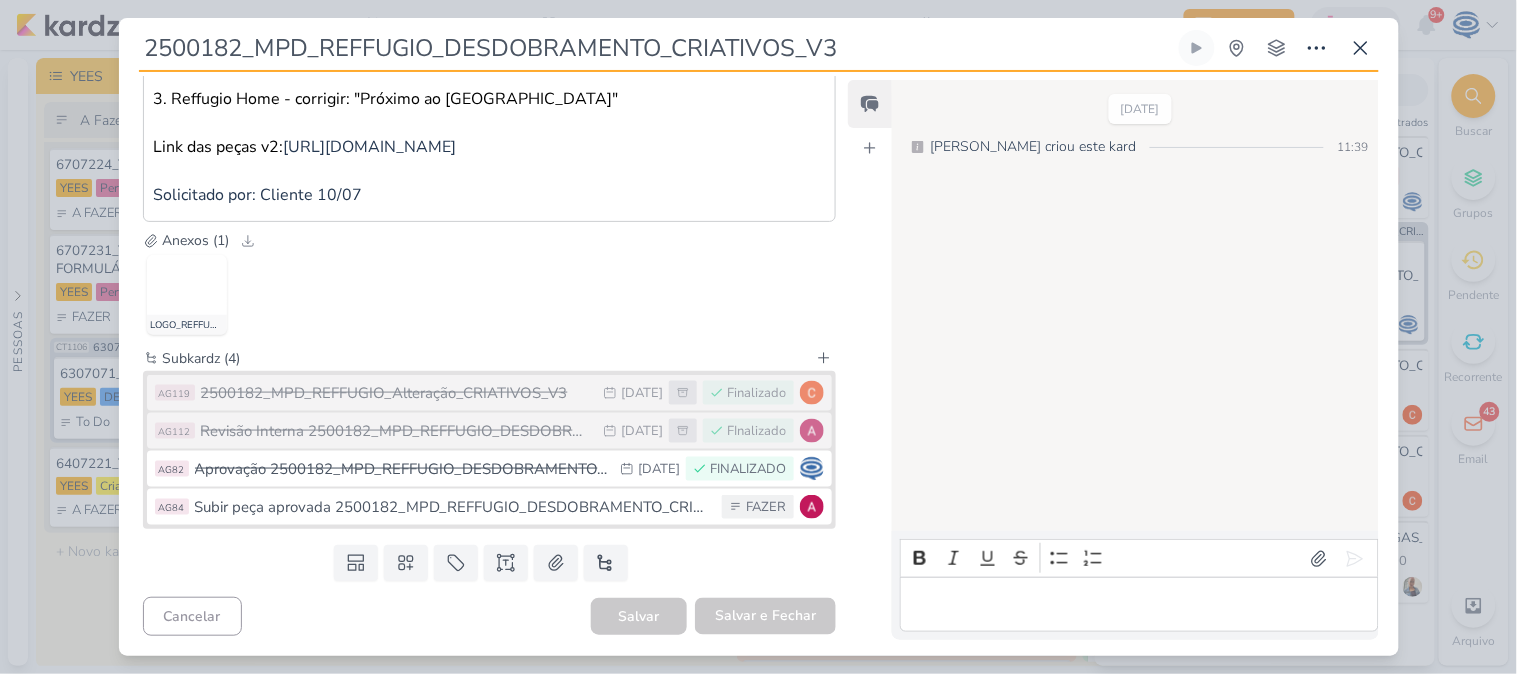 scroll, scrollTop: 532, scrollLeft: 0, axis: vertical 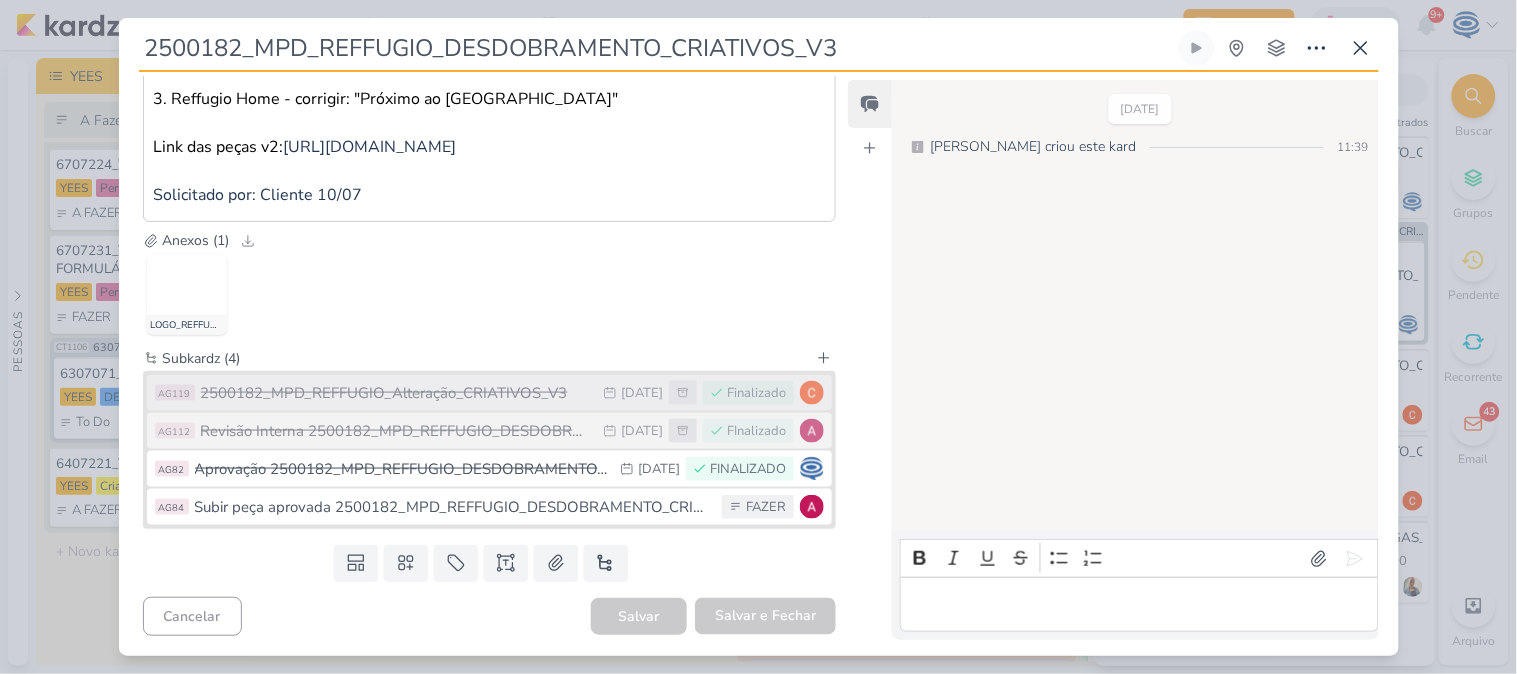 click on "2500182_MPD_REFFUGIO_Alteração_CRIATIVOS_V3" at bounding box center [397, 393] 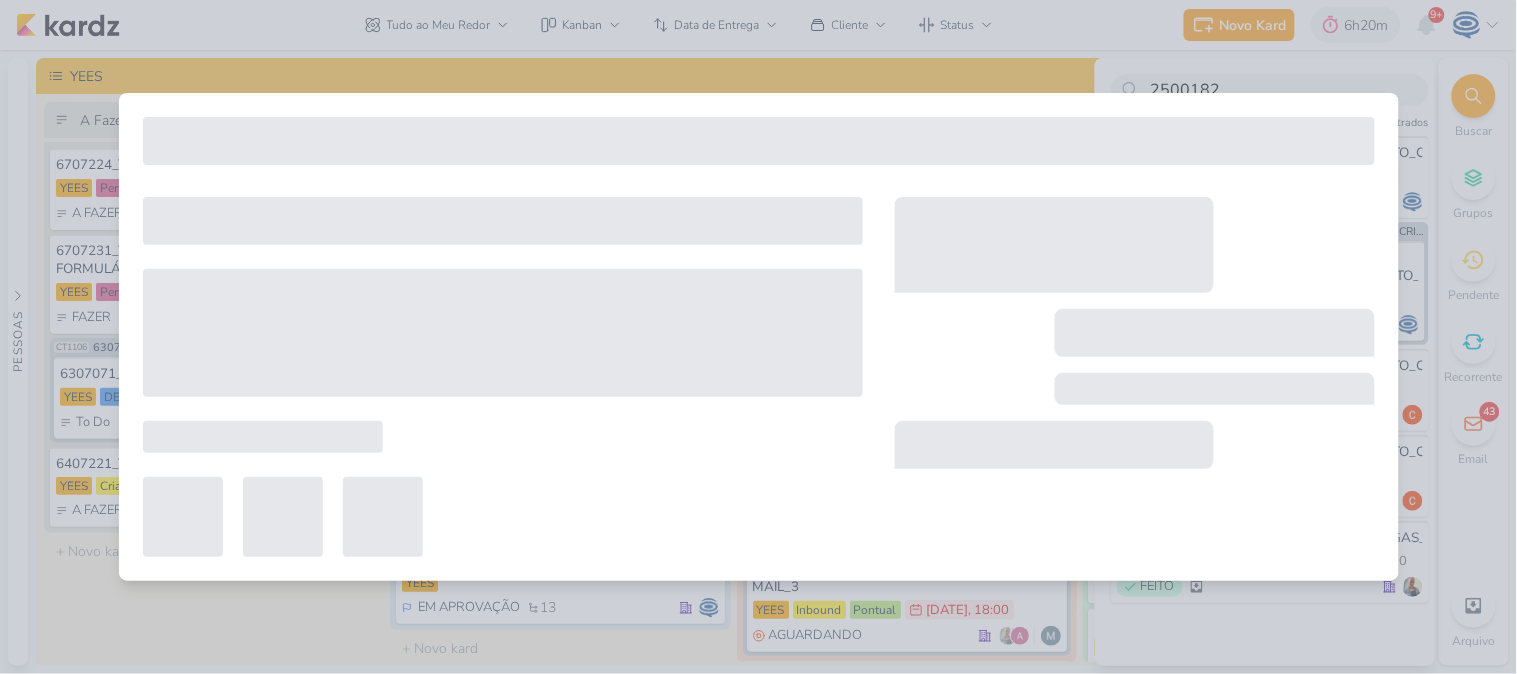 type on "2500182_MPD_REFFUGIO_Alteração_CRIATIVOS_V3" 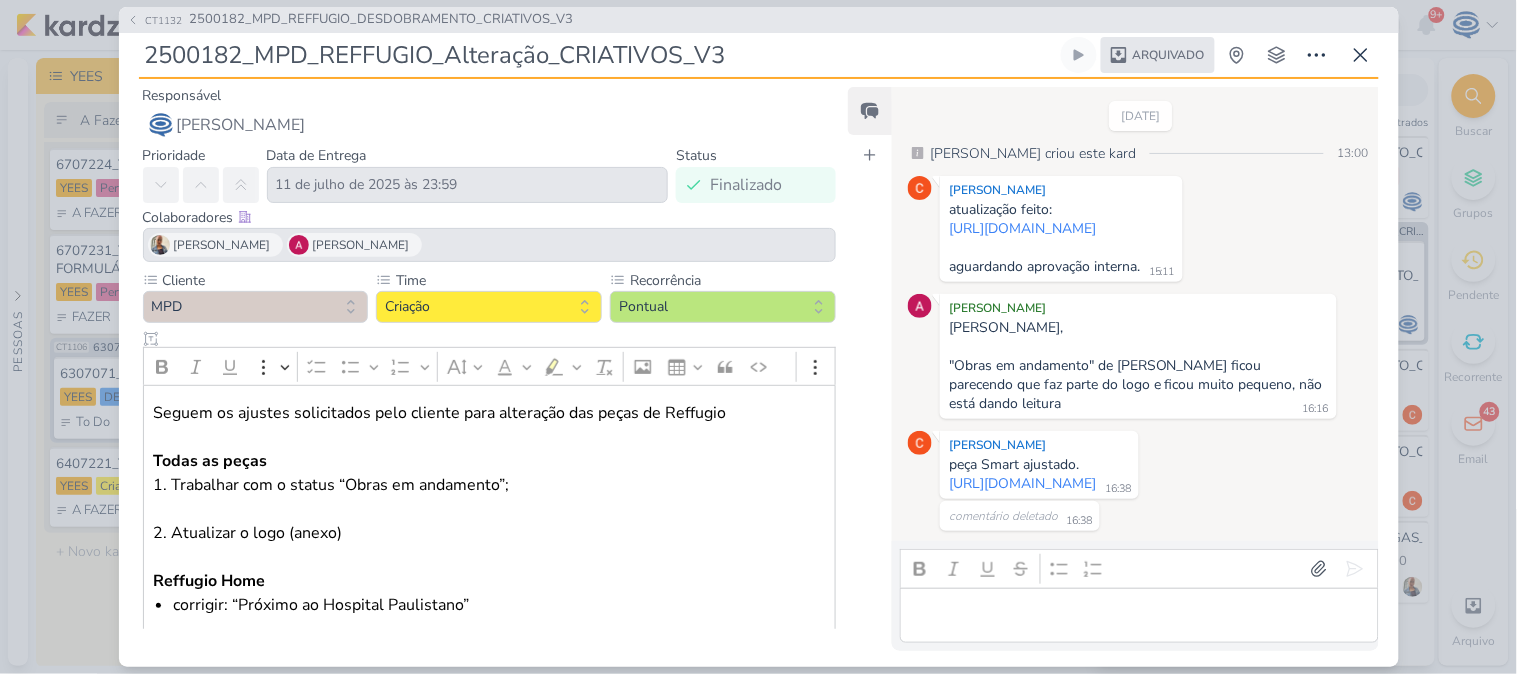 scroll, scrollTop: 170, scrollLeft: 0, axis: vertical 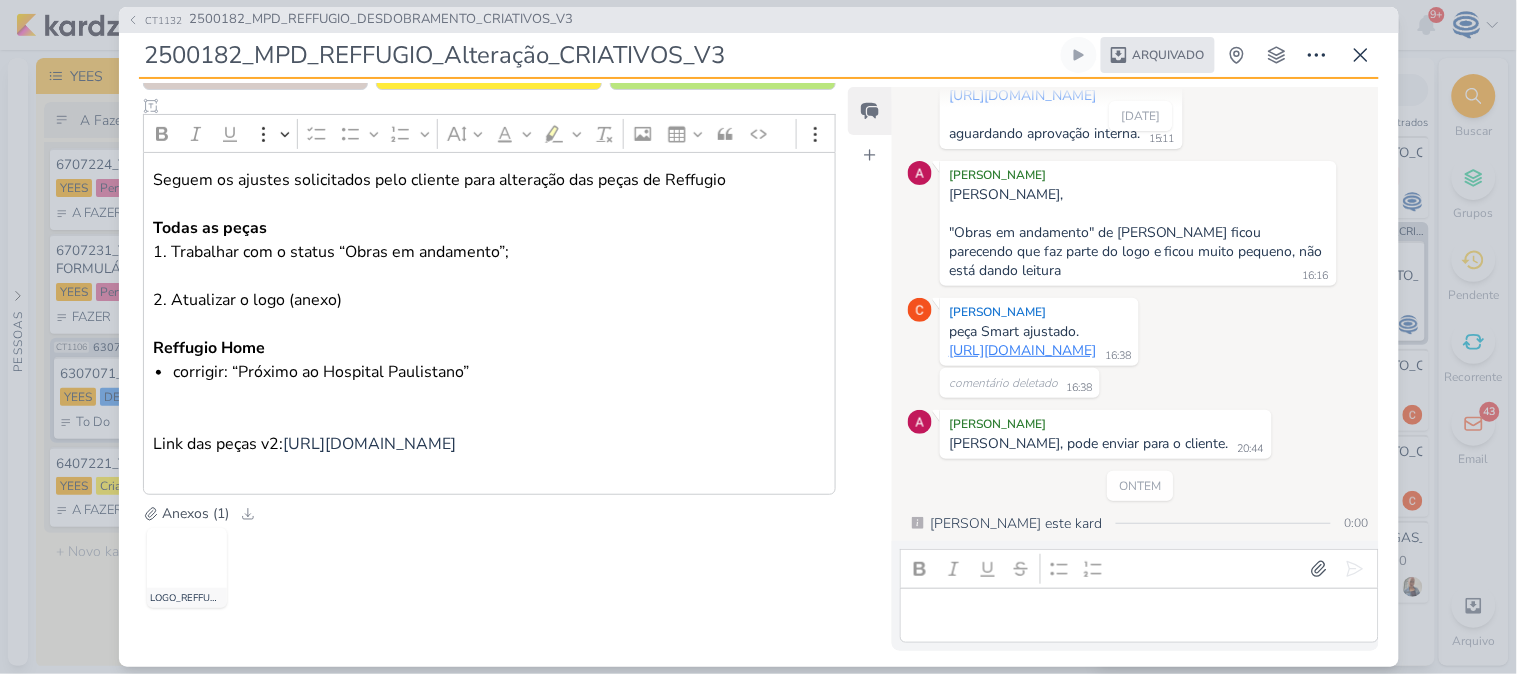 click on "[URL][DOMAIN_NAME]" at bounding box center (1022, 350) 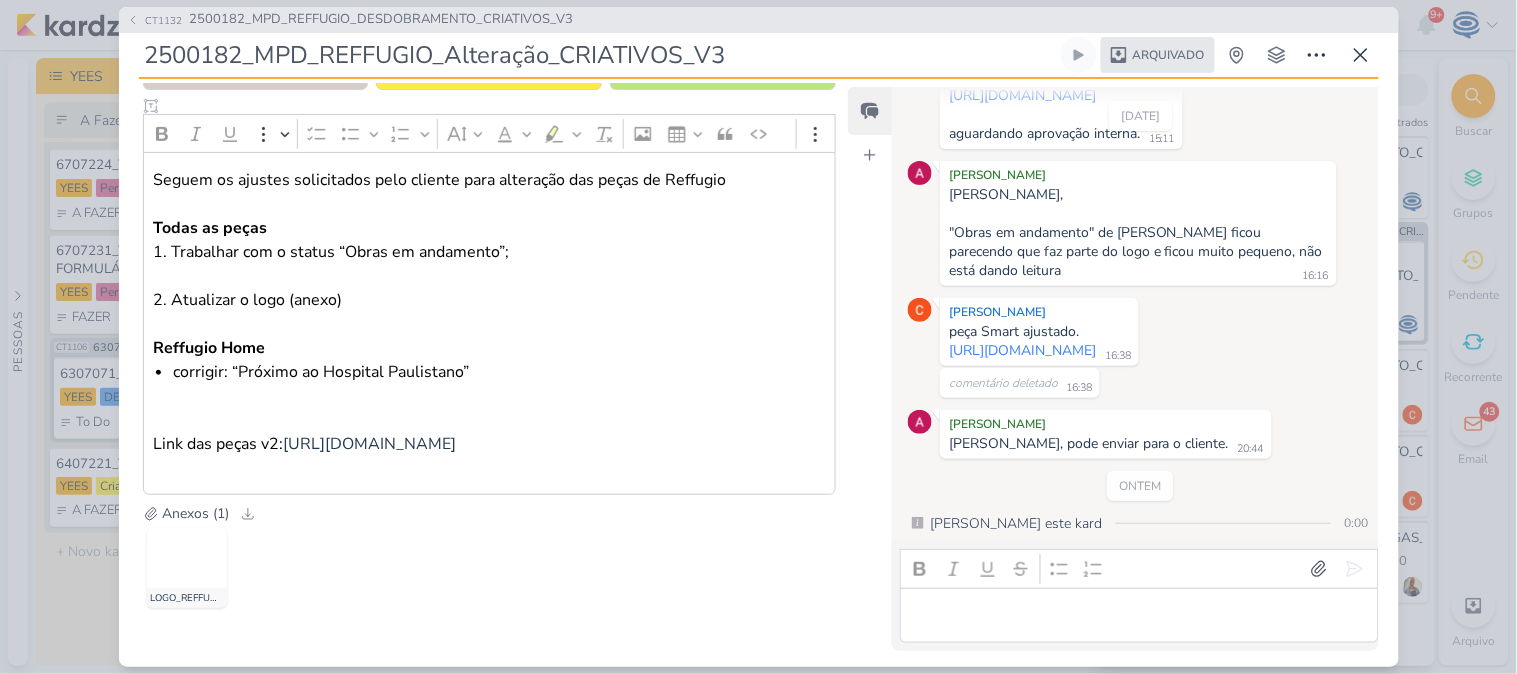 drag, startPoint x: 743, startPoint y: 73, endPoint x: 135, endPoint y: 53, distance: 608.32886 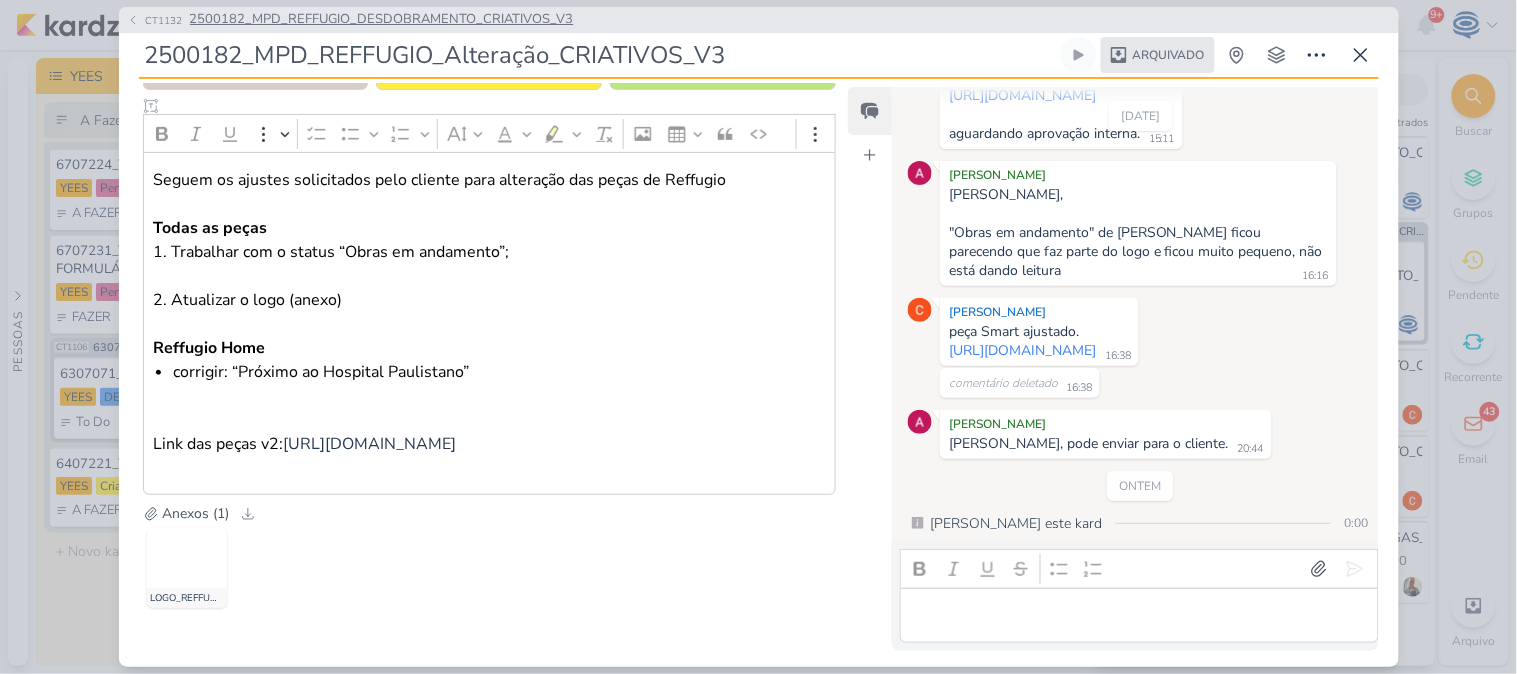 click on "2500182_MPD_REFFUGIO_DESDOBRAMENTO_CRIATIVOS_V3" at bounding box center [382, 20] 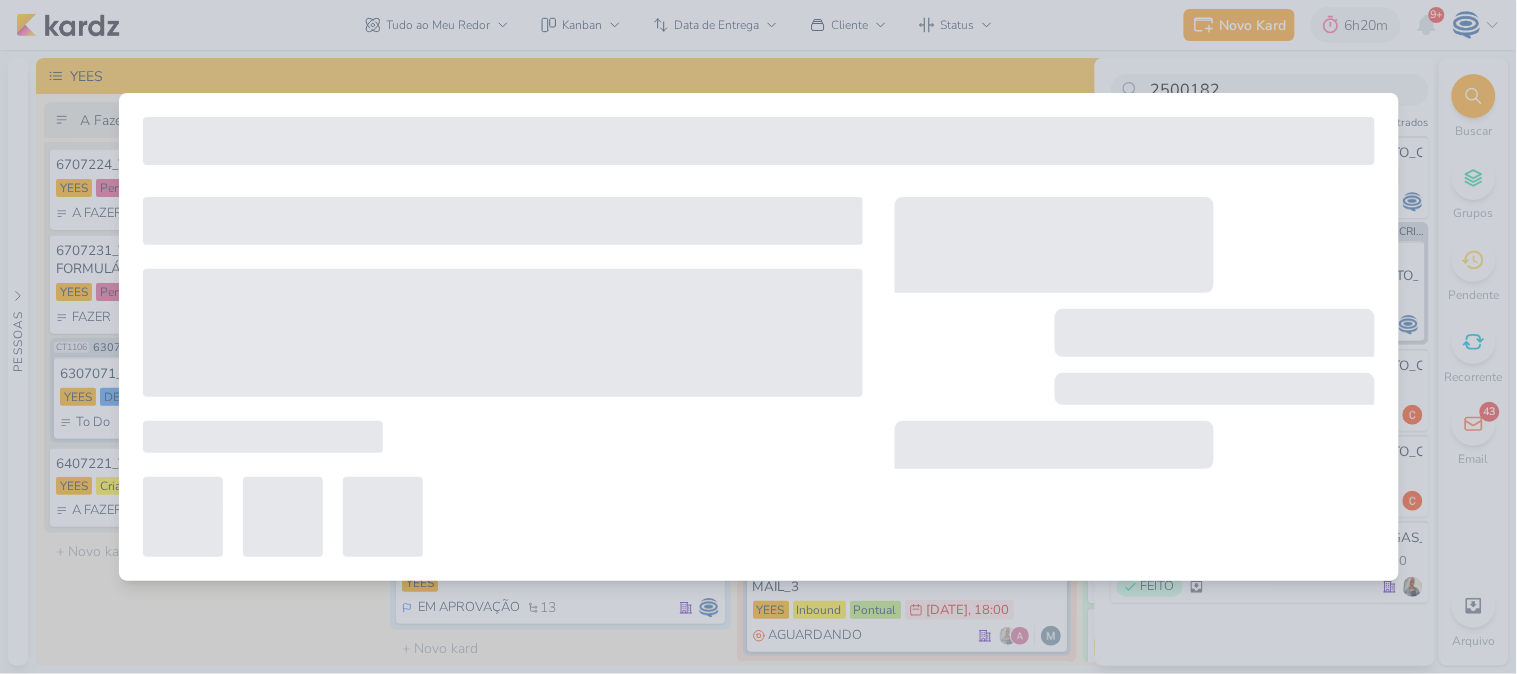 type on "2500182_MPD_REFFUGIO_DESDOBRAMENTO_CRIATIVOS_V3" 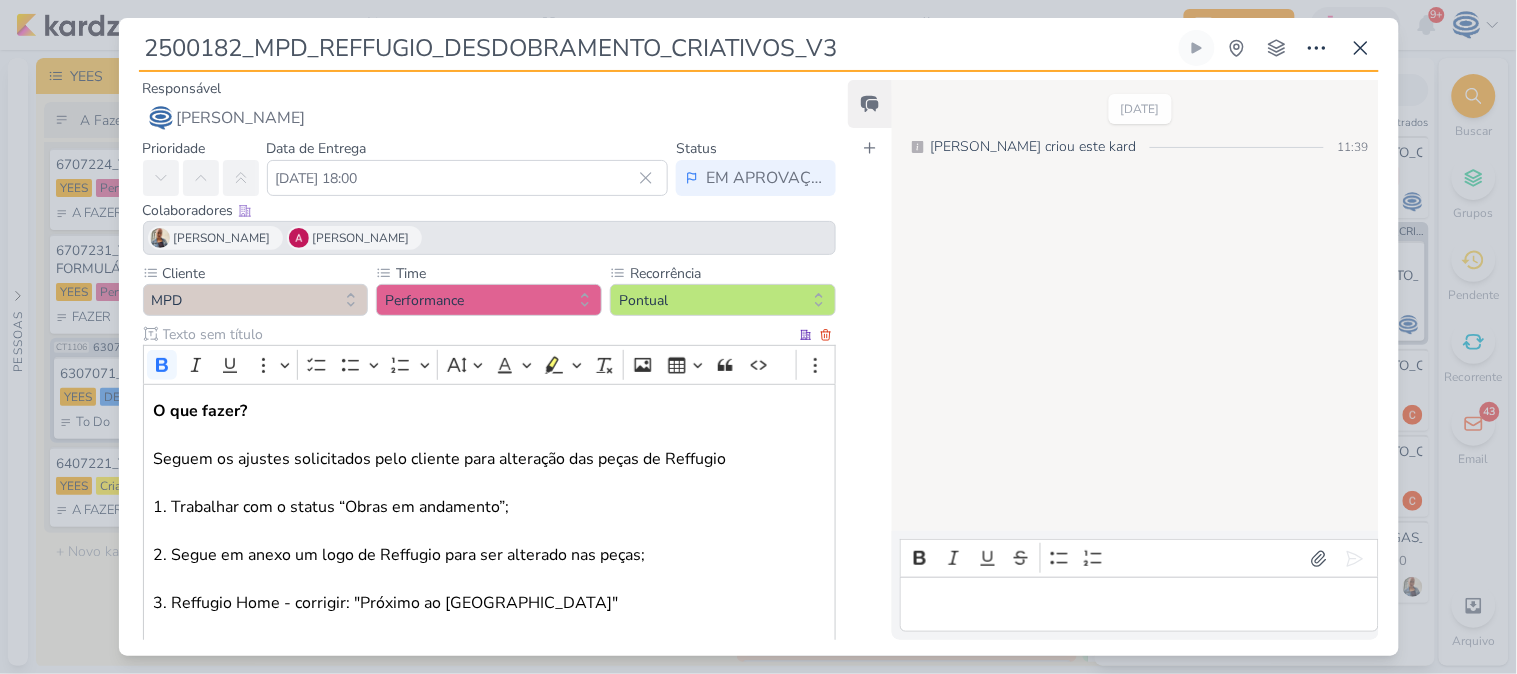 scroll, scrollTop: 552, scrollLeft: 0, axis: vertical 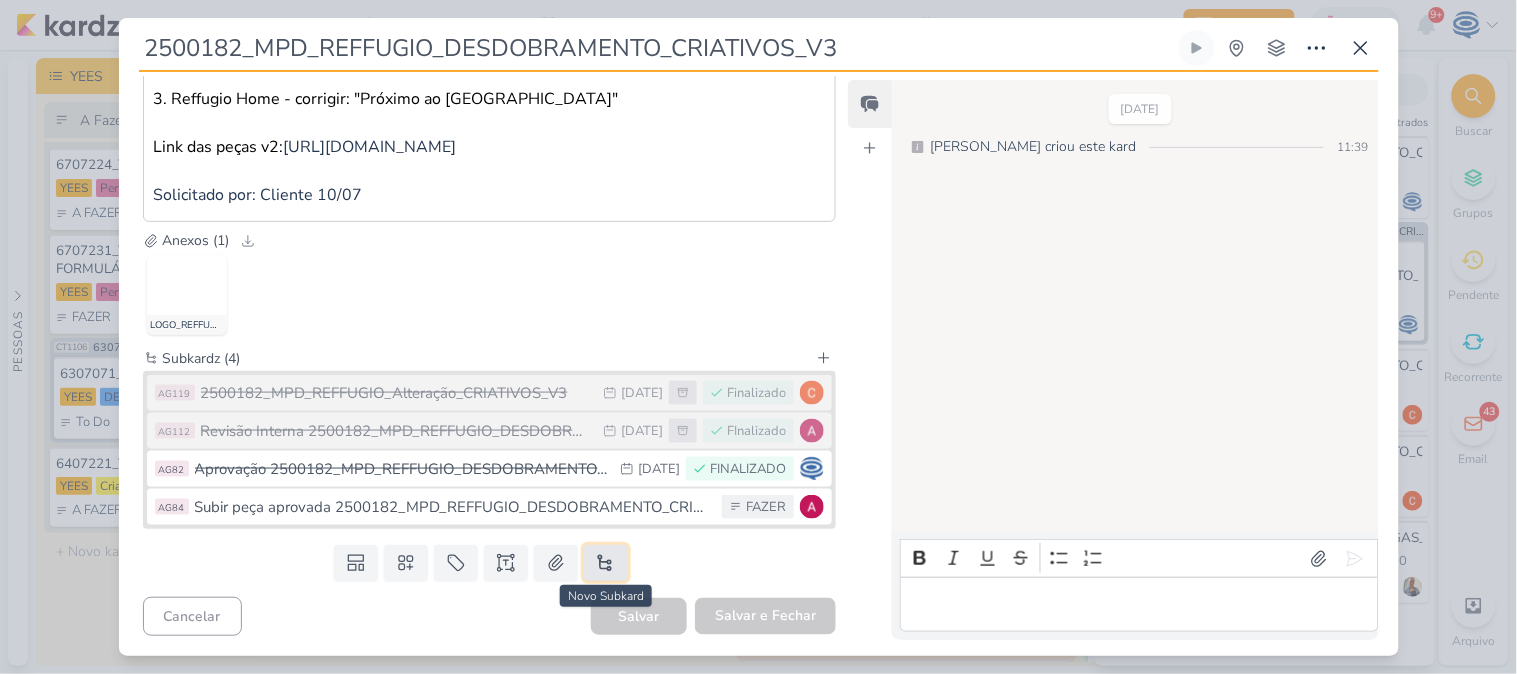click at bounding box center [606, 563] 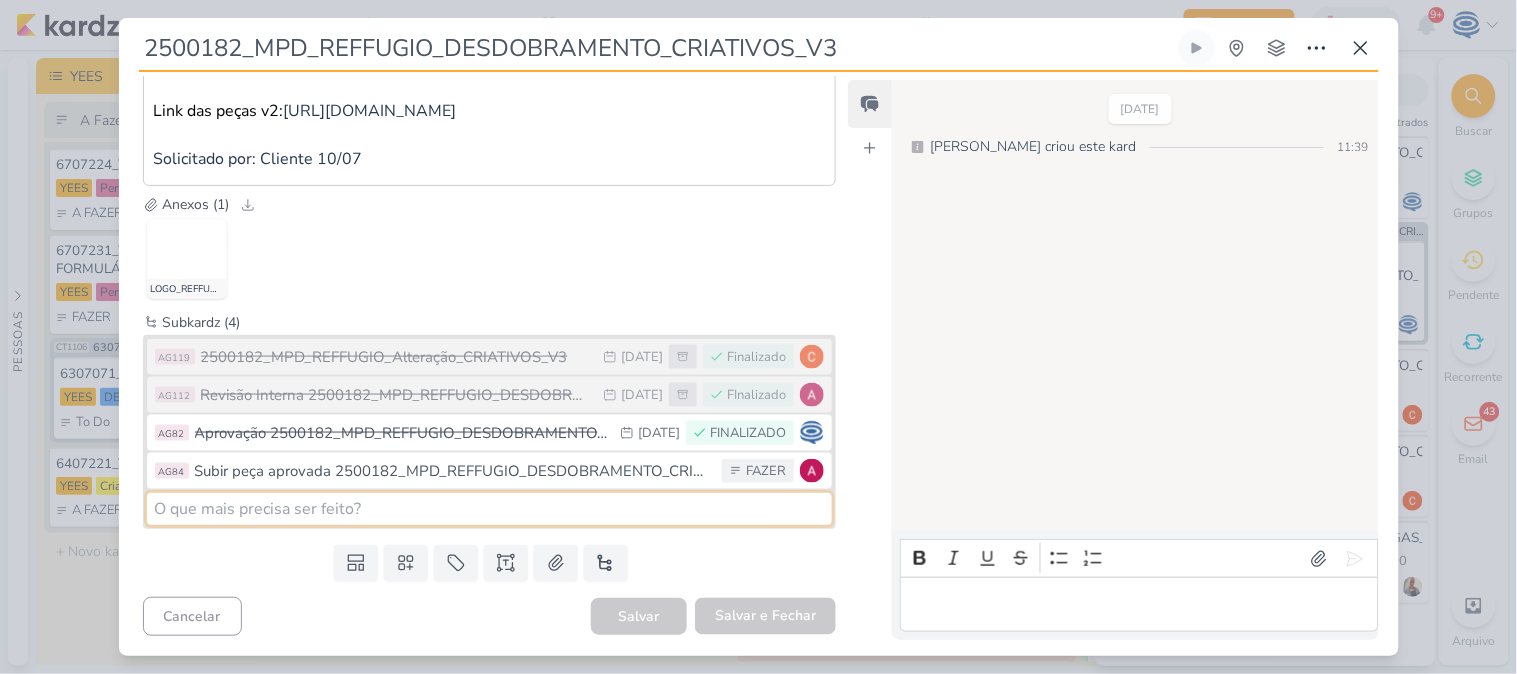 paste on "2500182_MPD_REFFUGIO_Alteração_CRIATIVOS_V3" 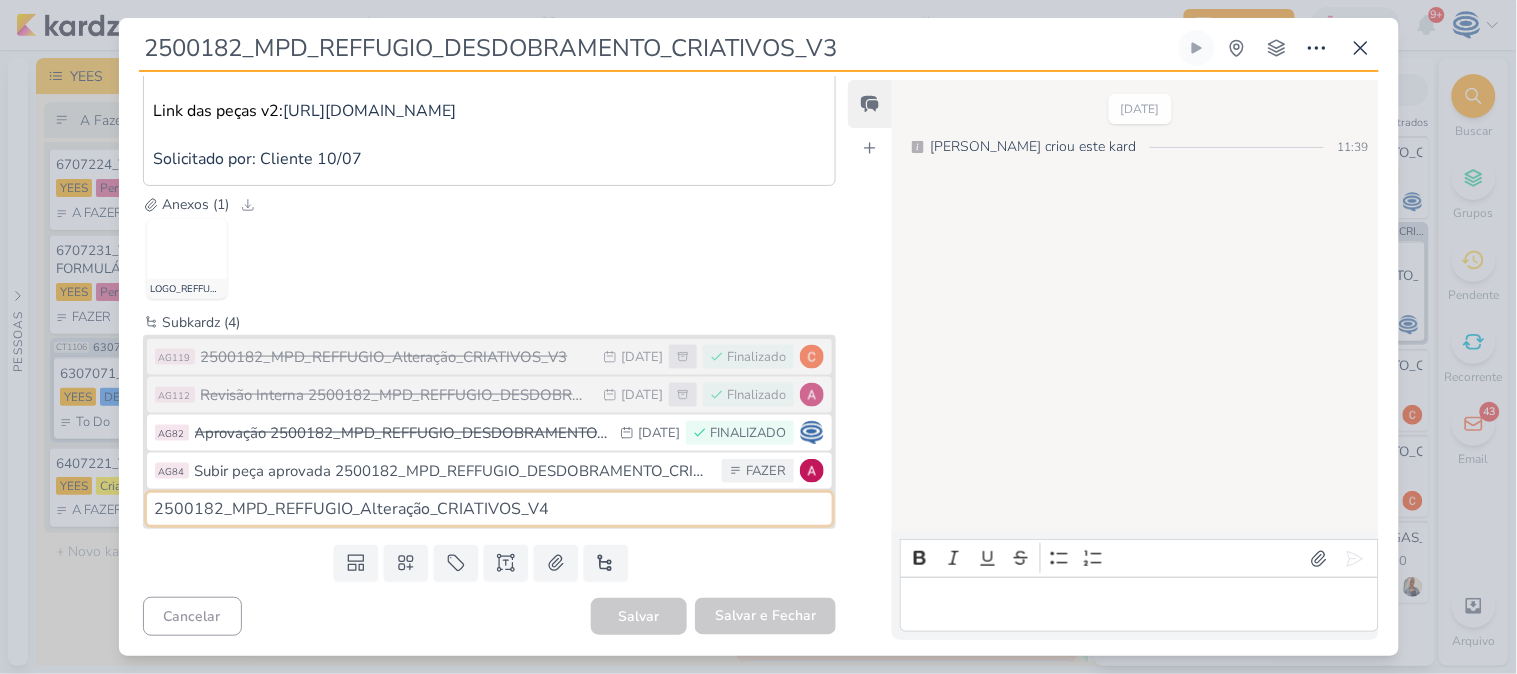 type on "2500182_MPD_REFFUGIO_Alteração_CRIATIVOS_V4" 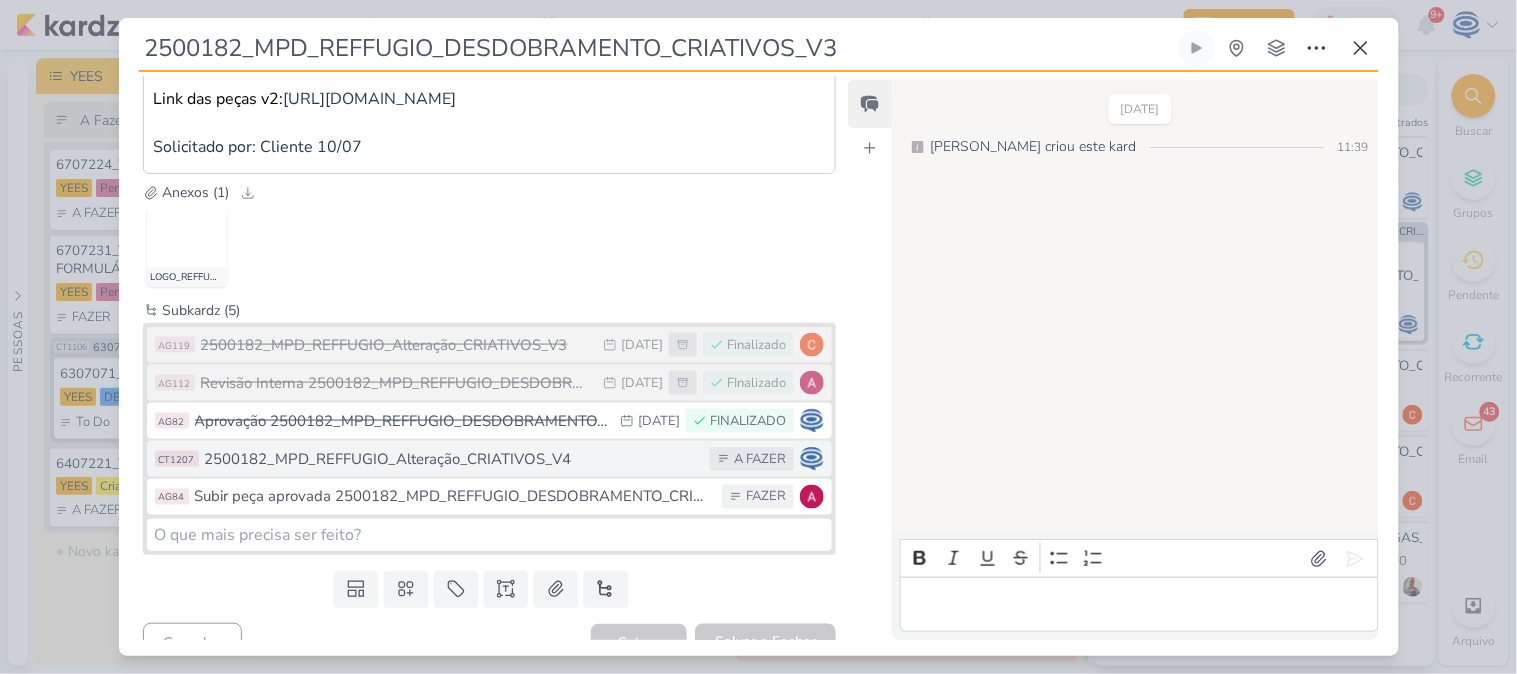 click on "2500182_MPD_REFFUGIO_Alteração_CRIATIVOS_V4" at bounding box center [453, 459] 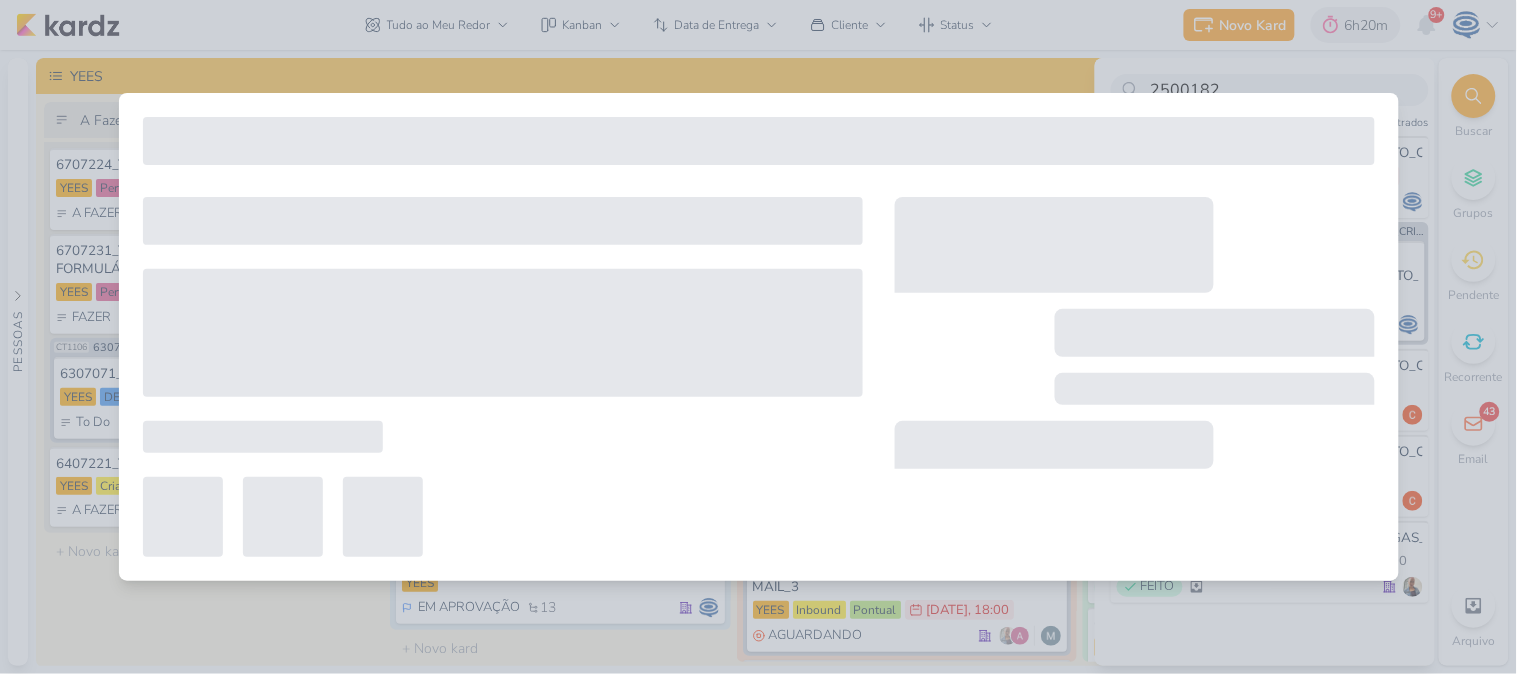 click on "2500182_MPD_REFFUGIO_DESDOBRAMENTO_CRIATIVOS_V3
Criado por mim" at bounding box center (759, 337) 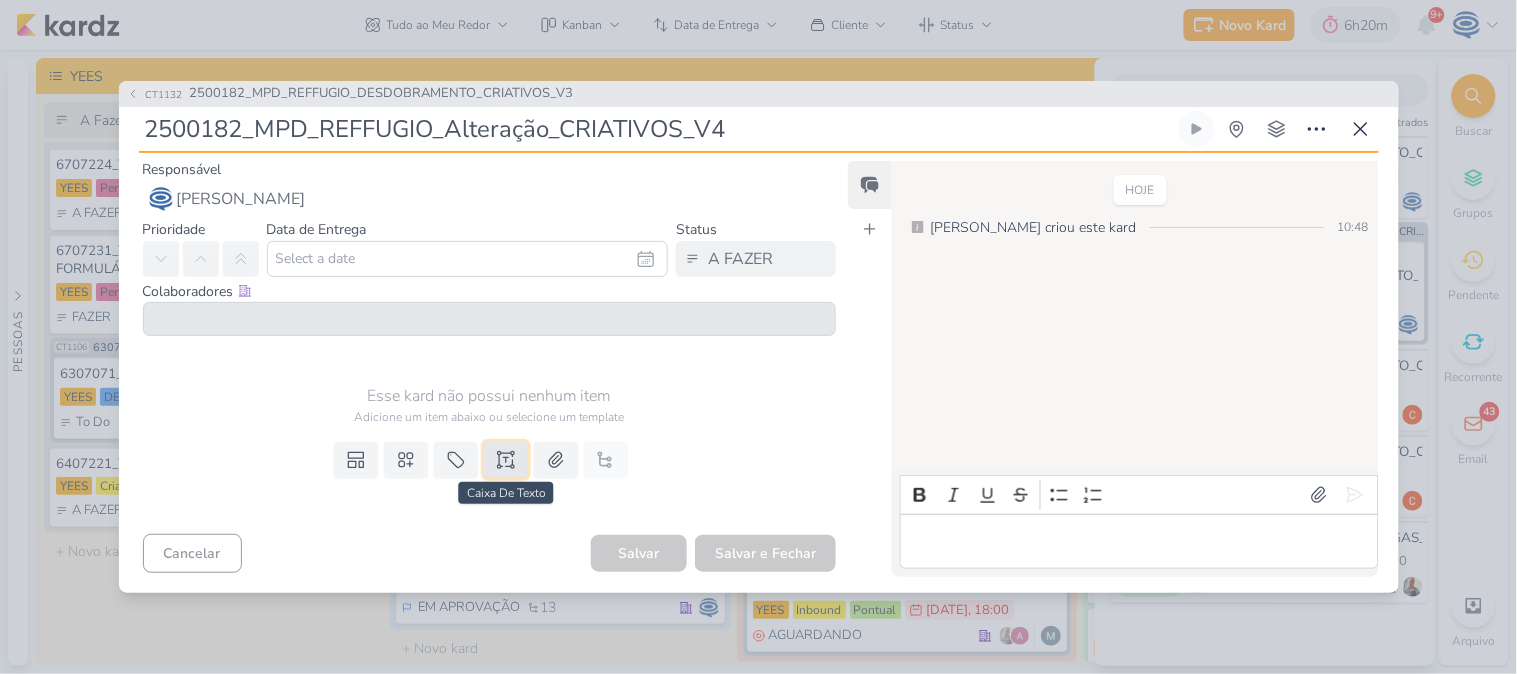 click 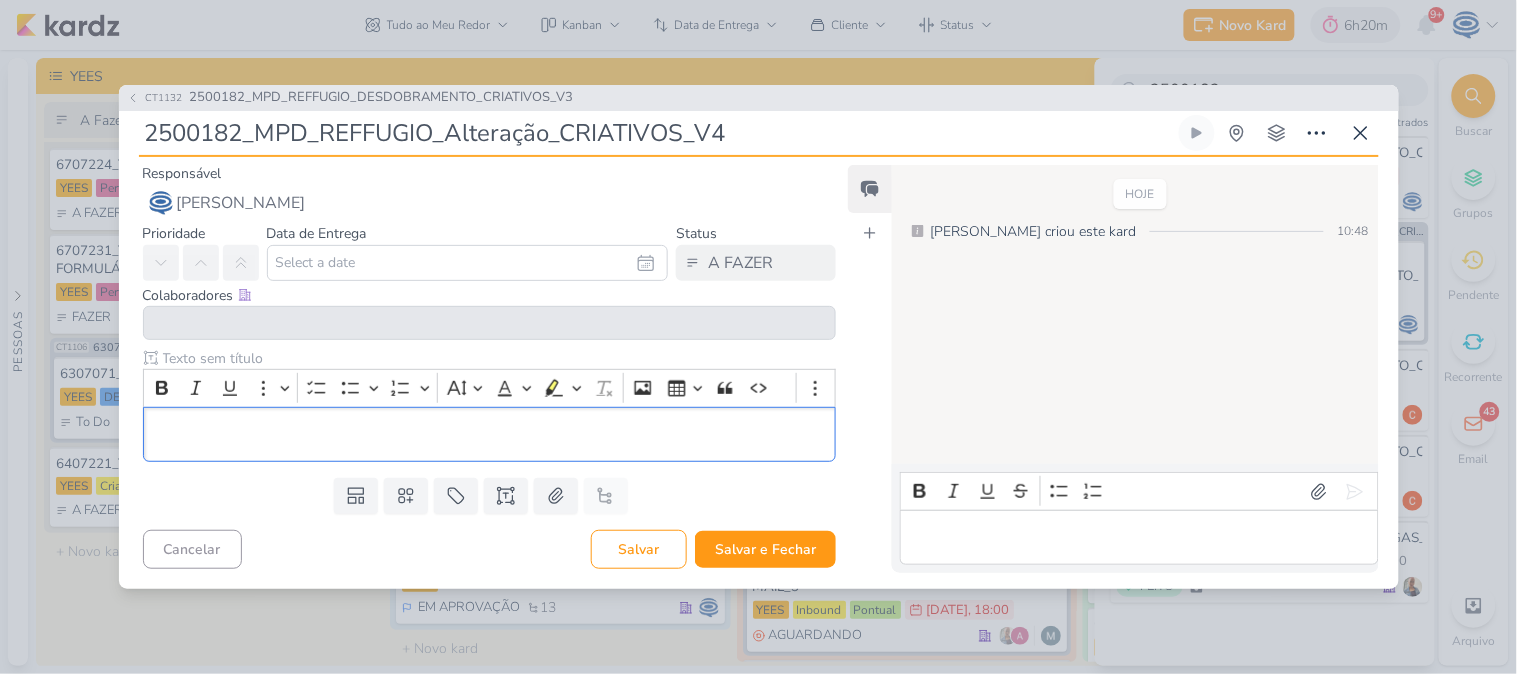 click at bounding box center [489, 435] 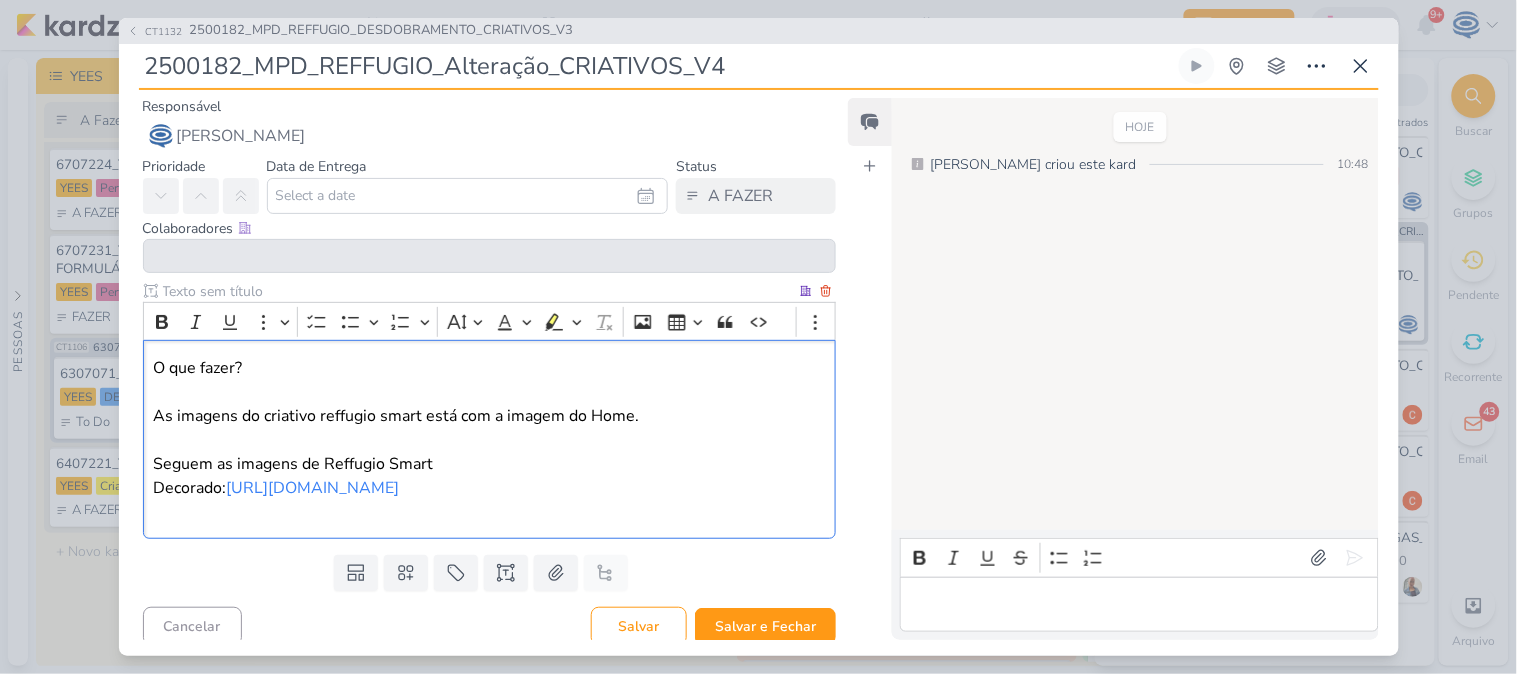 click on "Decorado:  [URL][DOMAIN_NAME]" at bounding box center (489, 500) 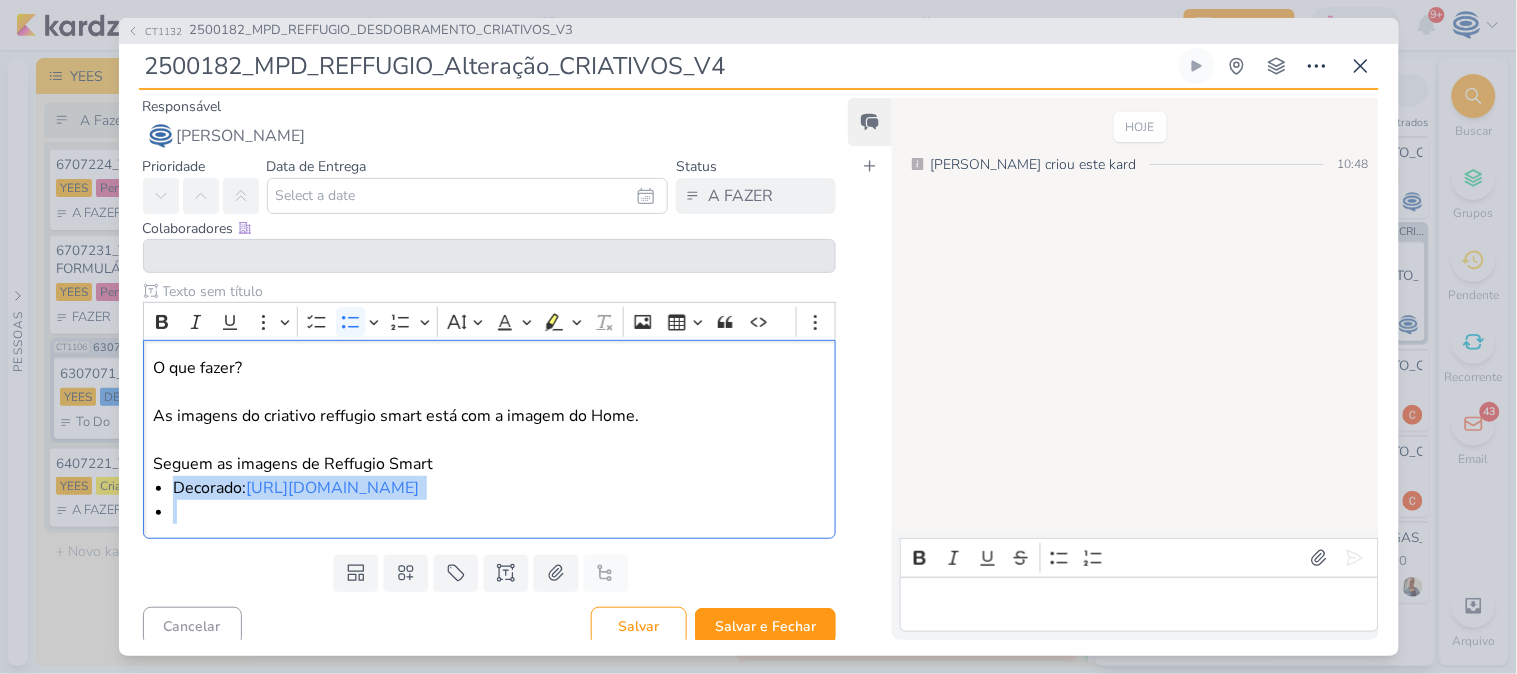 drag, startPoint x: 207, startPoint y: 505, endPoint x: 136, endPoint y: 486, distance: 73.4983 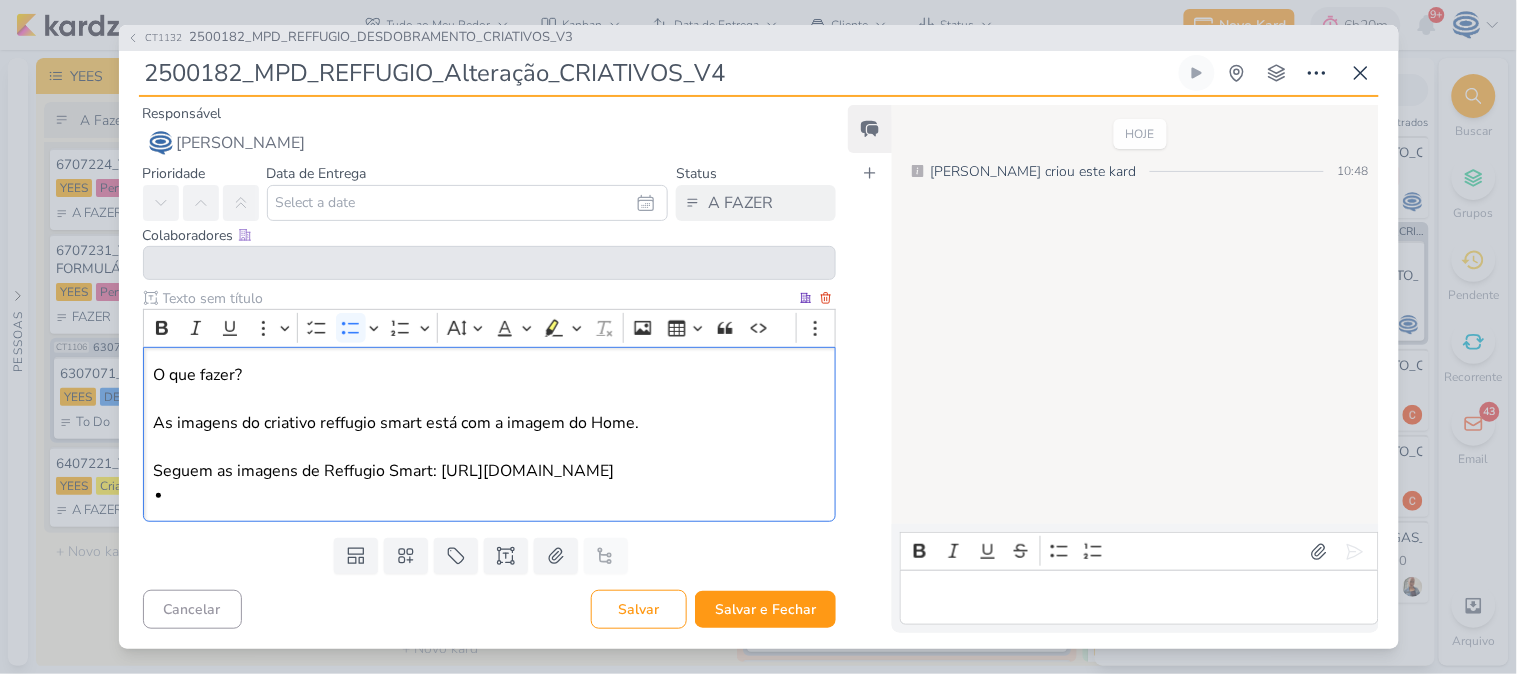click at bounding box center [499, 495] 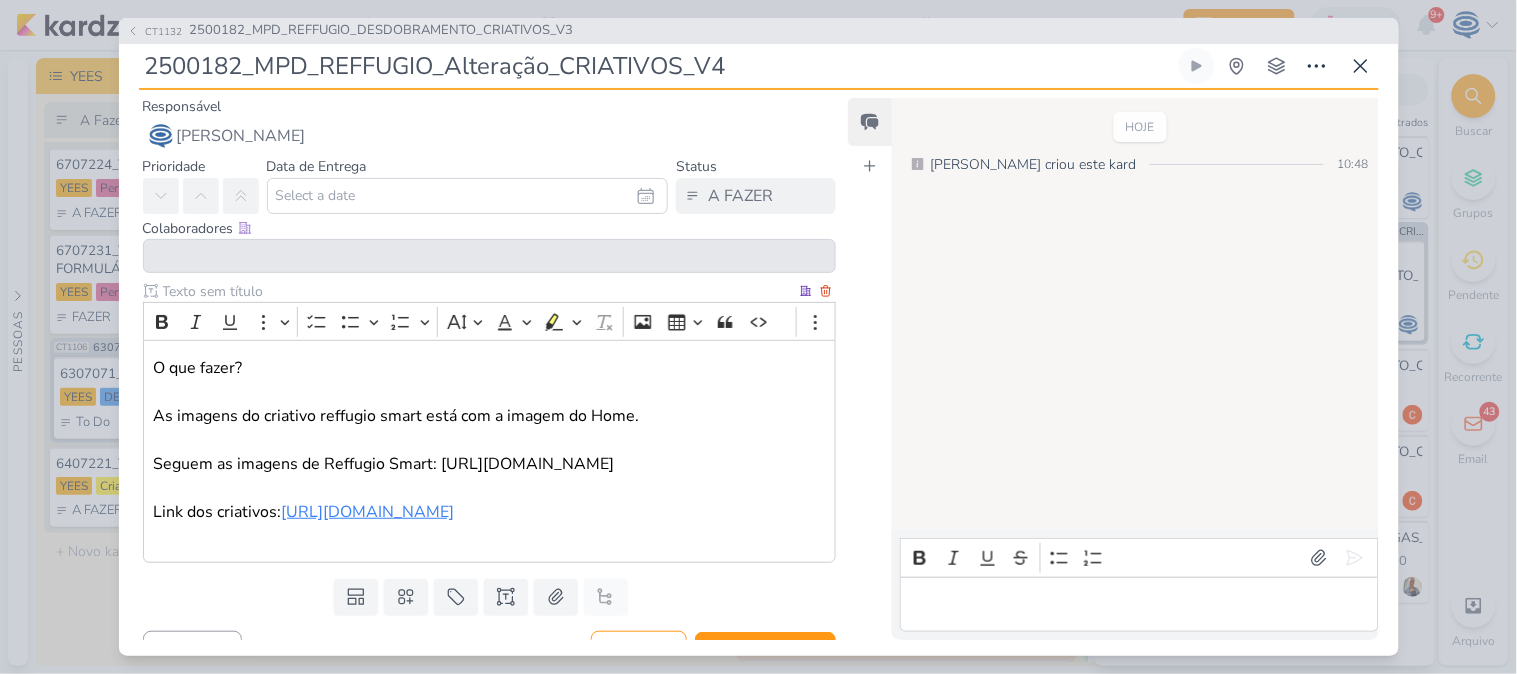 scroll, scrollTop: 82, scrollLeft: 0, axis: vertical 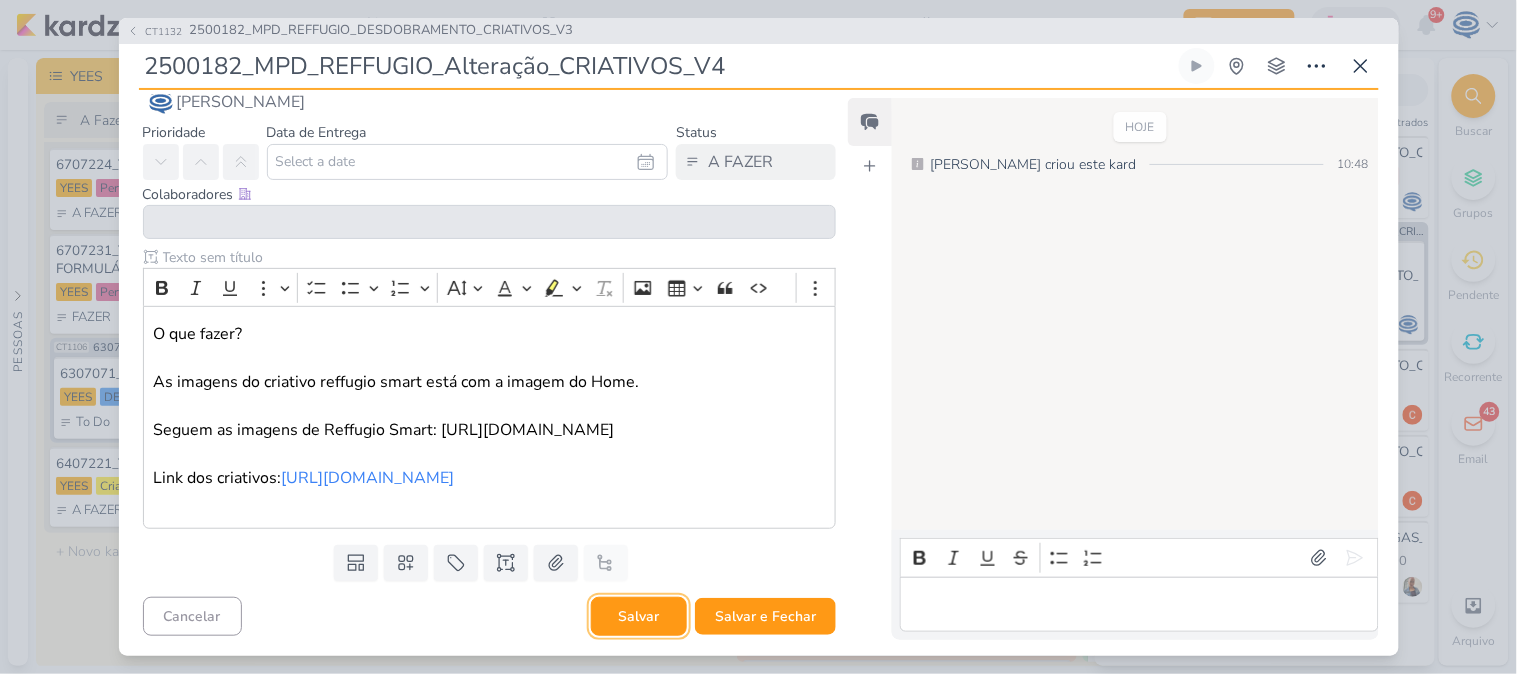click on "Salvar" at bounding box center (639, 616) 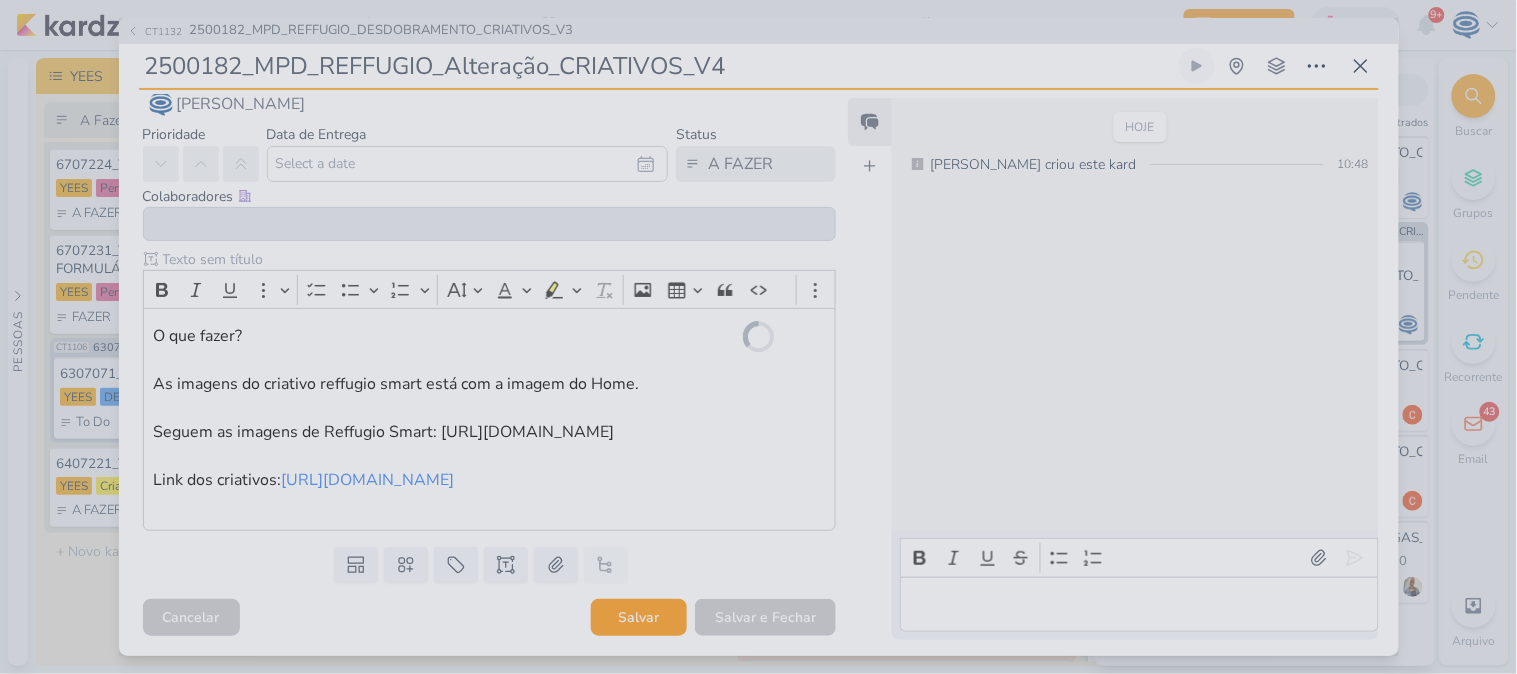 scroll, scrollTop: 80, scrollLeft: 0, axis: vertical 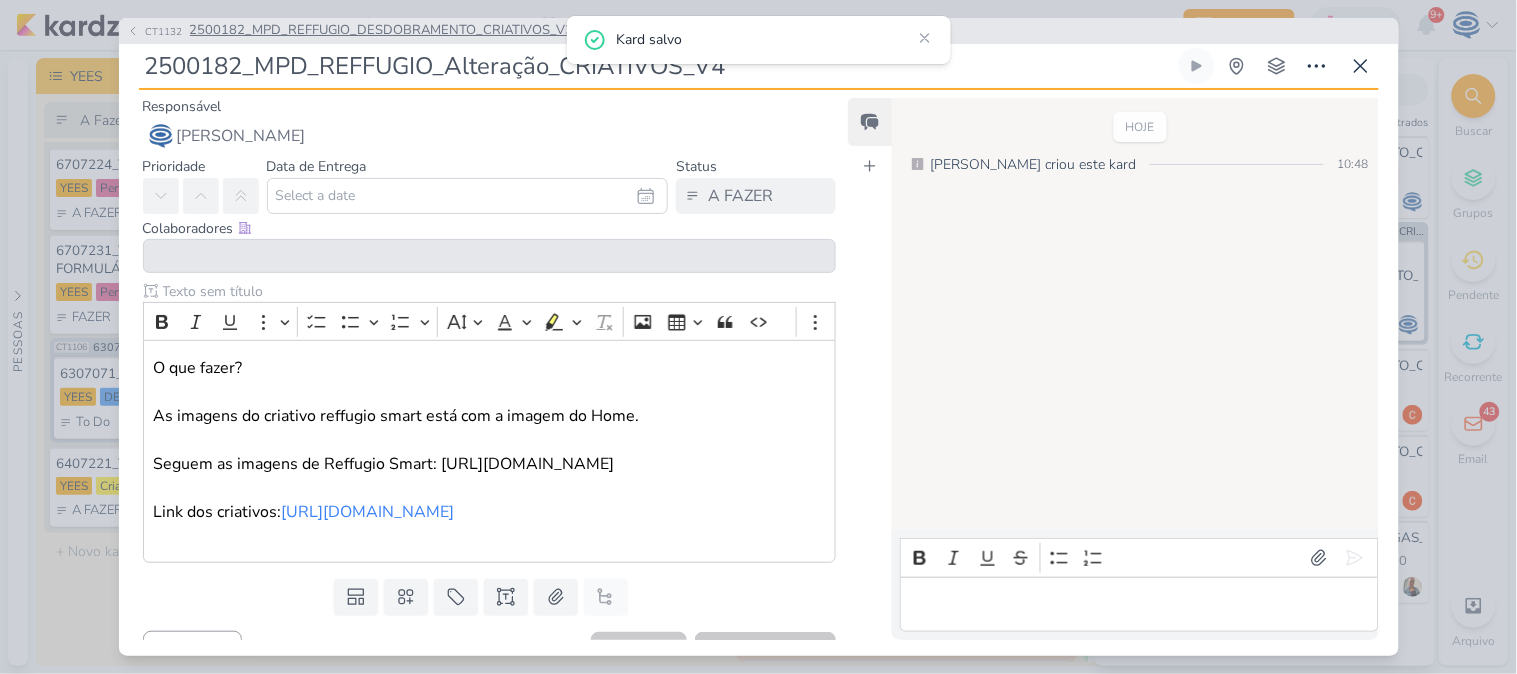 click on "2500182_MPD_REFFUGIO_DESDOBRAMENTO_CRIATIVOS_V3" at bounding box center (382, 31) 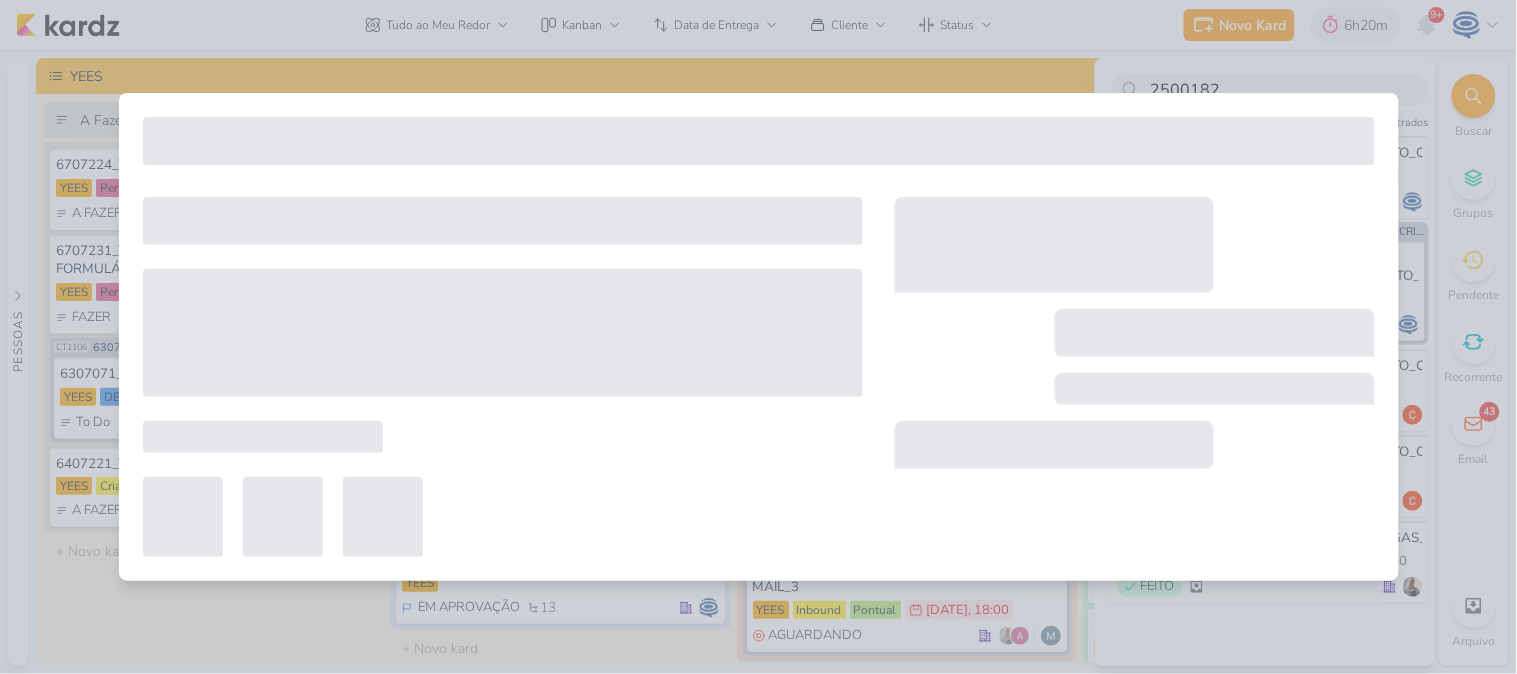 type on "2500182_MPD_REFFUGIO_DESDOBRAMENTO_CRIATIVOS_V3" 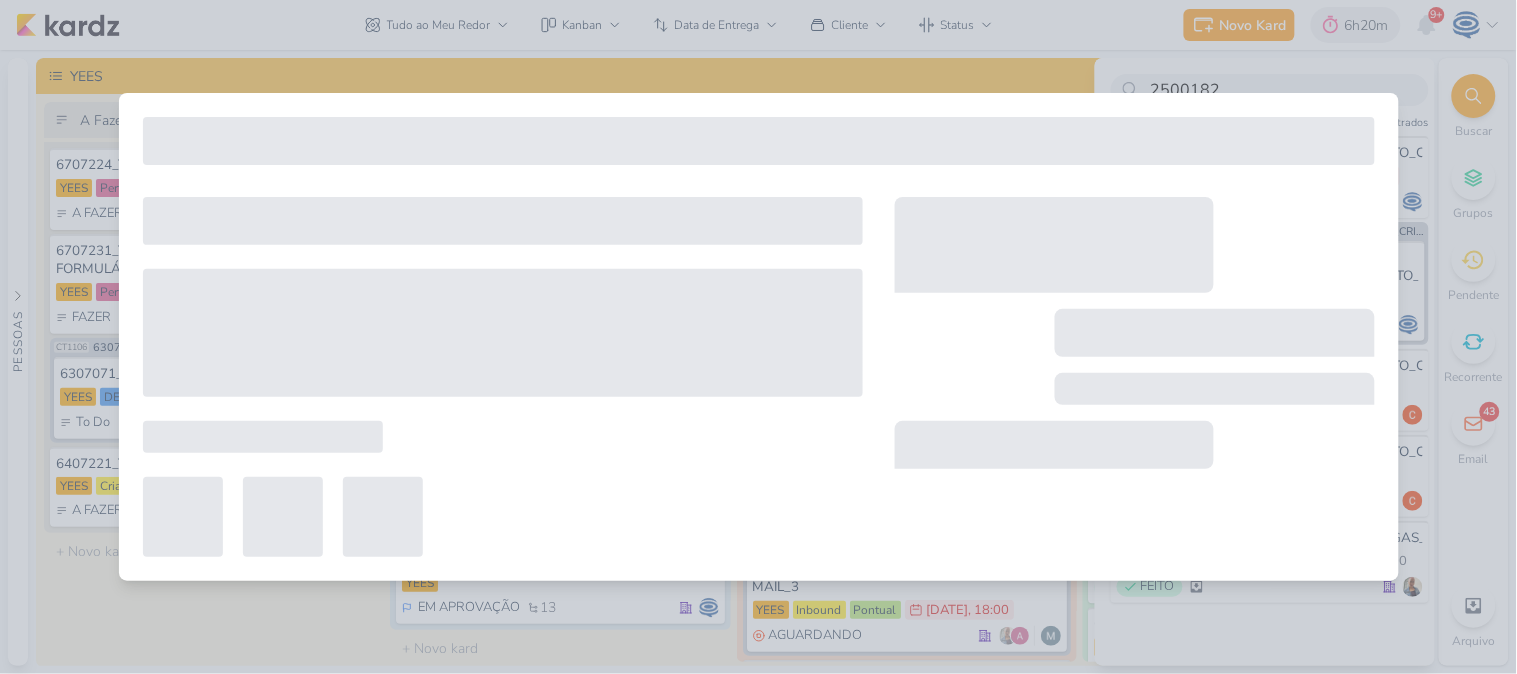 type on "[DATE] 18:00" 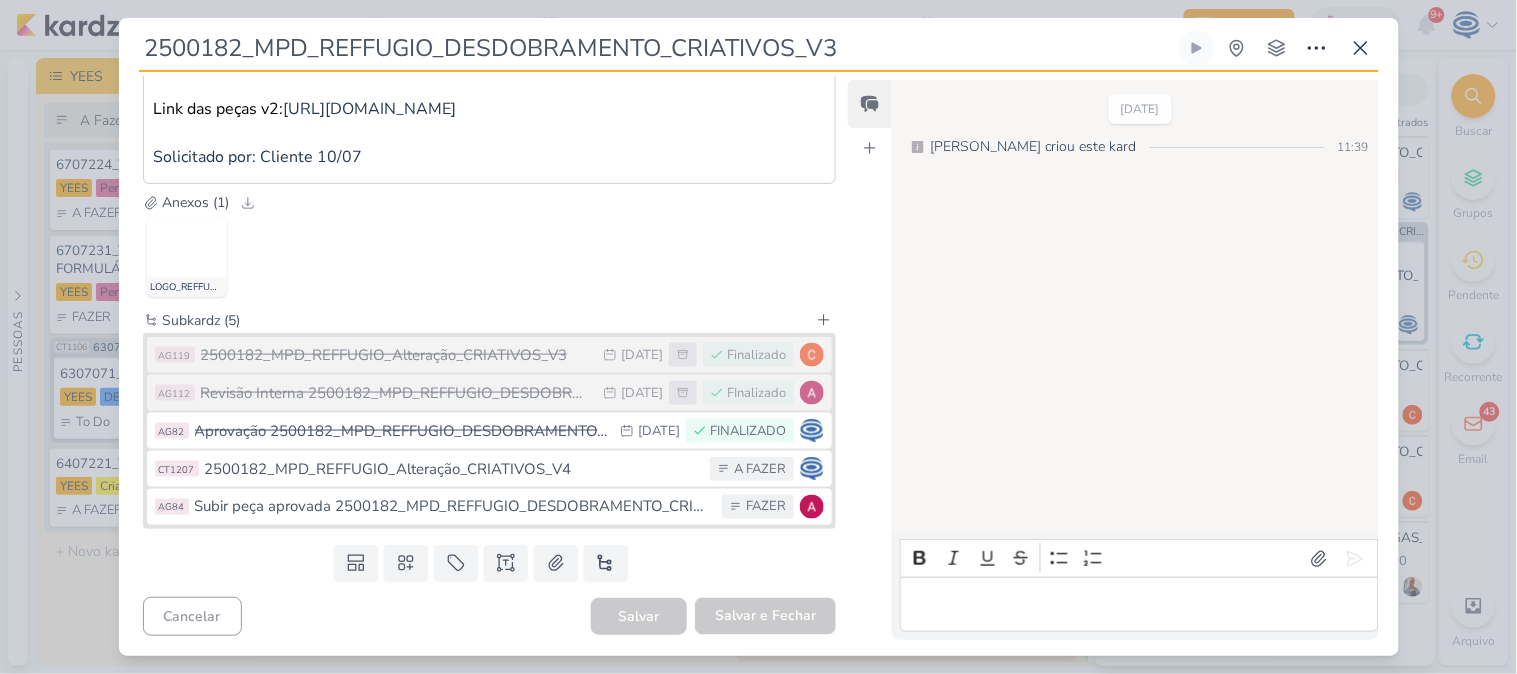 scroll, scrollTop: 577, scrollLeft: 0, axis: vertical 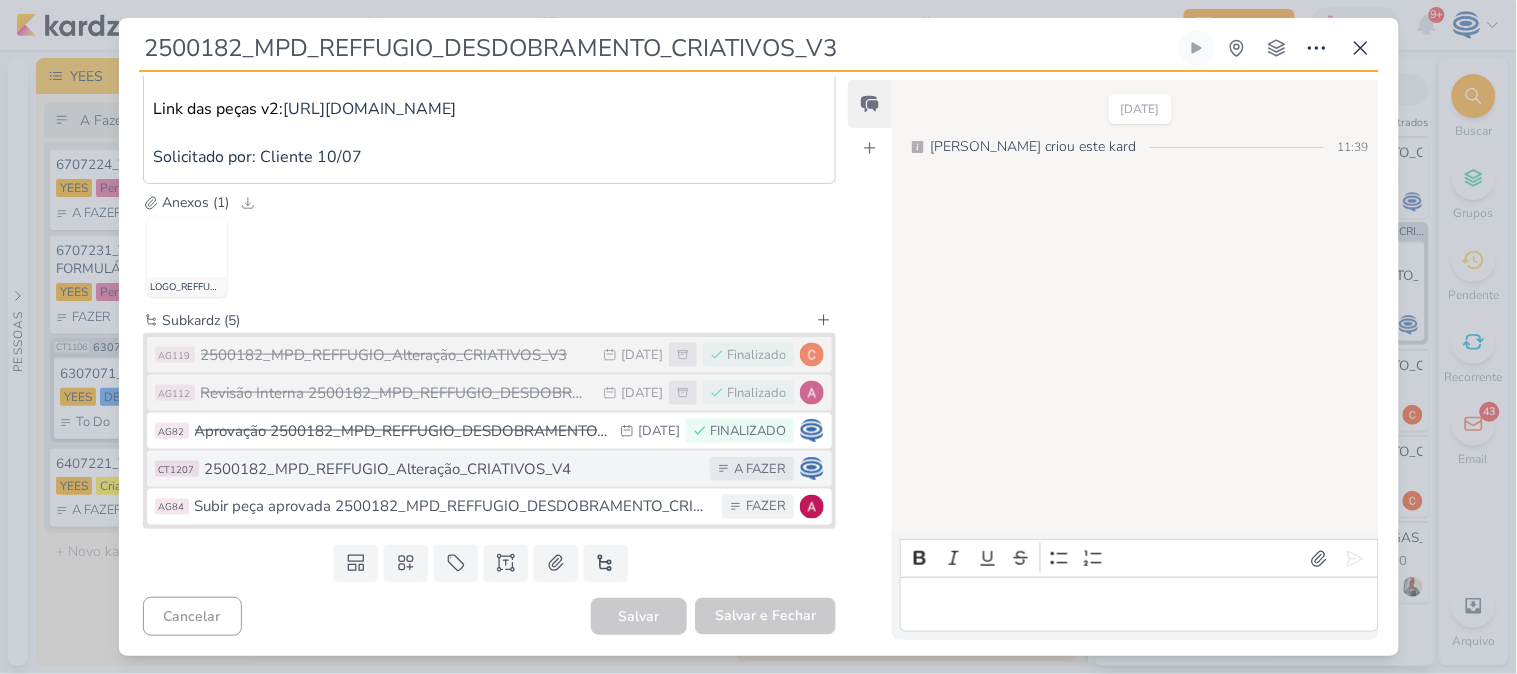 click on "2500182_MPD_REFFUGIO_Alteração_CRIATIVOS_V4" at bounding box center [453, 469] 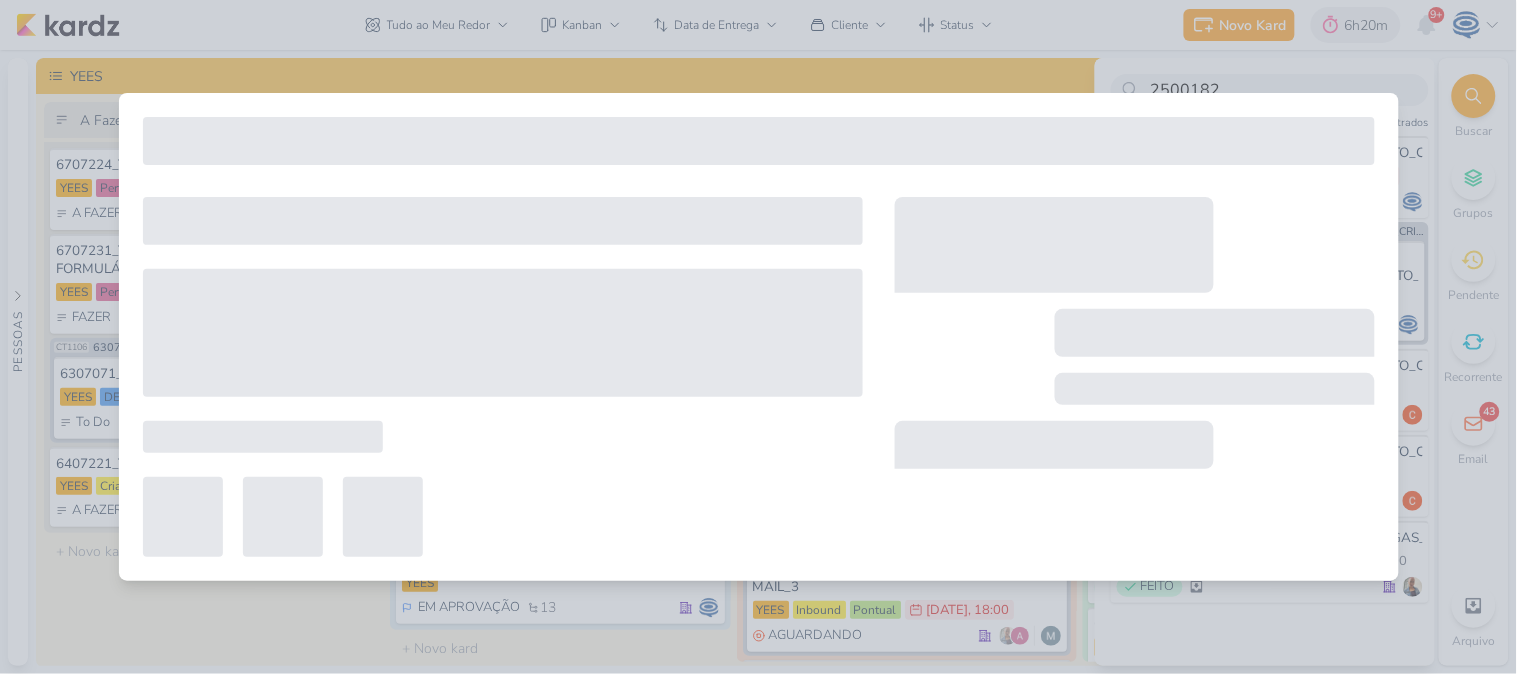 type on "2500182_MPD_REFFUGIO_Alteração_CRIATIVOS_V4" 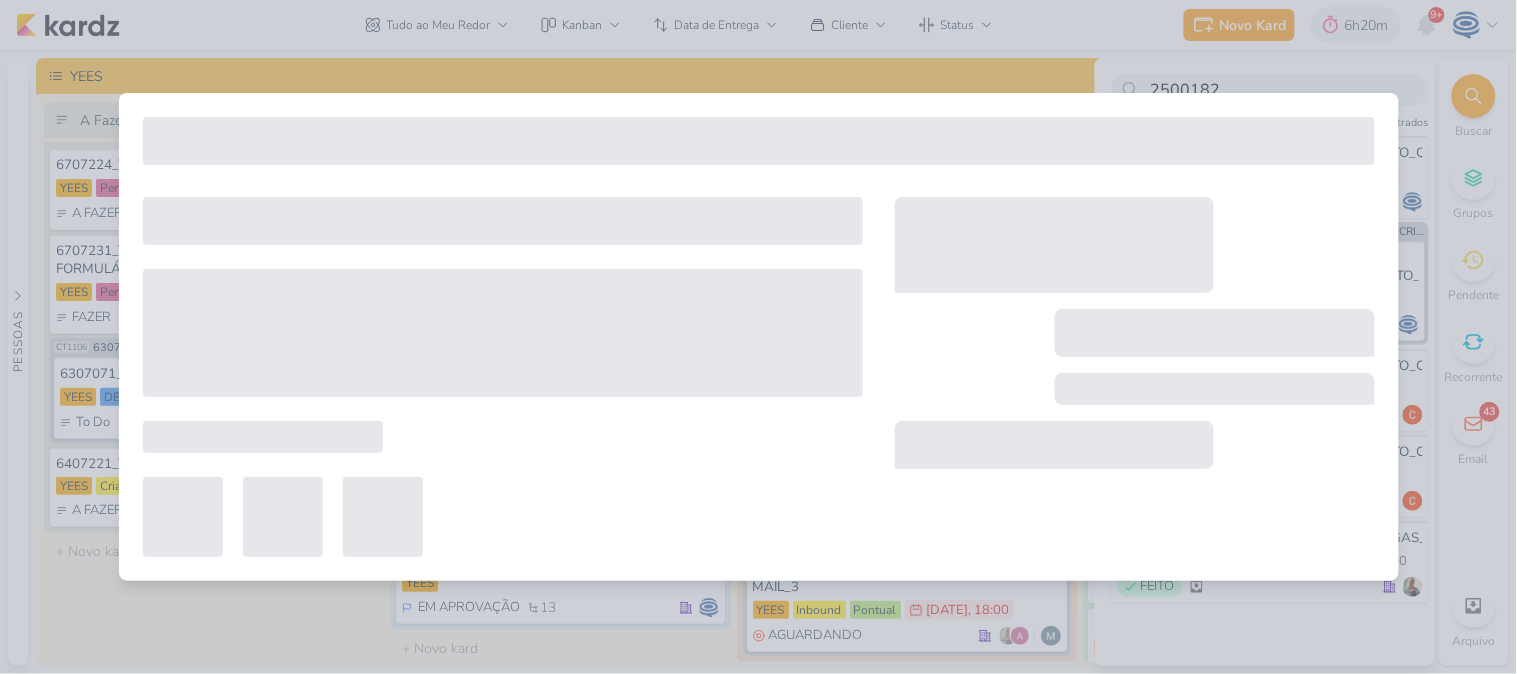 type 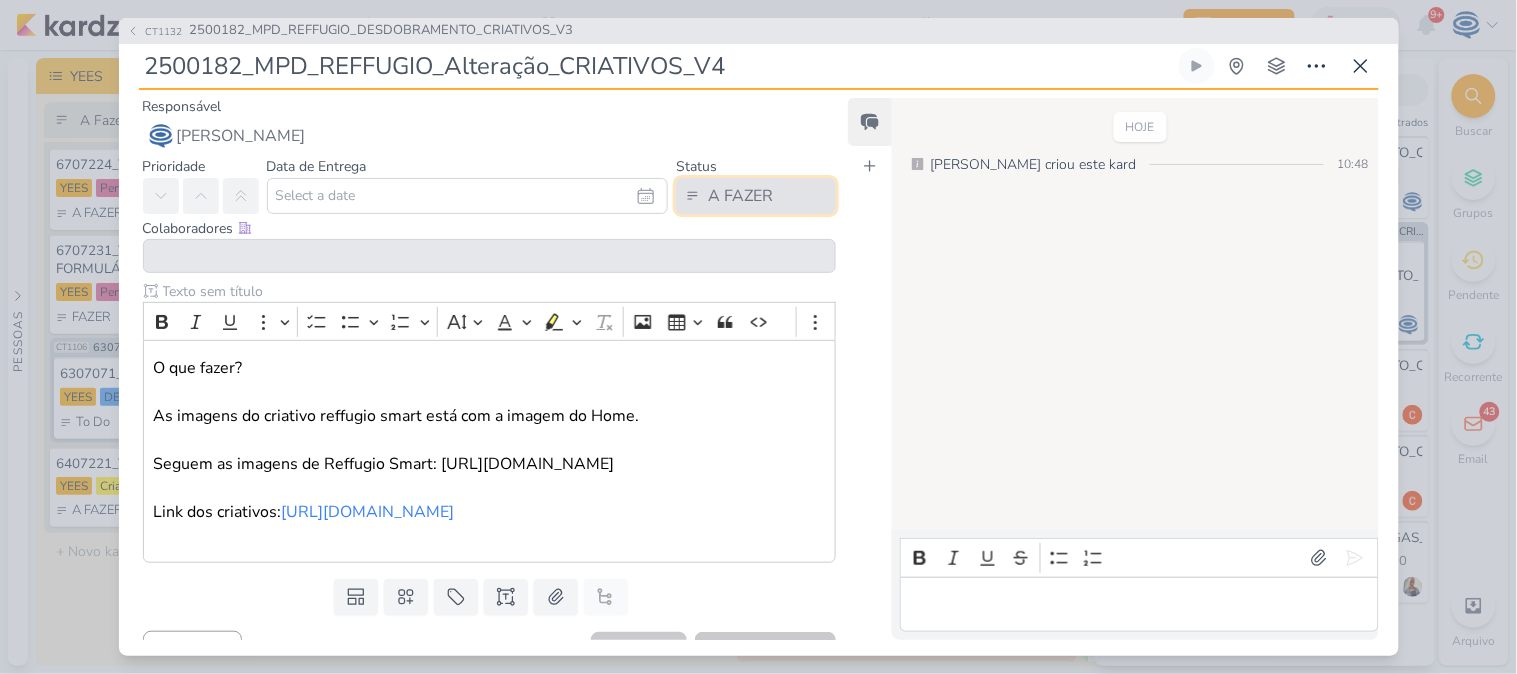 click on "A FAZER" at bounding box center [740, 196] 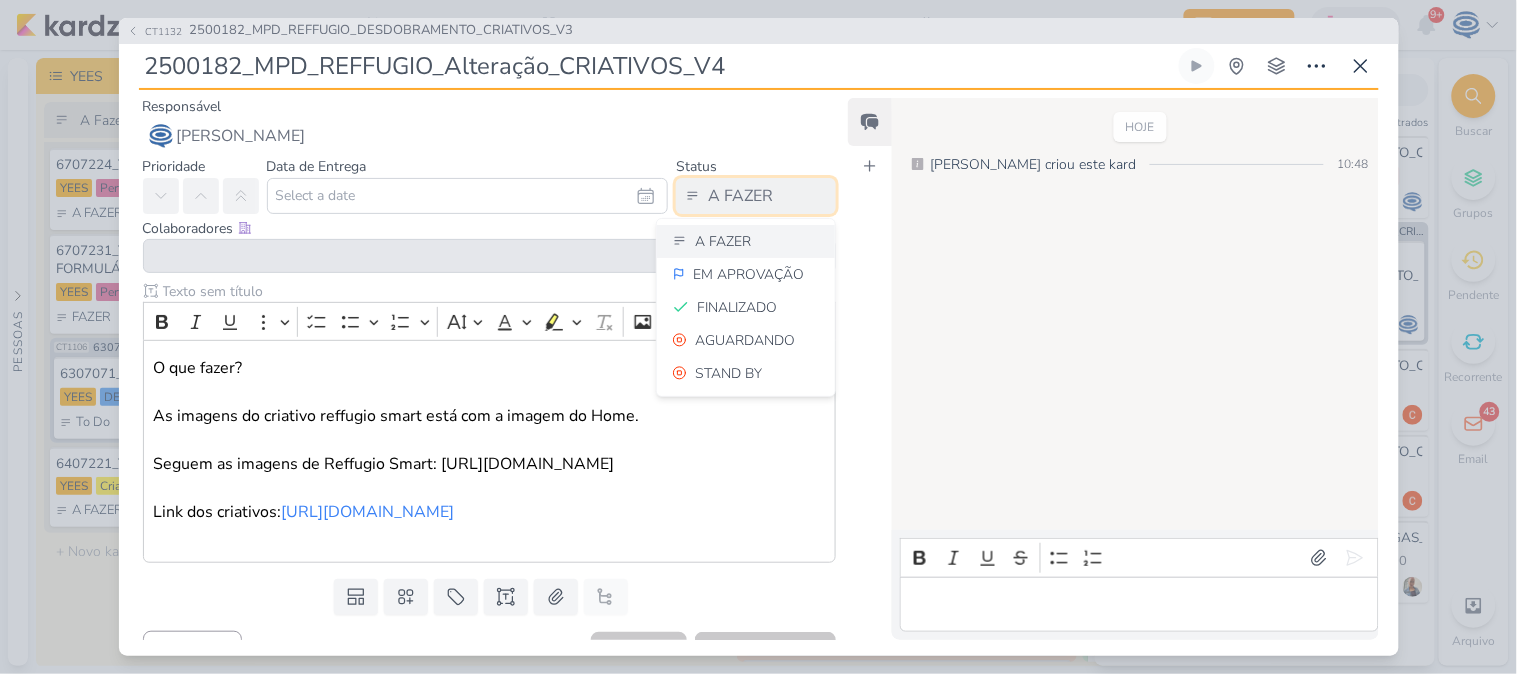 type 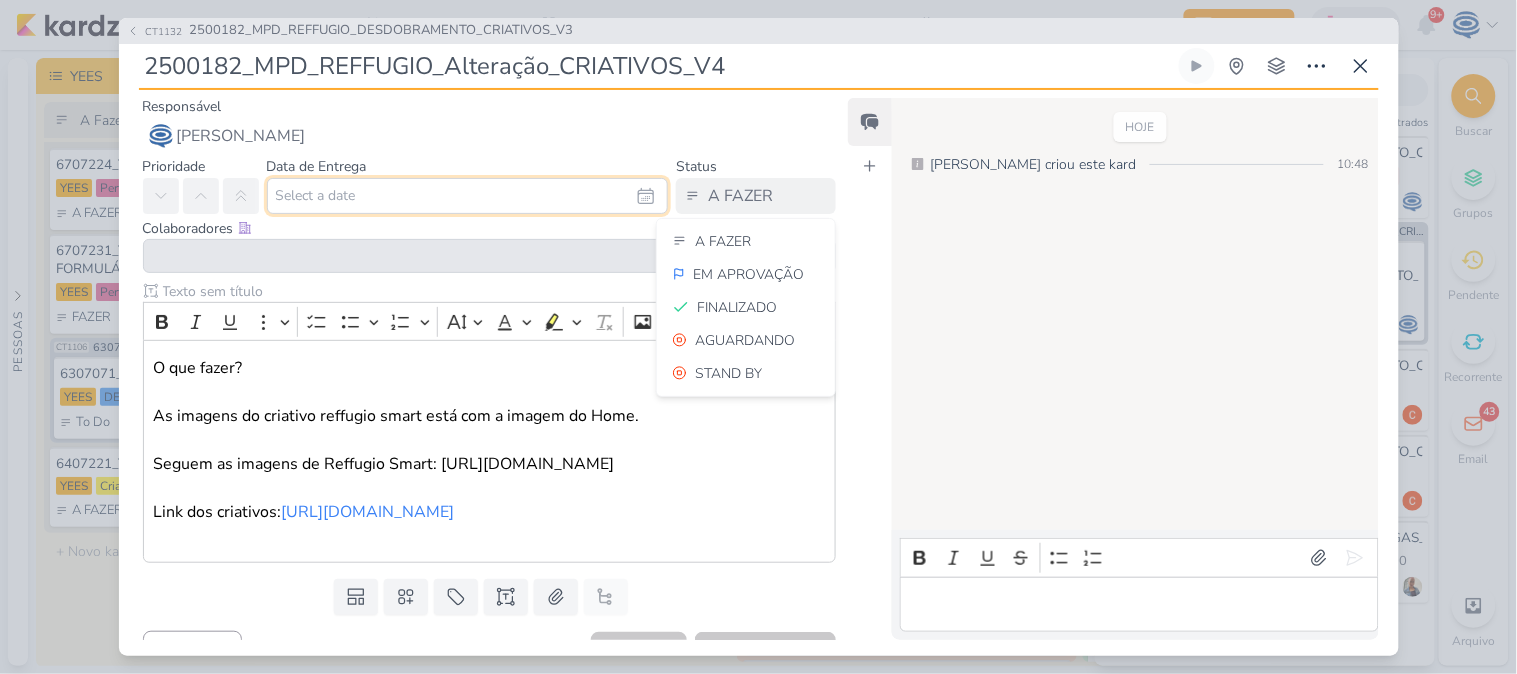 click at bounding box center [468, 196] 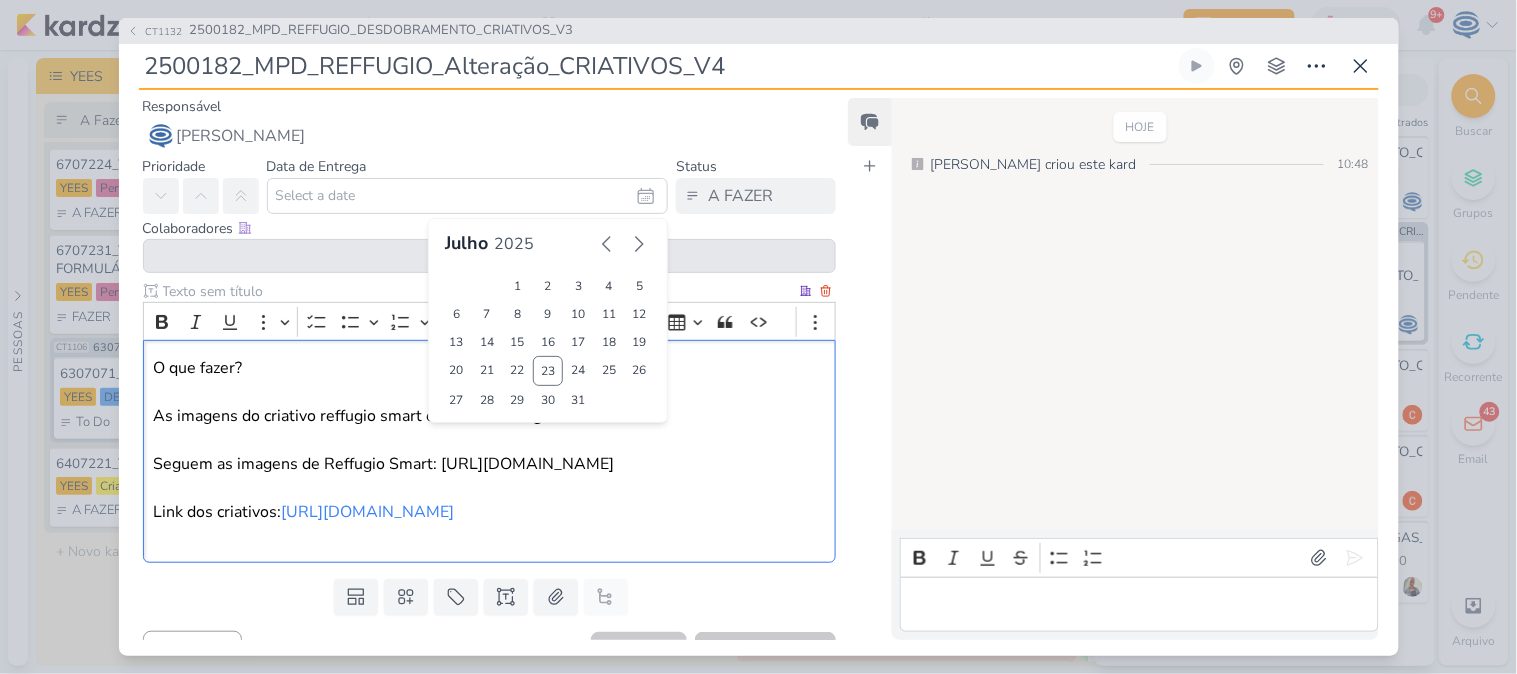 click on "Link dos criativos:  [URL][DOMAIN_NAME]" at bounding box center (489, 500) 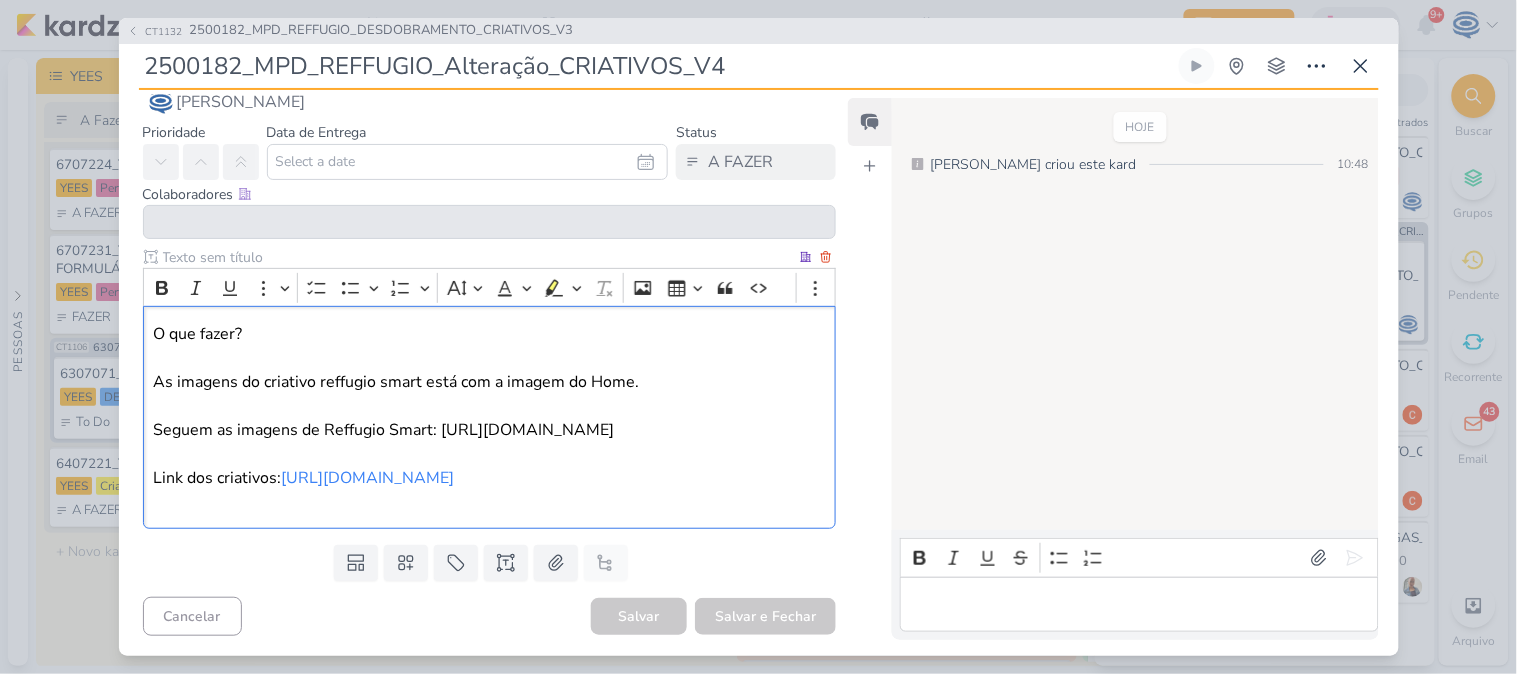 scroll, scrollTop: 0, scrollLeft: 0, axis: both 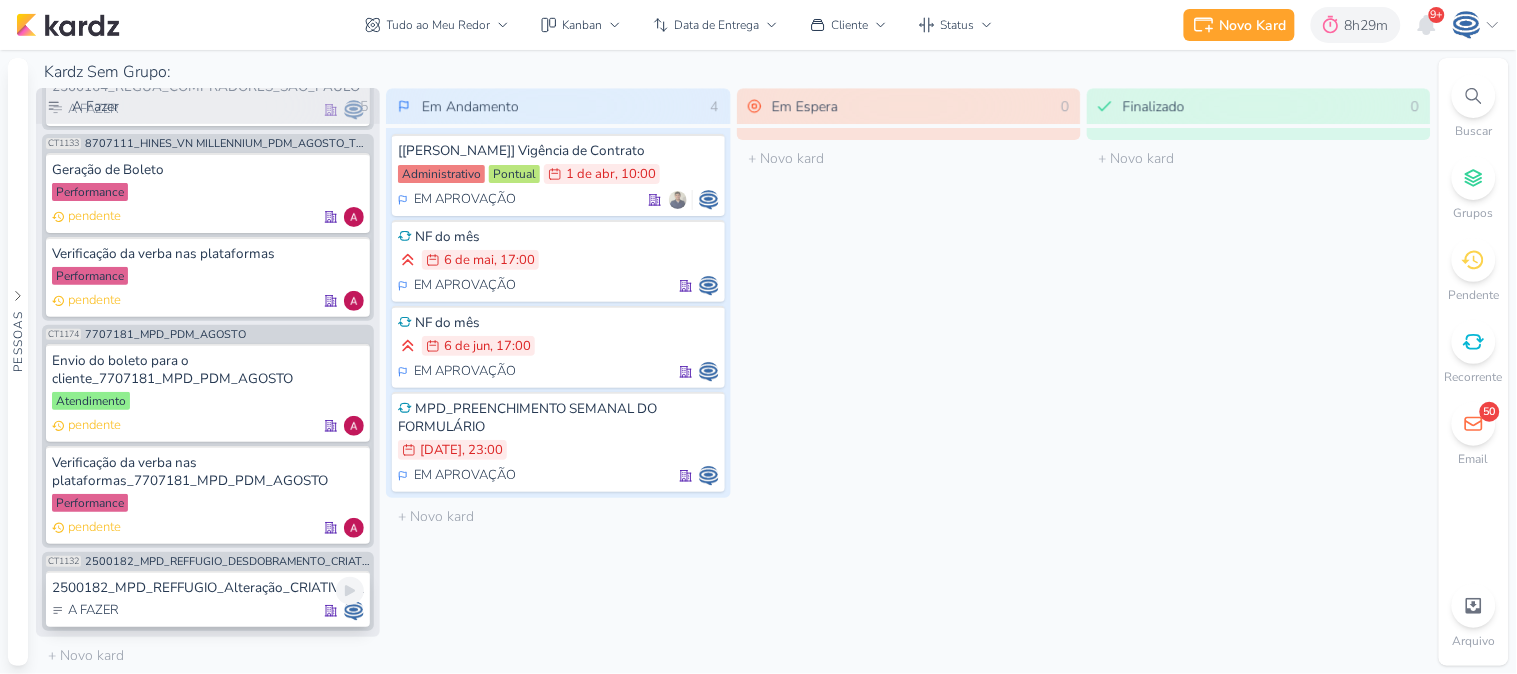 click on "A FAZER" at bounding box center (208, 611) 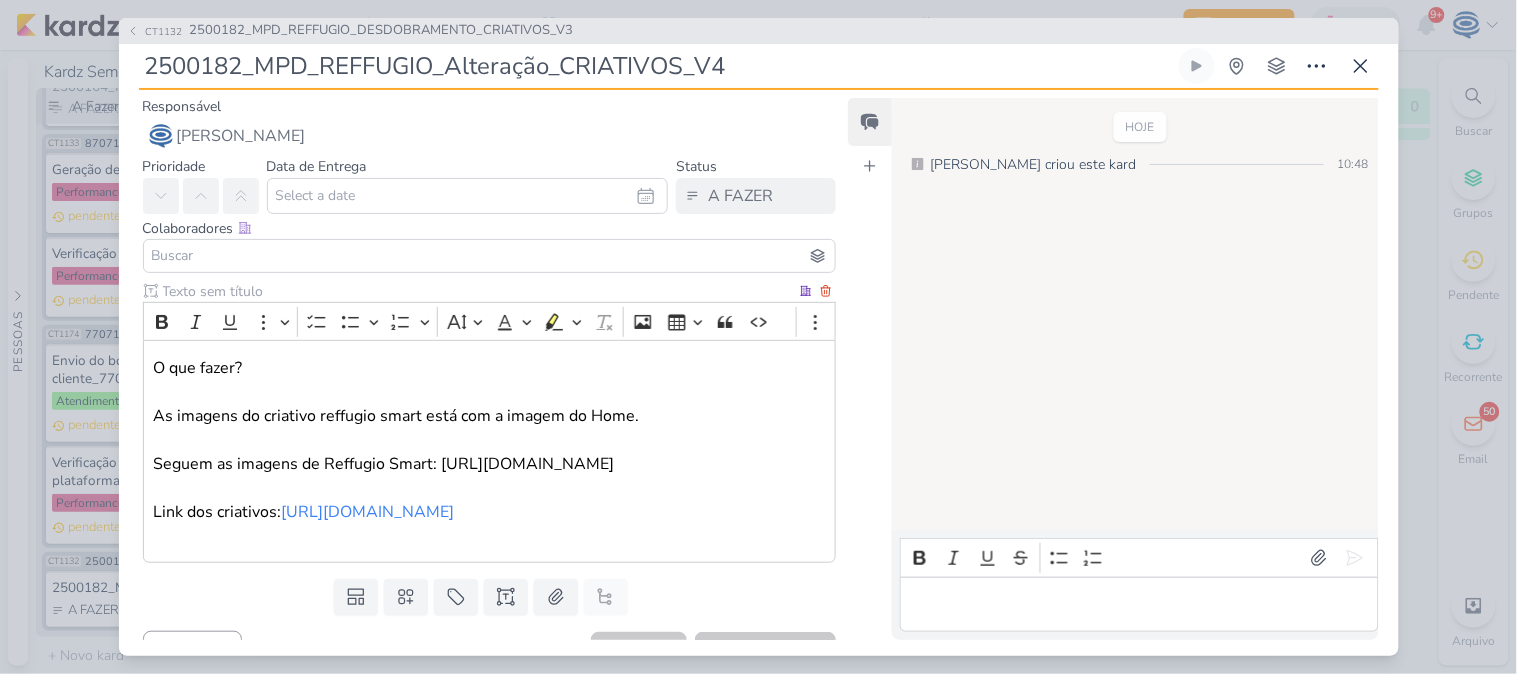 scroll, scrollTop: 82, scrollLeft: 0, axis: vertical 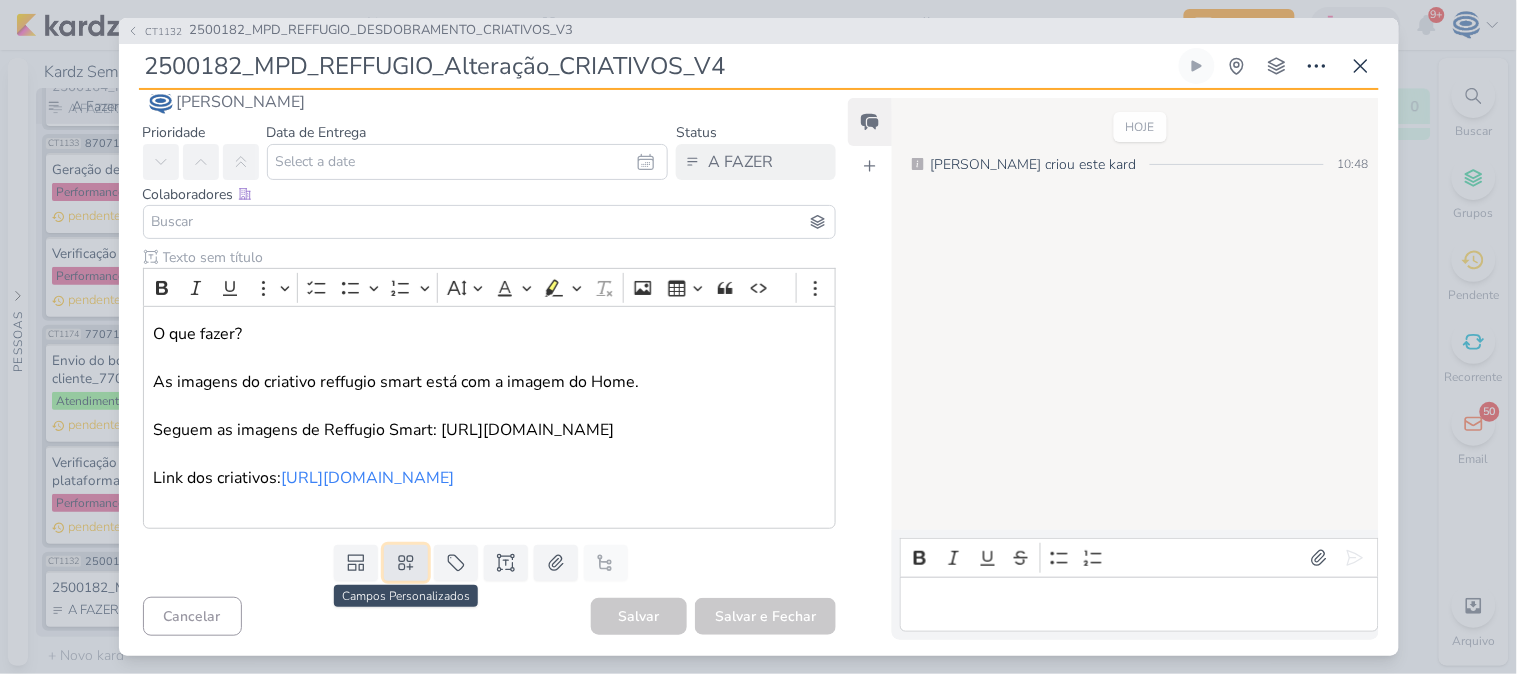 click at bounding box center (406, 563) 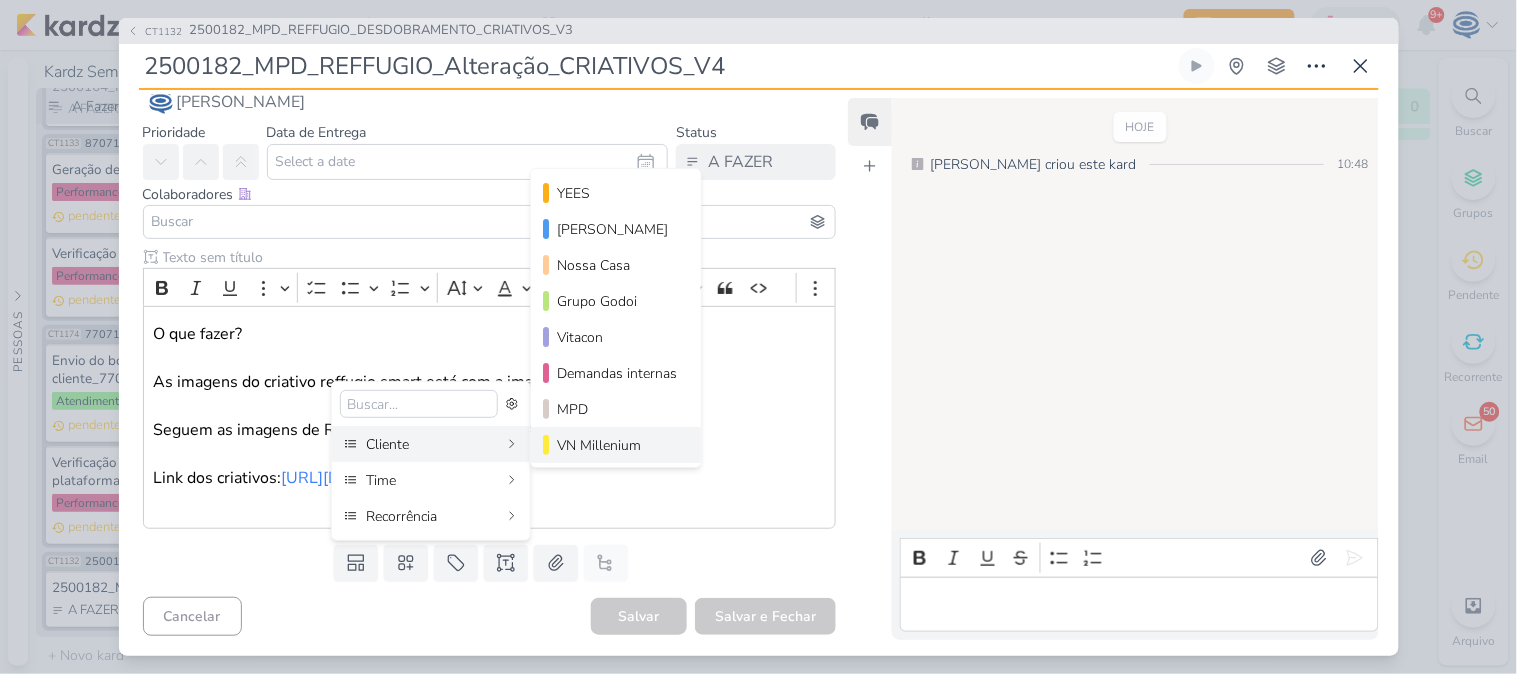 click on "VN Millenium" at bounding box center [616, 445] 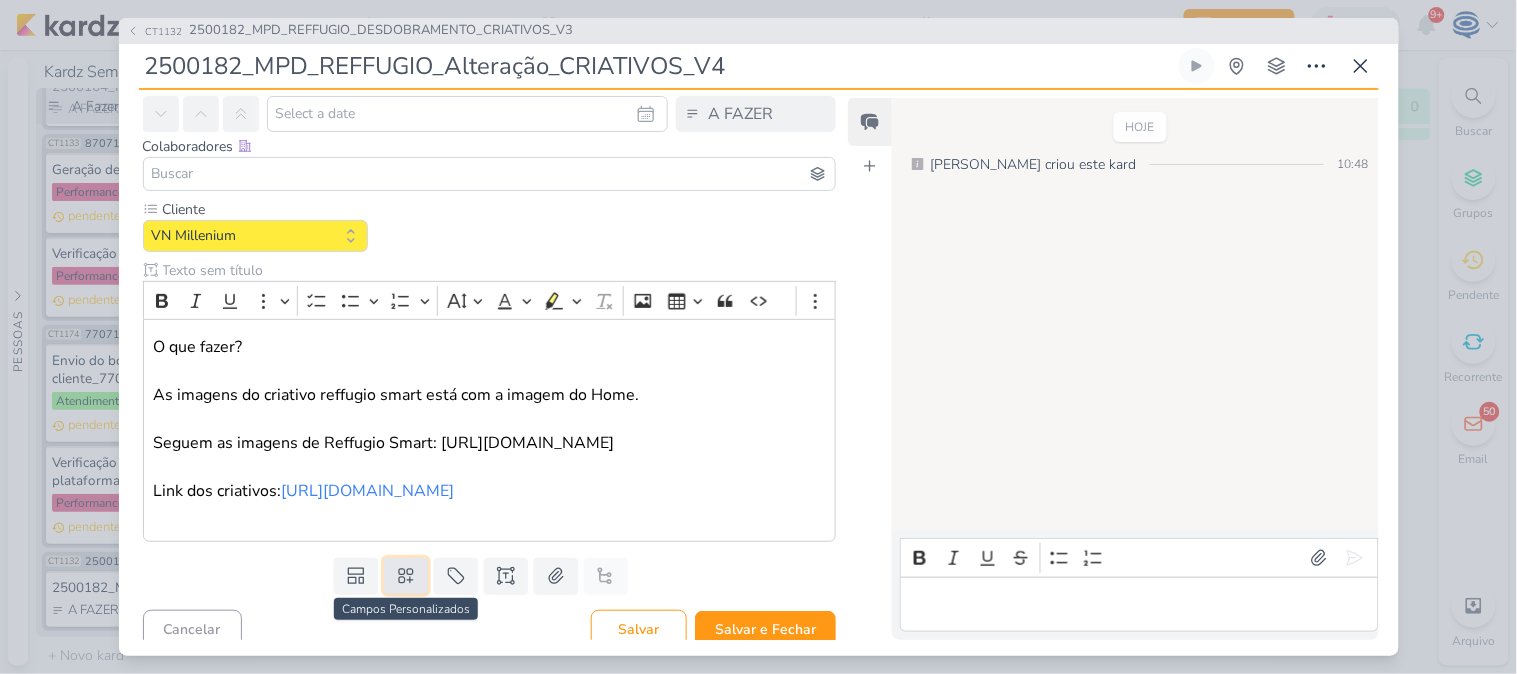 click 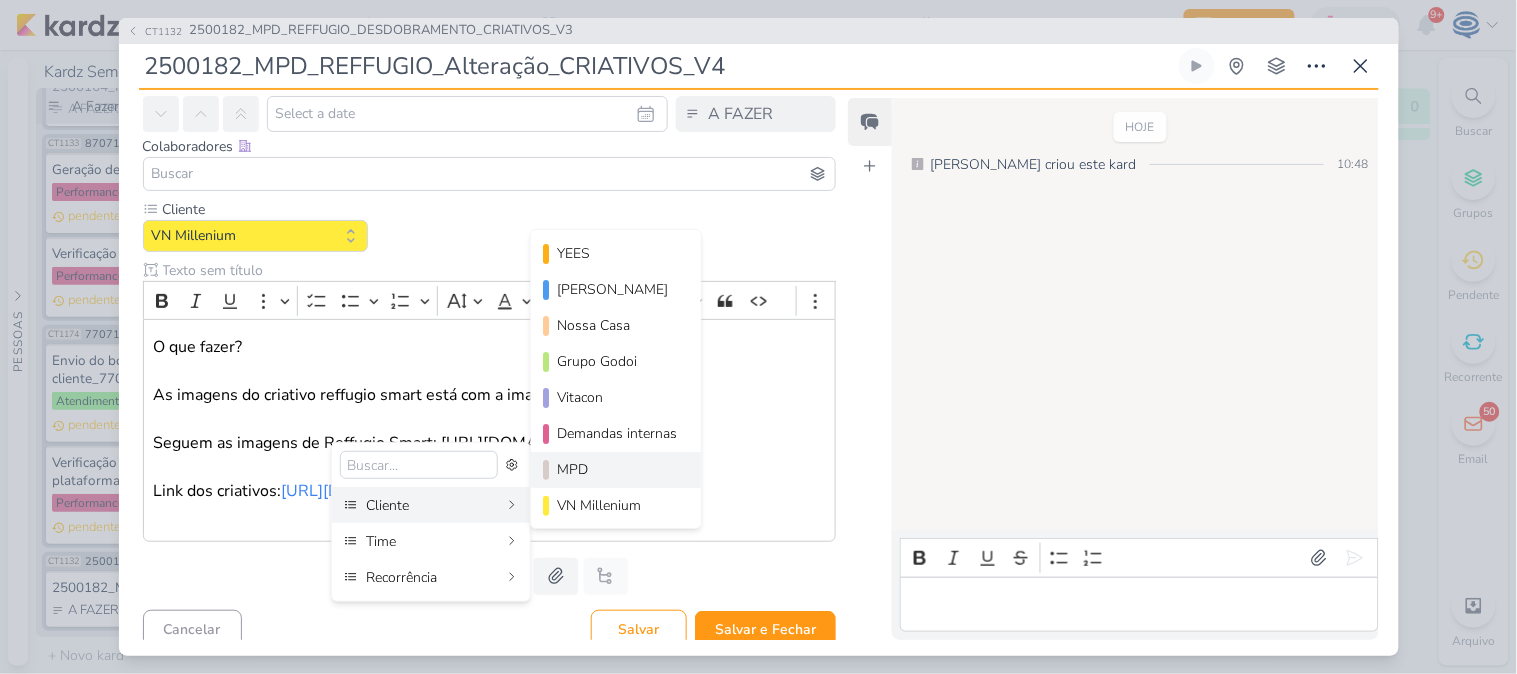 click on "MPD" at bounding box center [617, 469] 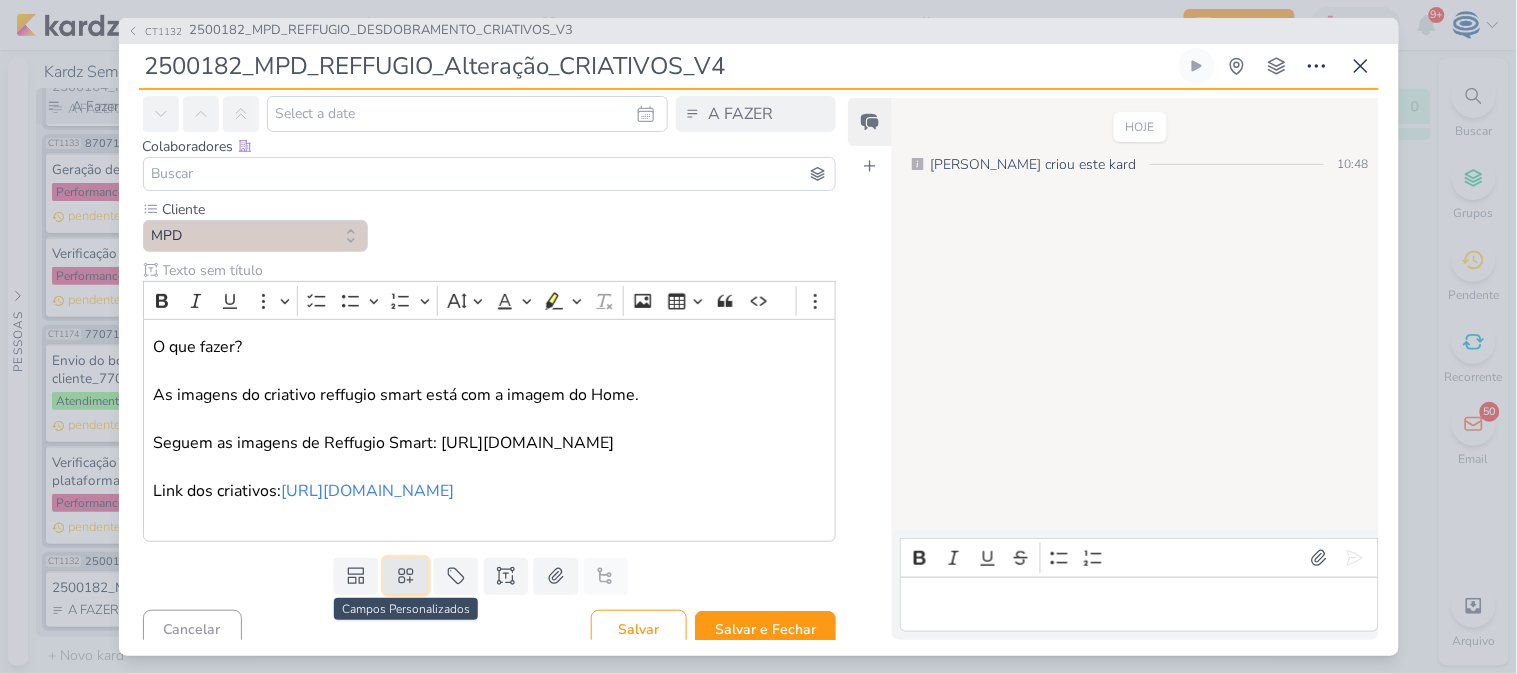 click 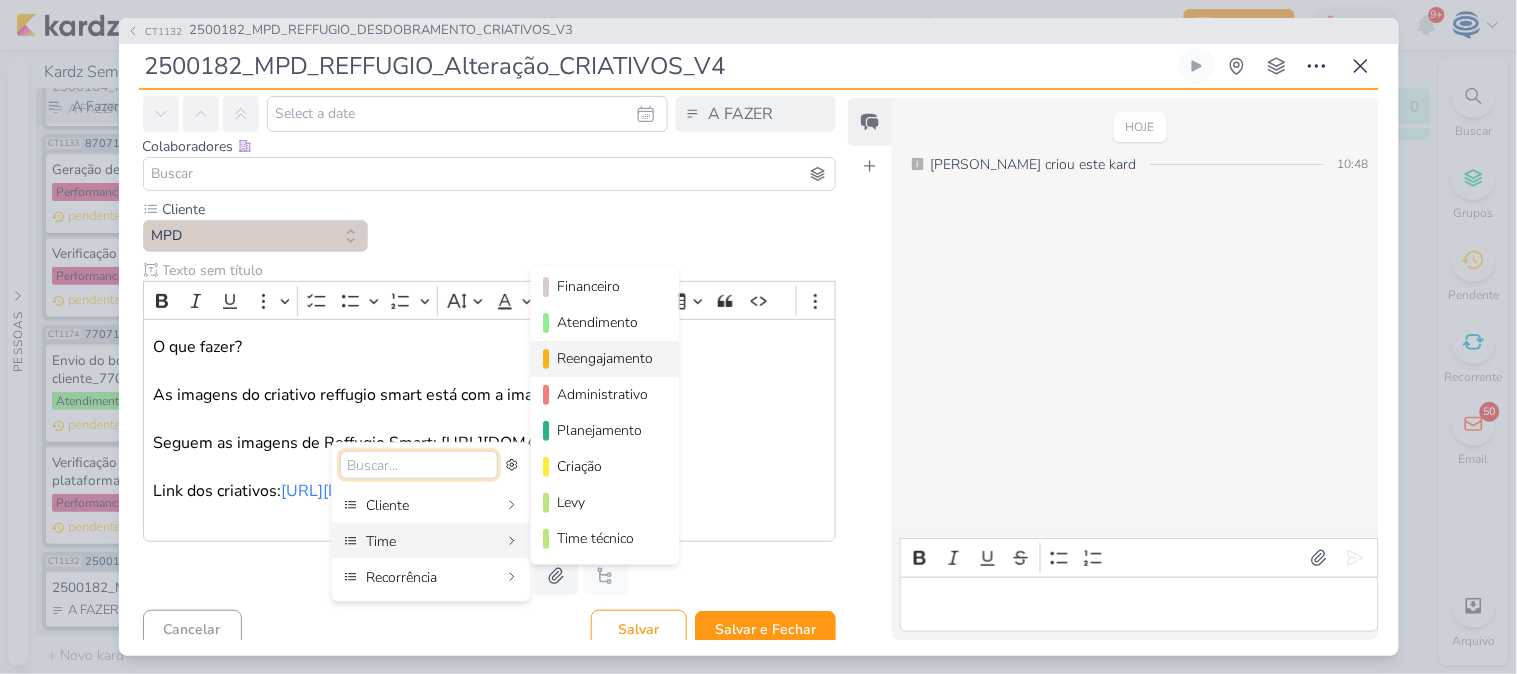 scroll, scrollTop: 182, scrollLeft: 0, axis: vertical 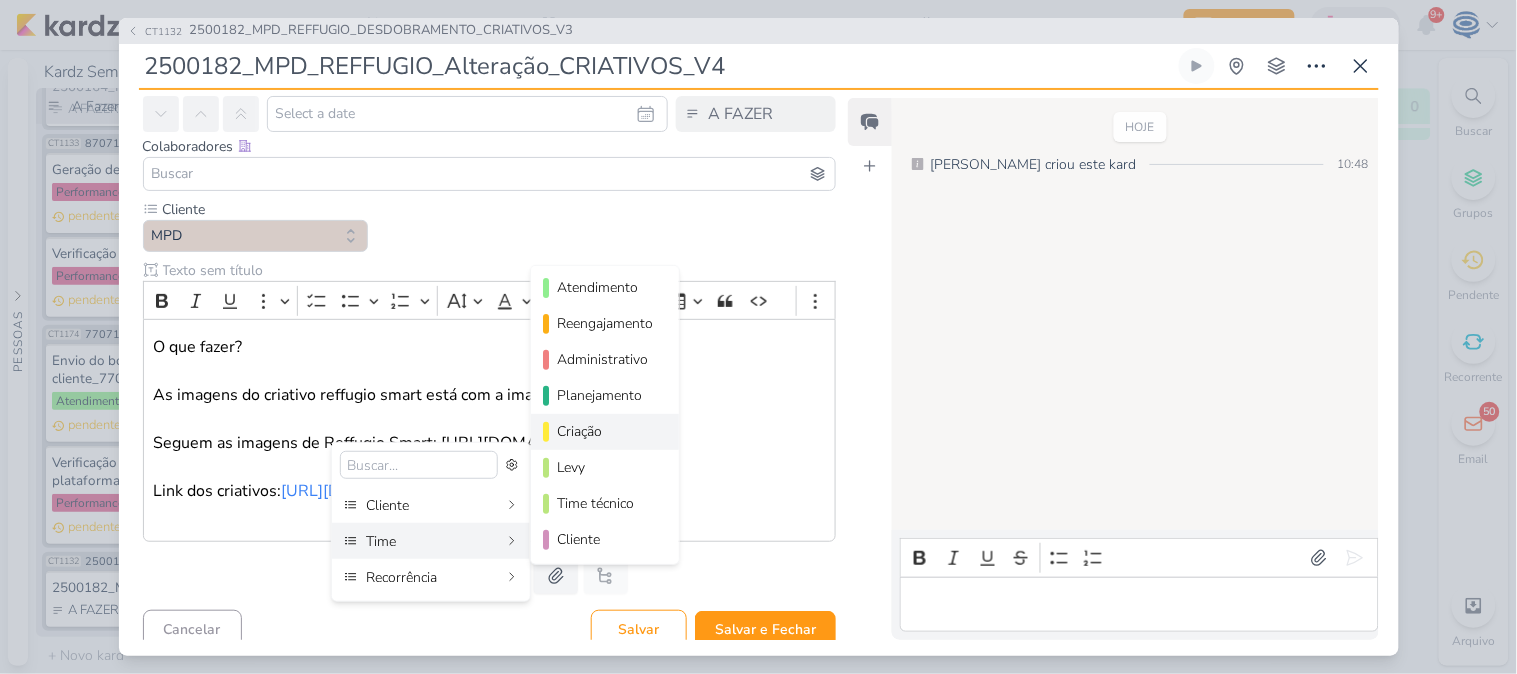 click on "Criação" at bounding box center (606, 431) 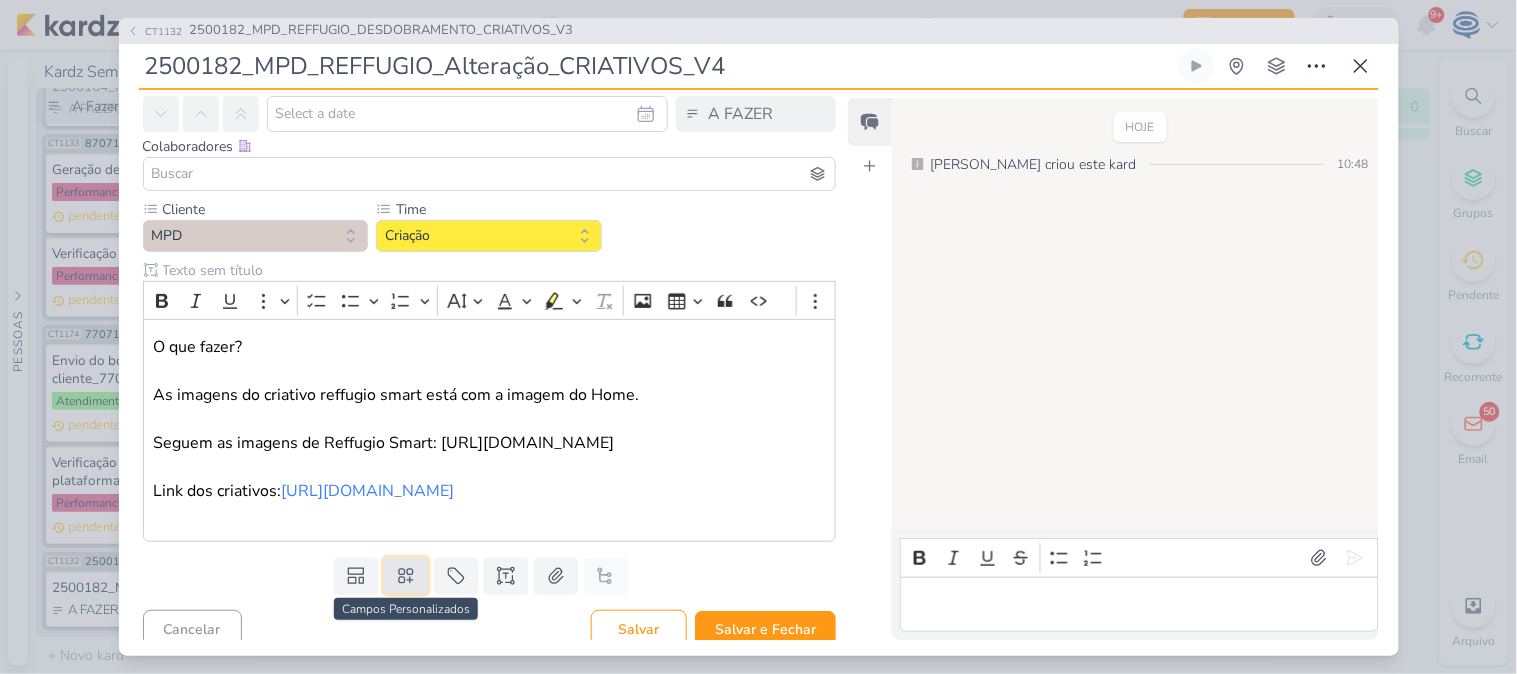 click 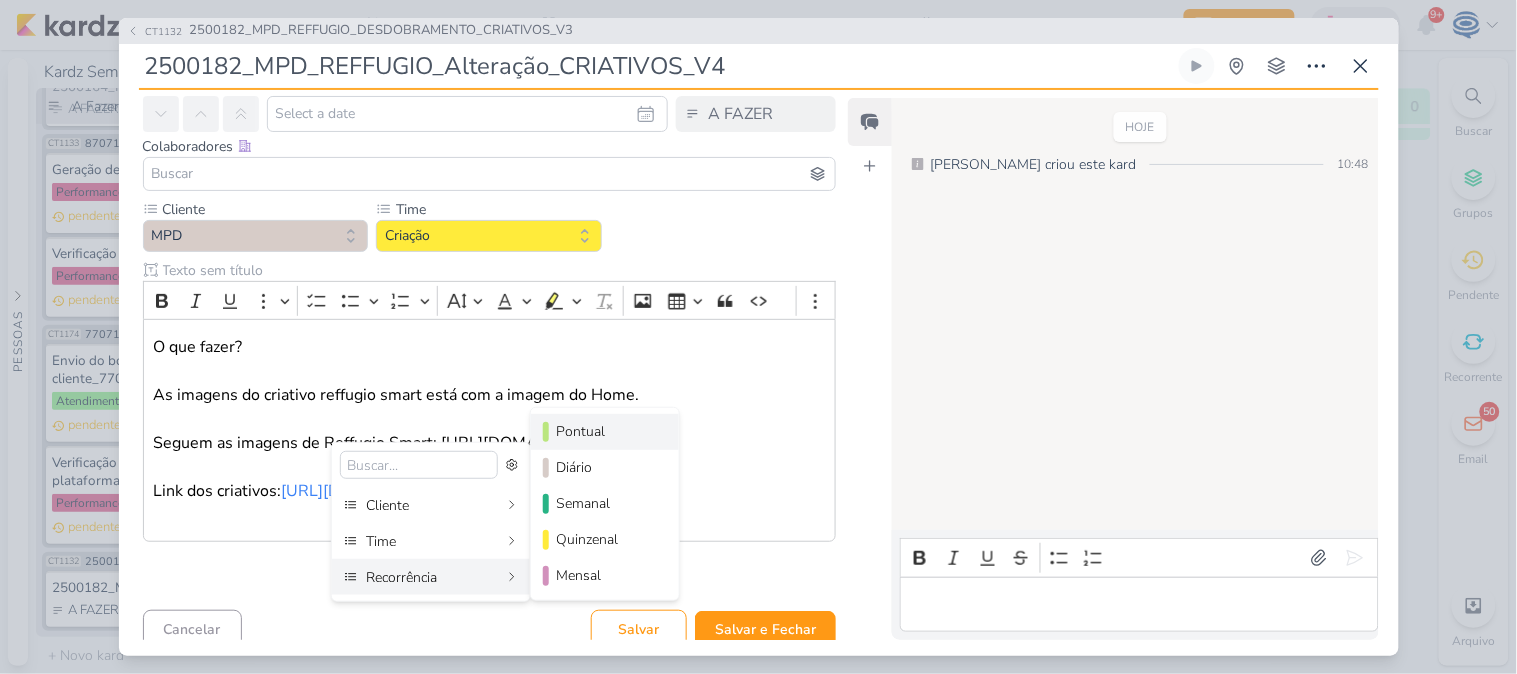 click on "Pontual" at bounding box center (606, 431) 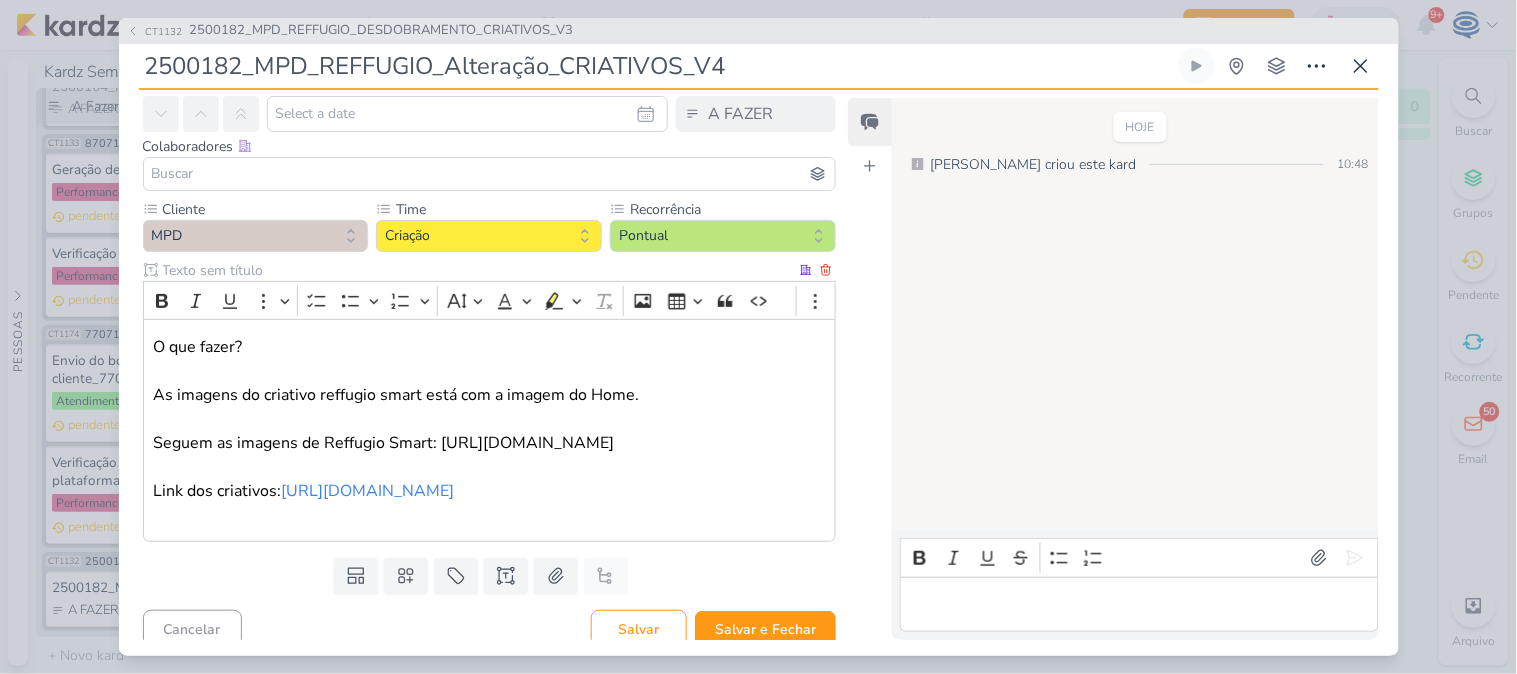 scroll, scrollTop: 0, scrollLeft: 0, axis: both 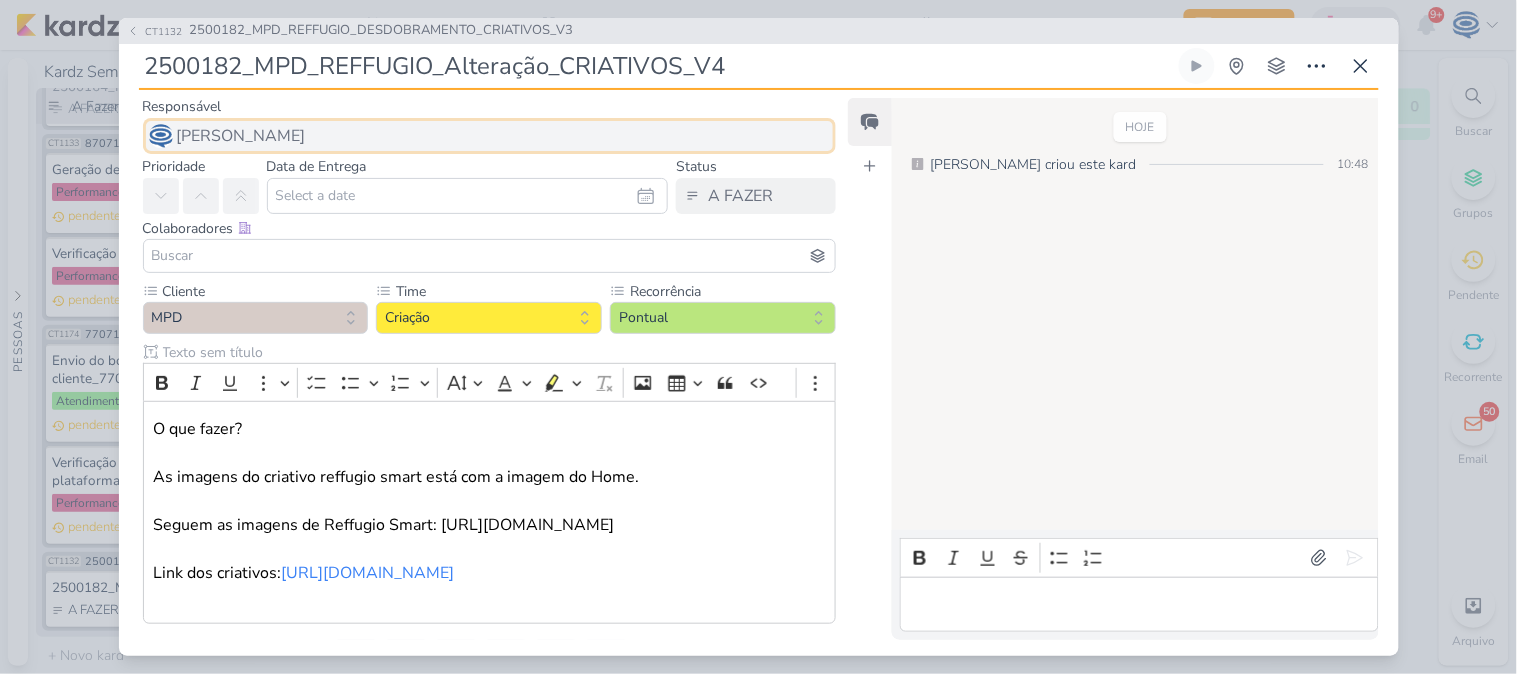 click on "[PERSON_NAME]" at bounding box center (241, 136) 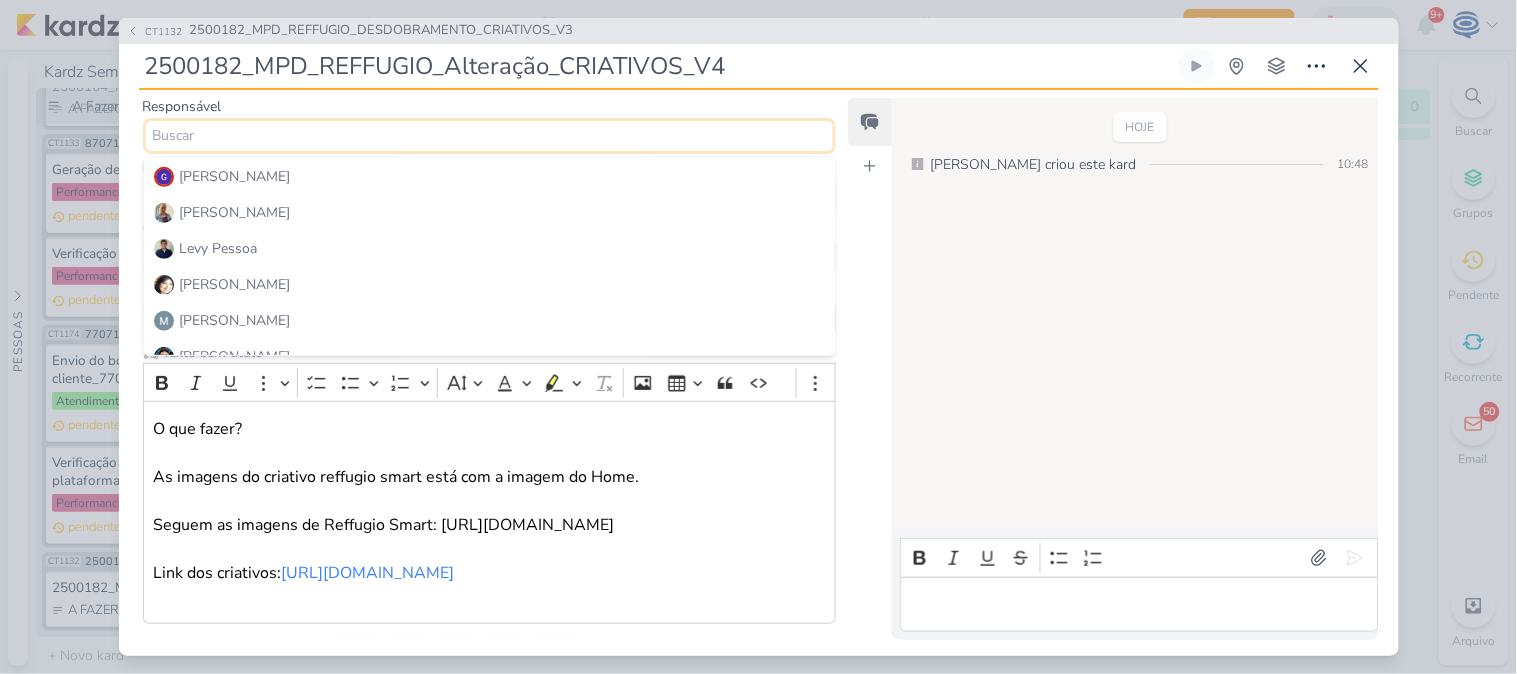 scroll, scrollTop: 251, scrollLeft: 0, axis: vertical 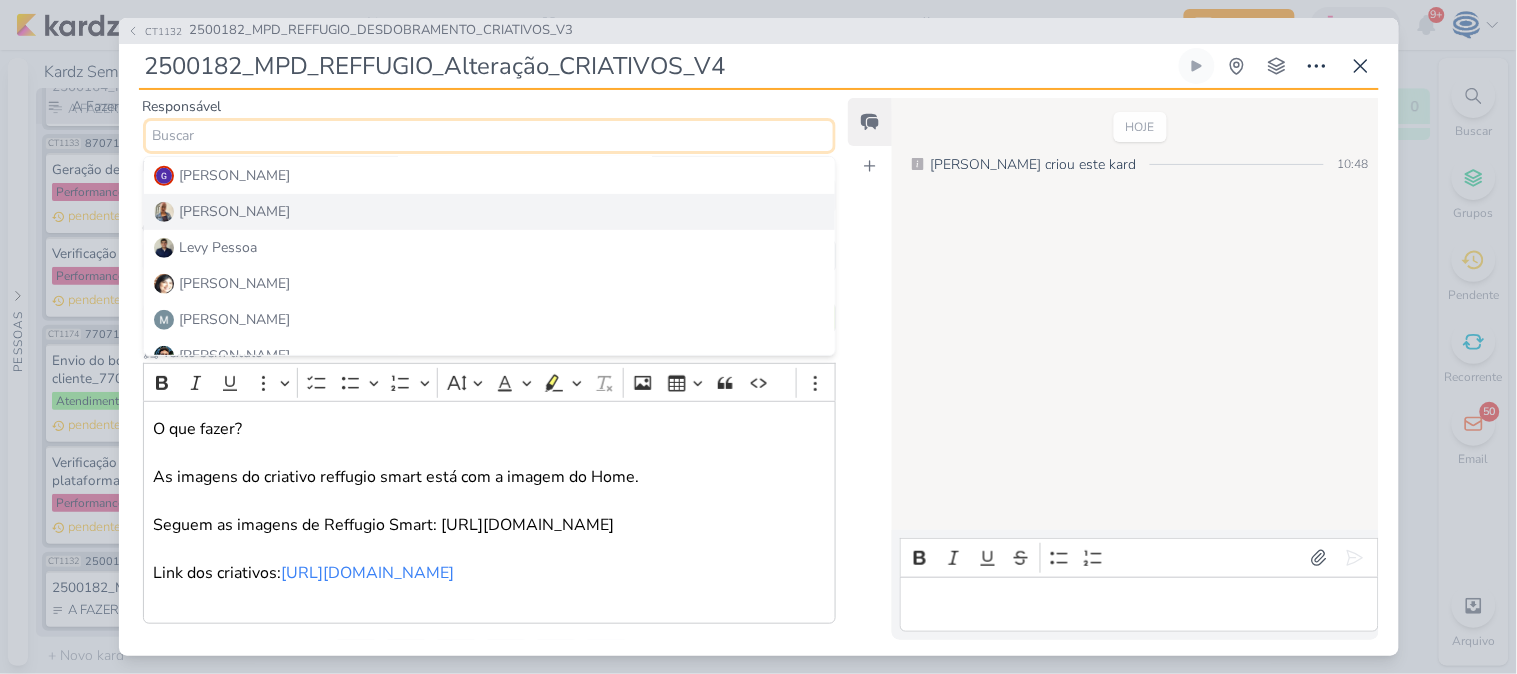 click on "[PERSON_NAME]" at bounding box center (490, 212) 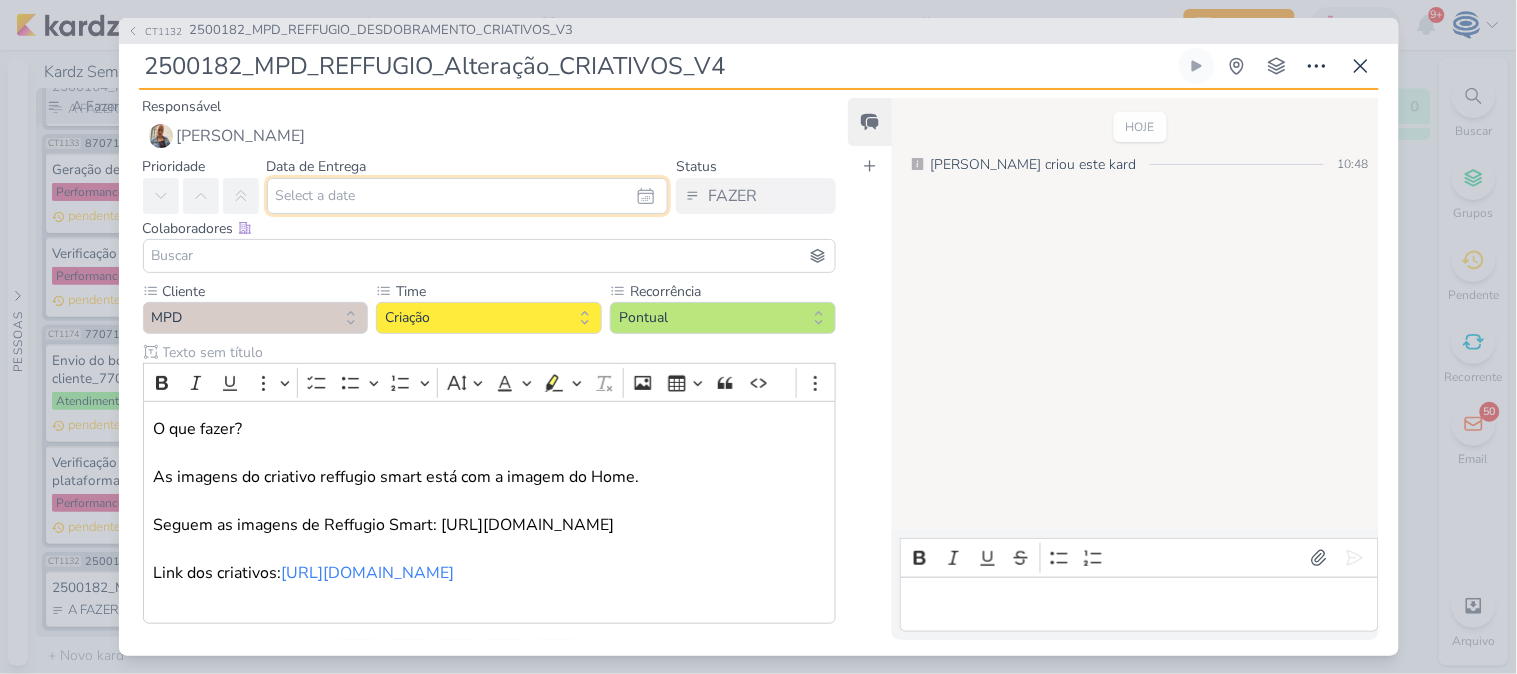 click at bounding box center [468, 196] 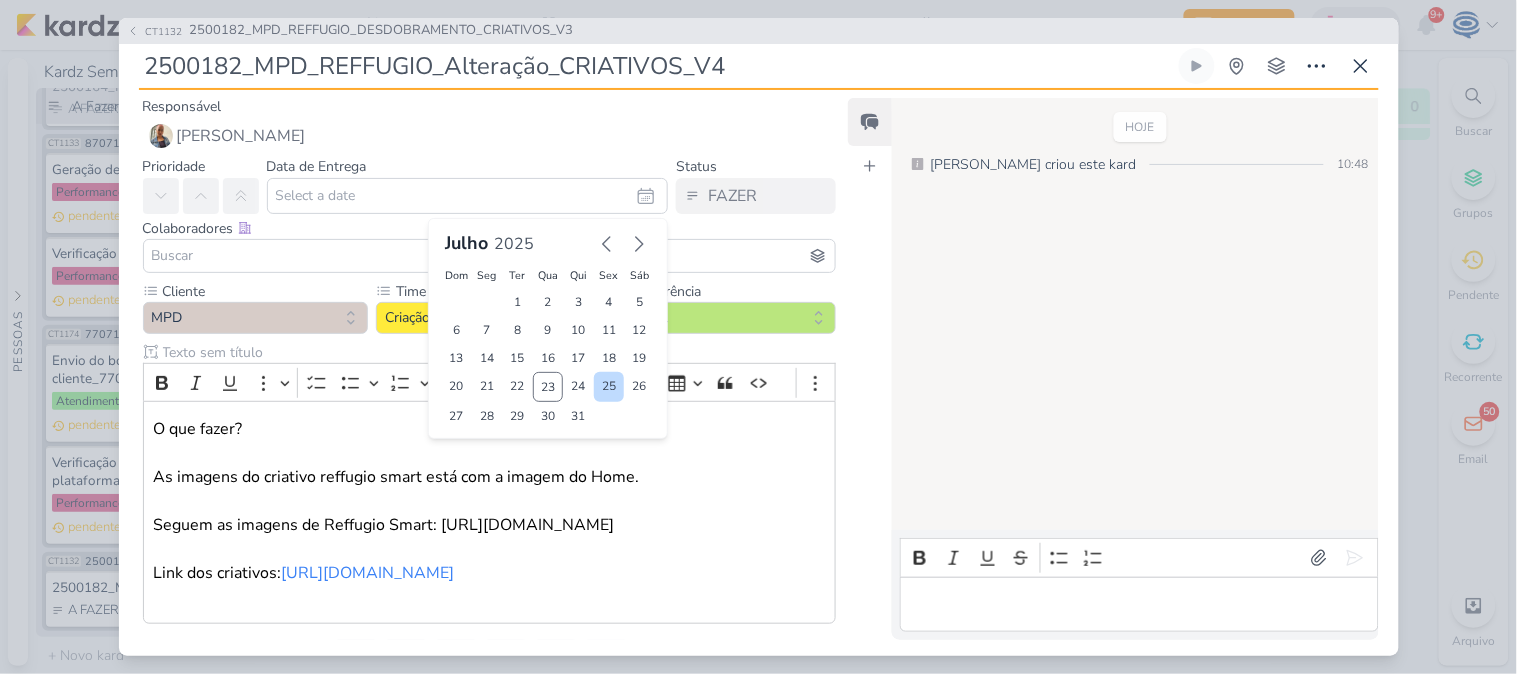 click on "25" at bounding box center [609, 387] 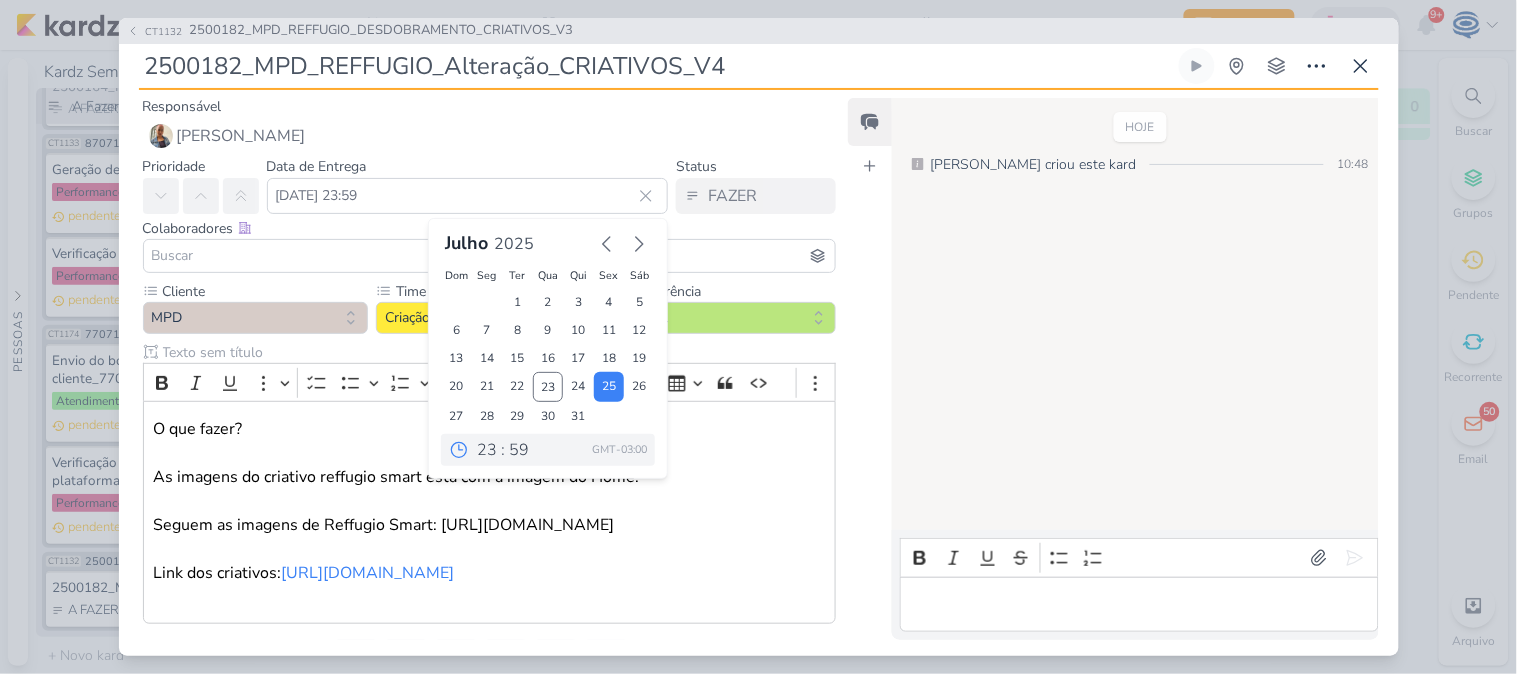 click on "00 01 02 03 04 05 06 07 08 09 10 11 12 13 14 15 16 17 18 19 20 21 22 23
:
00 05 10 15 20 25 30 35 40 45 50 55
59
GMT-03:00" at bounding box center [548, 450] 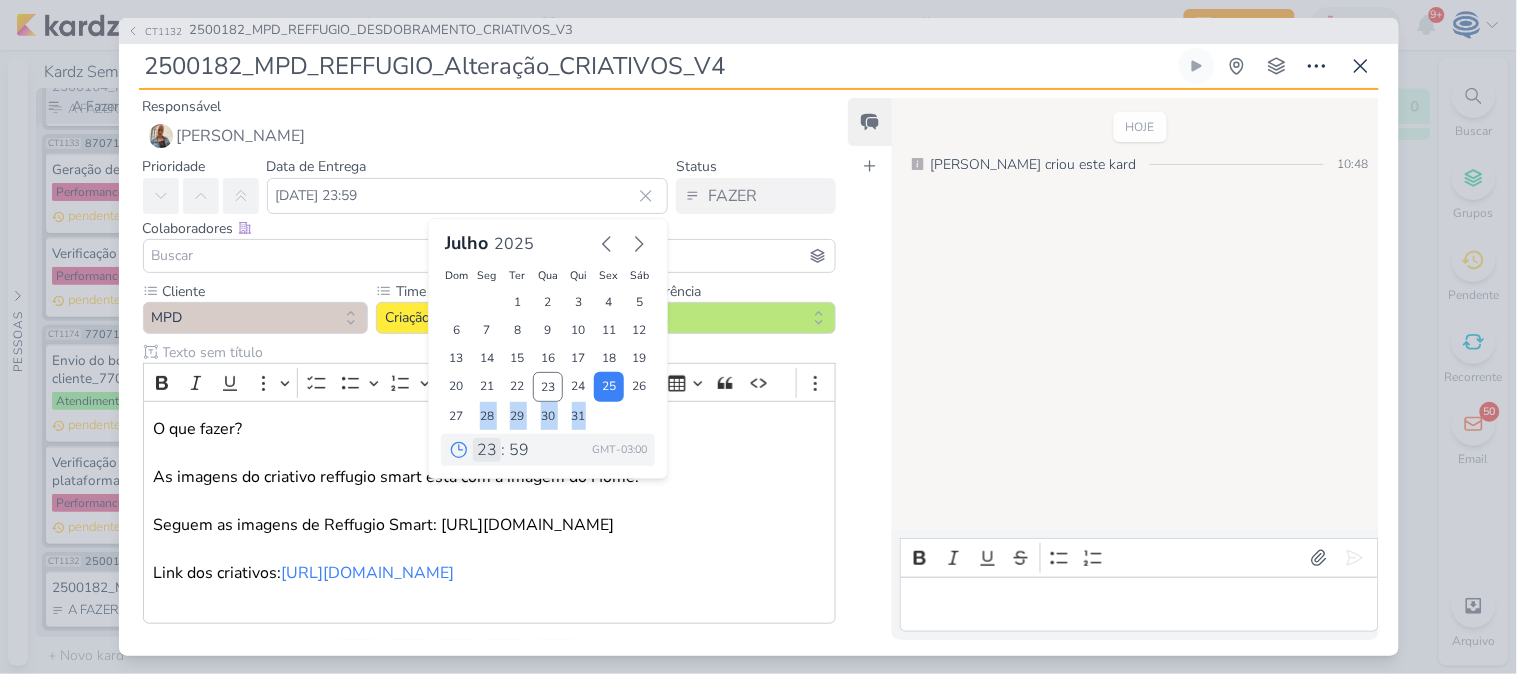 drag, startPoint x: 475, startPoint y: 422, endPoint x: 477, endPoint y: 447, distance: 25.079872 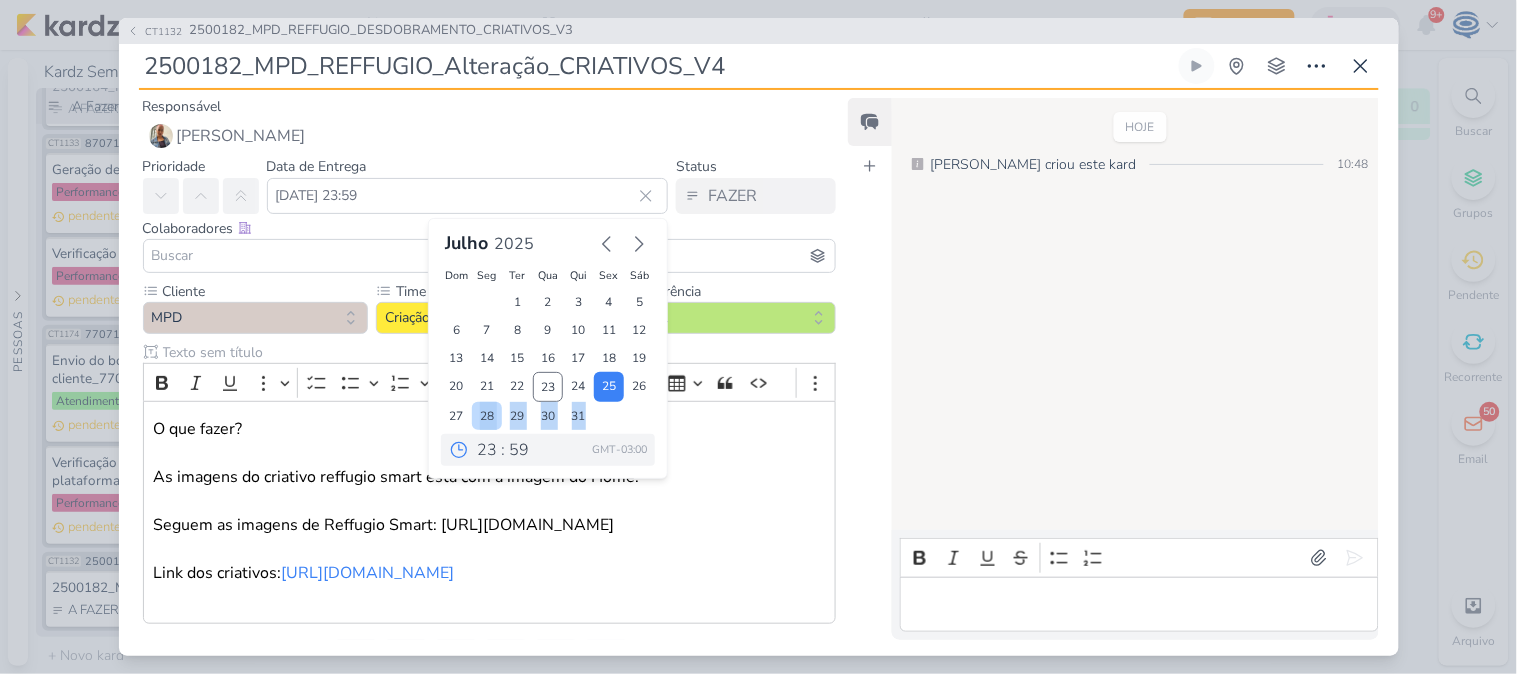 click on "28" at bounding box center [487, 416] 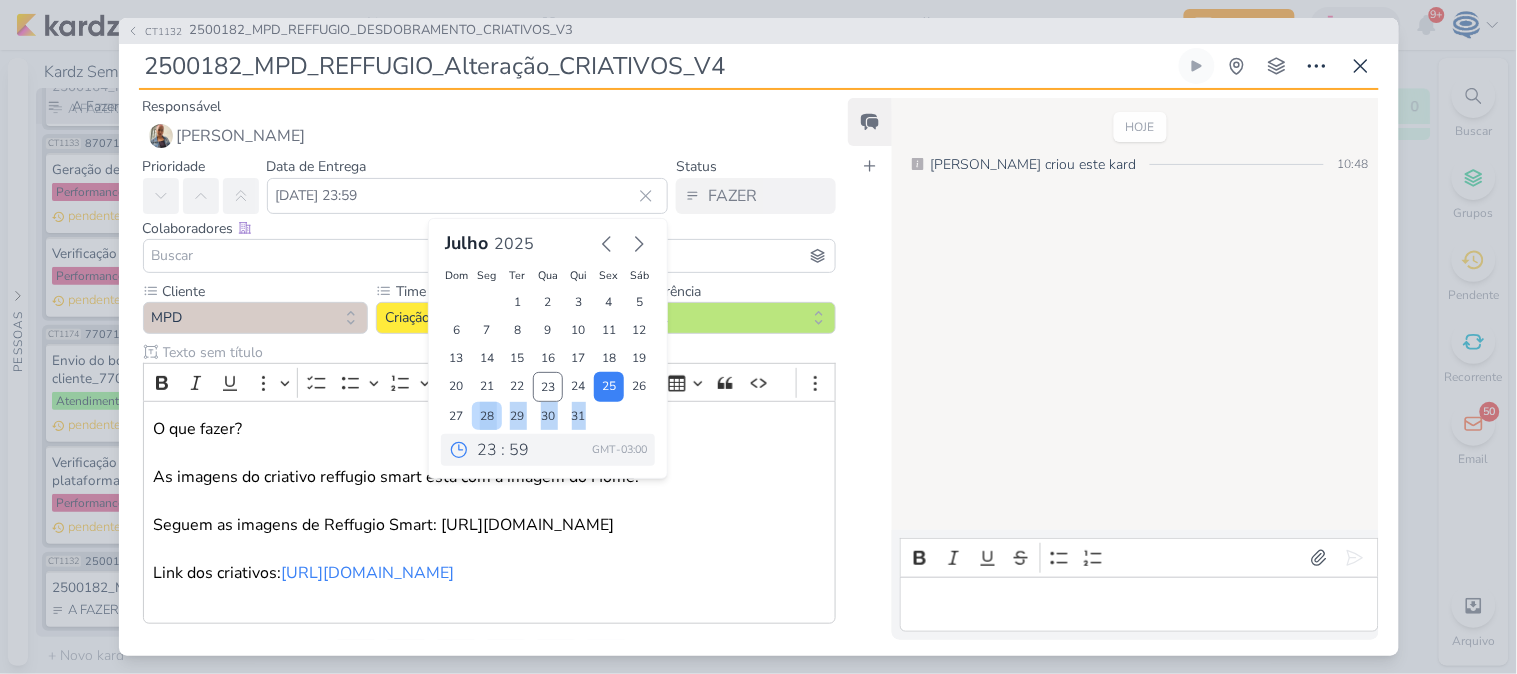 type on "28 de julho de 2025 às 23:59" 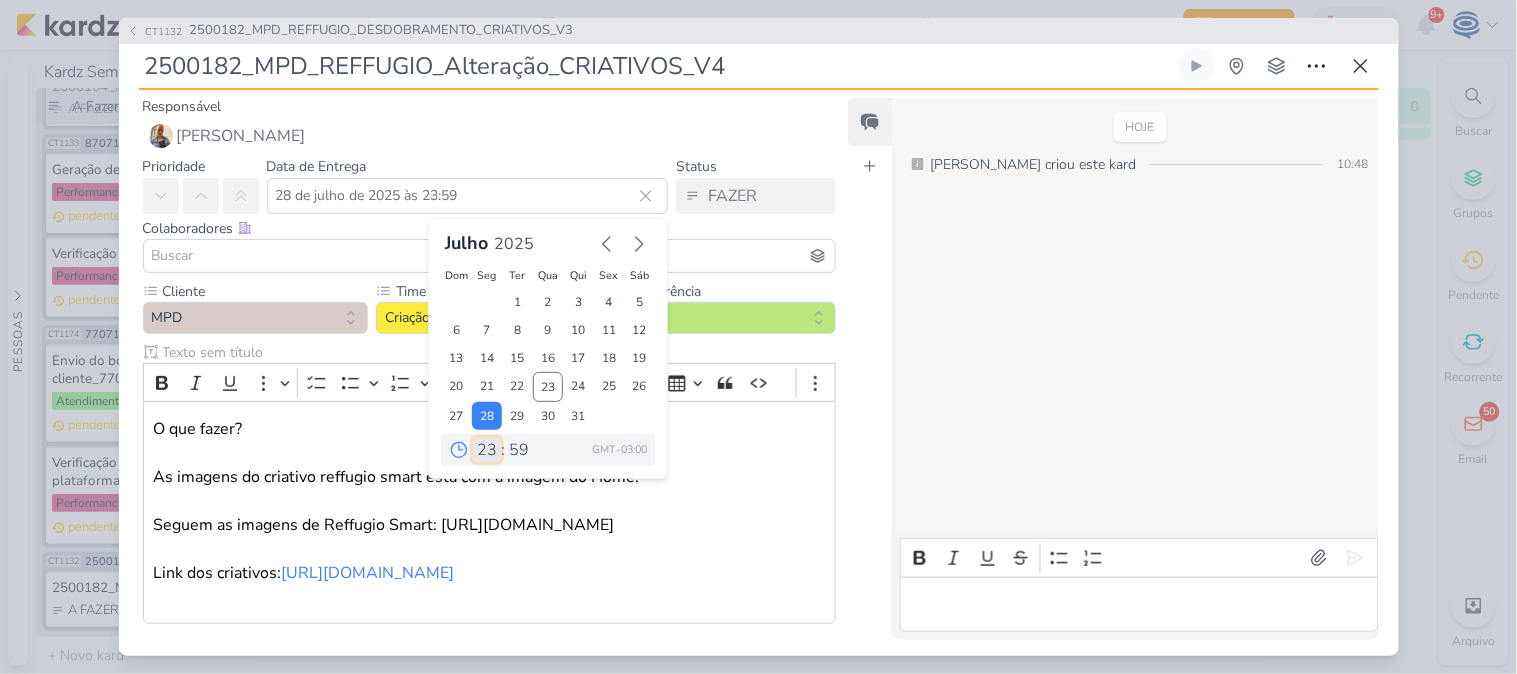 click on "00 01 02 03 04 05 06 07 08 09 10 11 12 13 14 15 16 17 18 19 20 21 22 23" at bounding box center [487, 450] 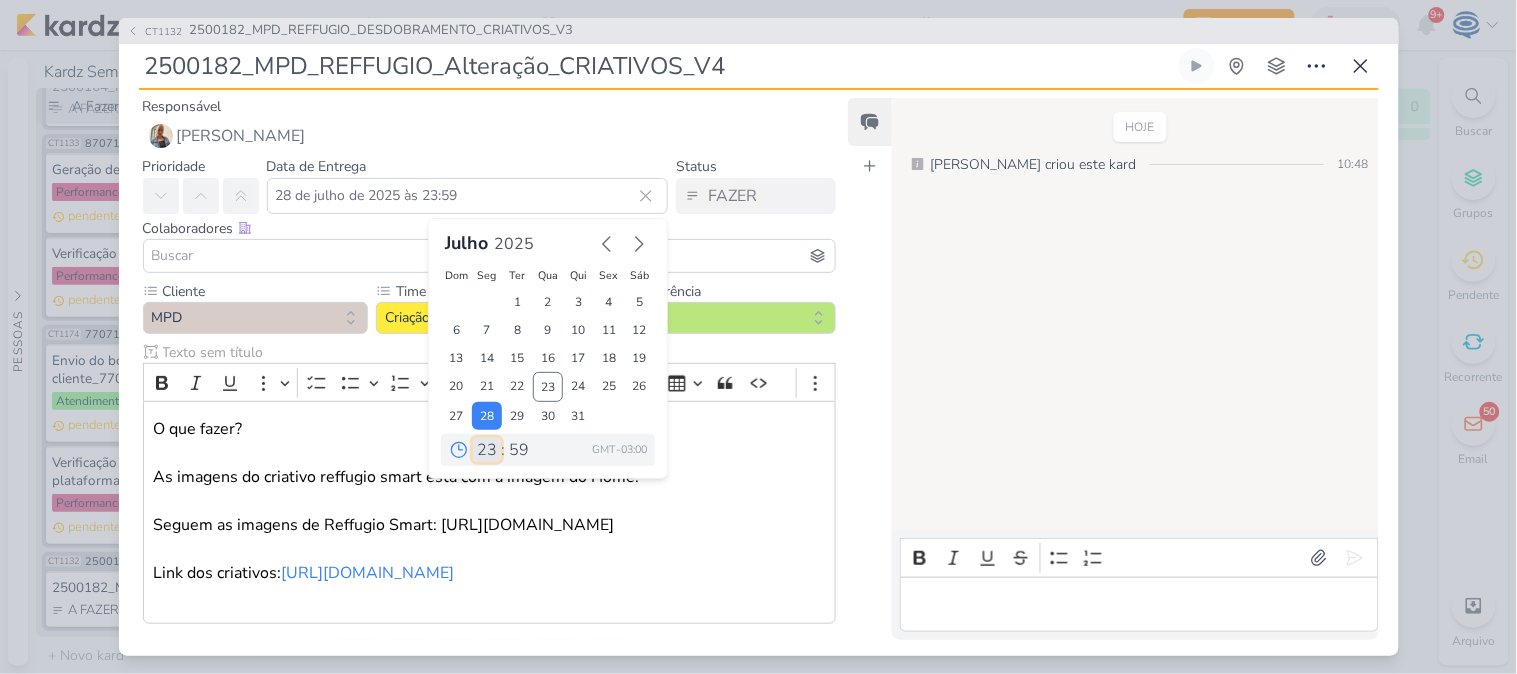 select on "18" 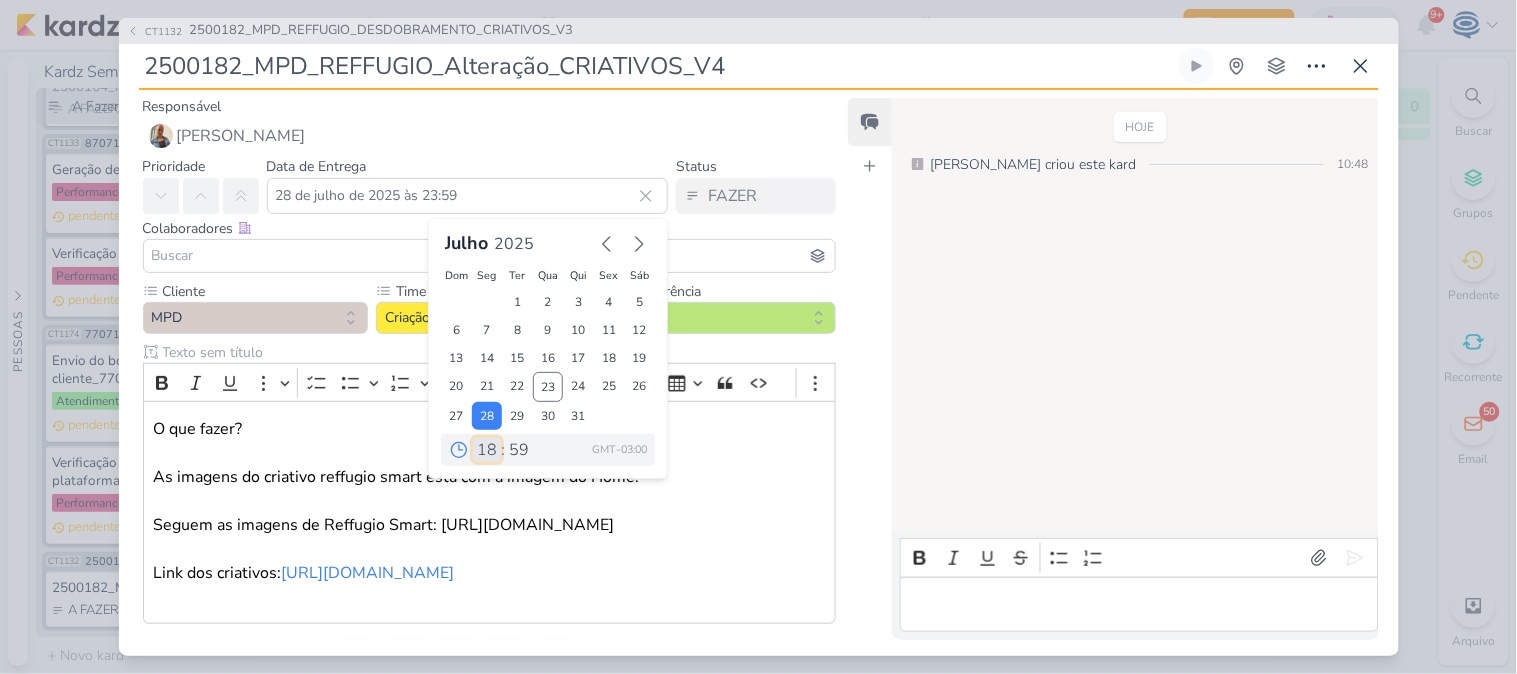 click on "00 01 02 03 04 05 06 07 08 09 10 11 12 13 14 15 16 17 18 19 20 21 22 23" at bounding box center [487, 450] 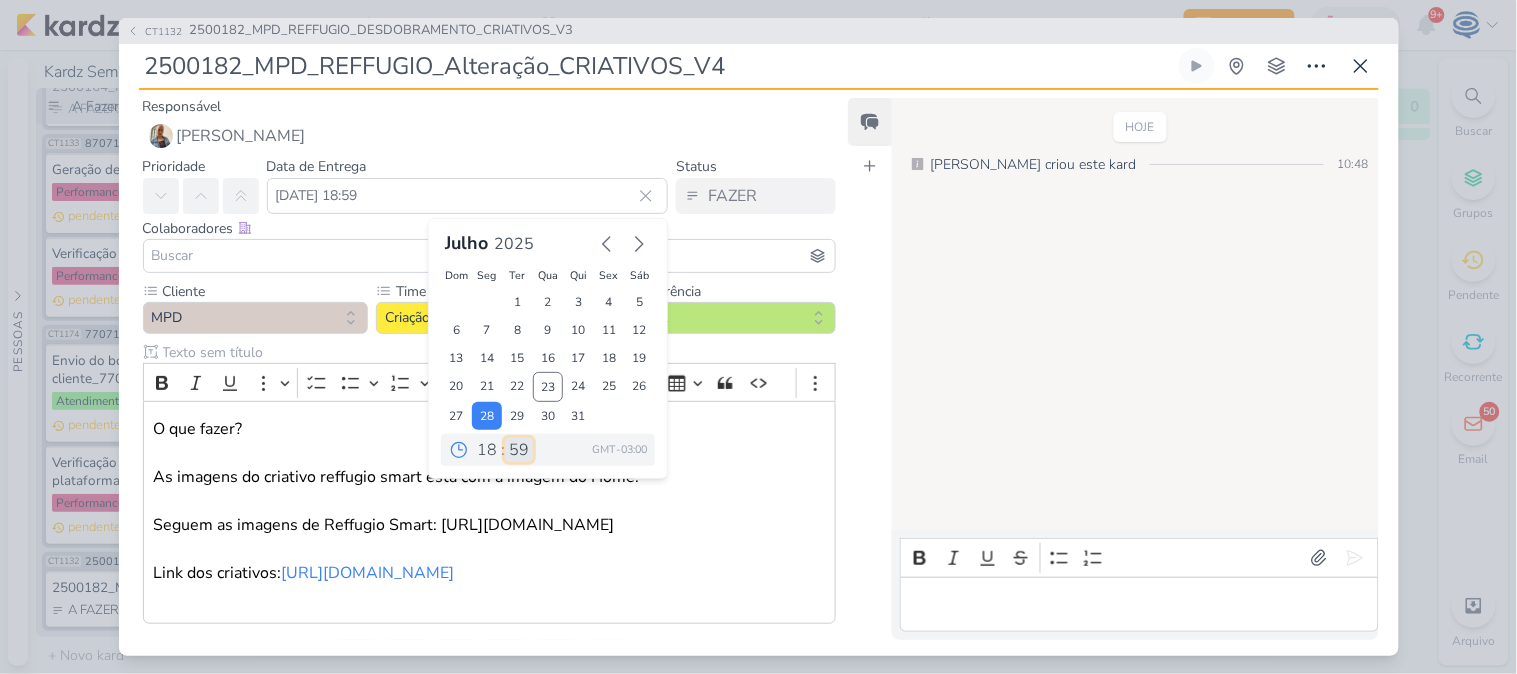 click on "00 05 10 15 20 25 30 35 40 45 50 55
59" at bounding box center [519, 450] 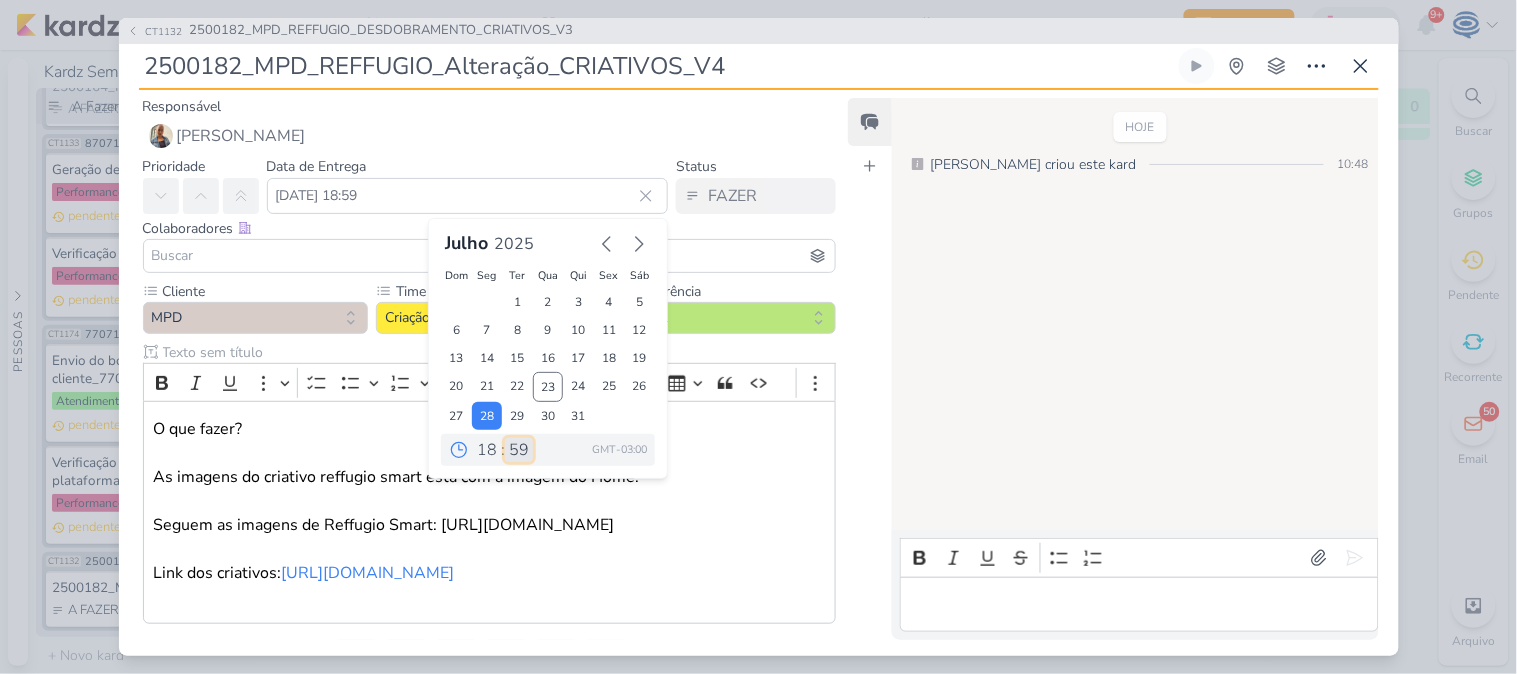 select on "0" 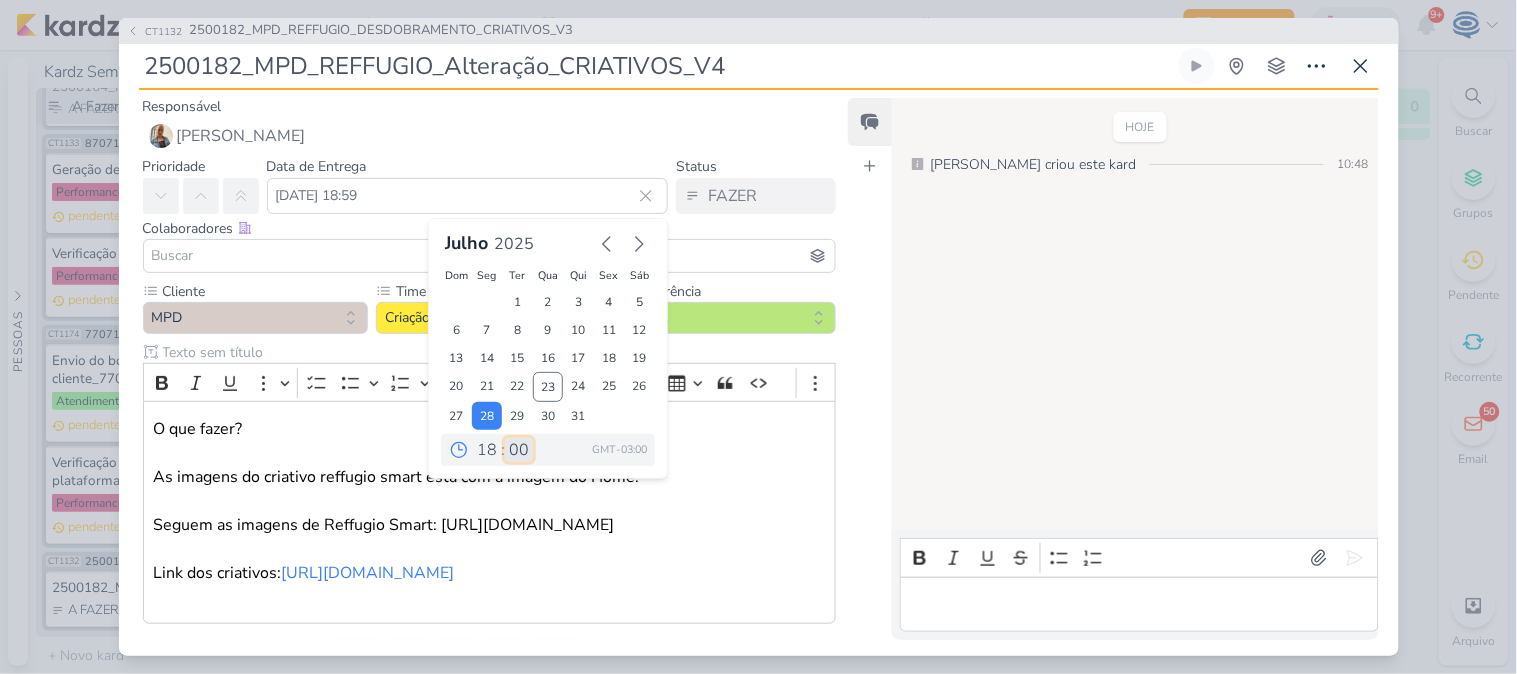 click on "00 05 10 15 20 25 30 35 40 45 50 55
59" at bounding box center [519, 450] 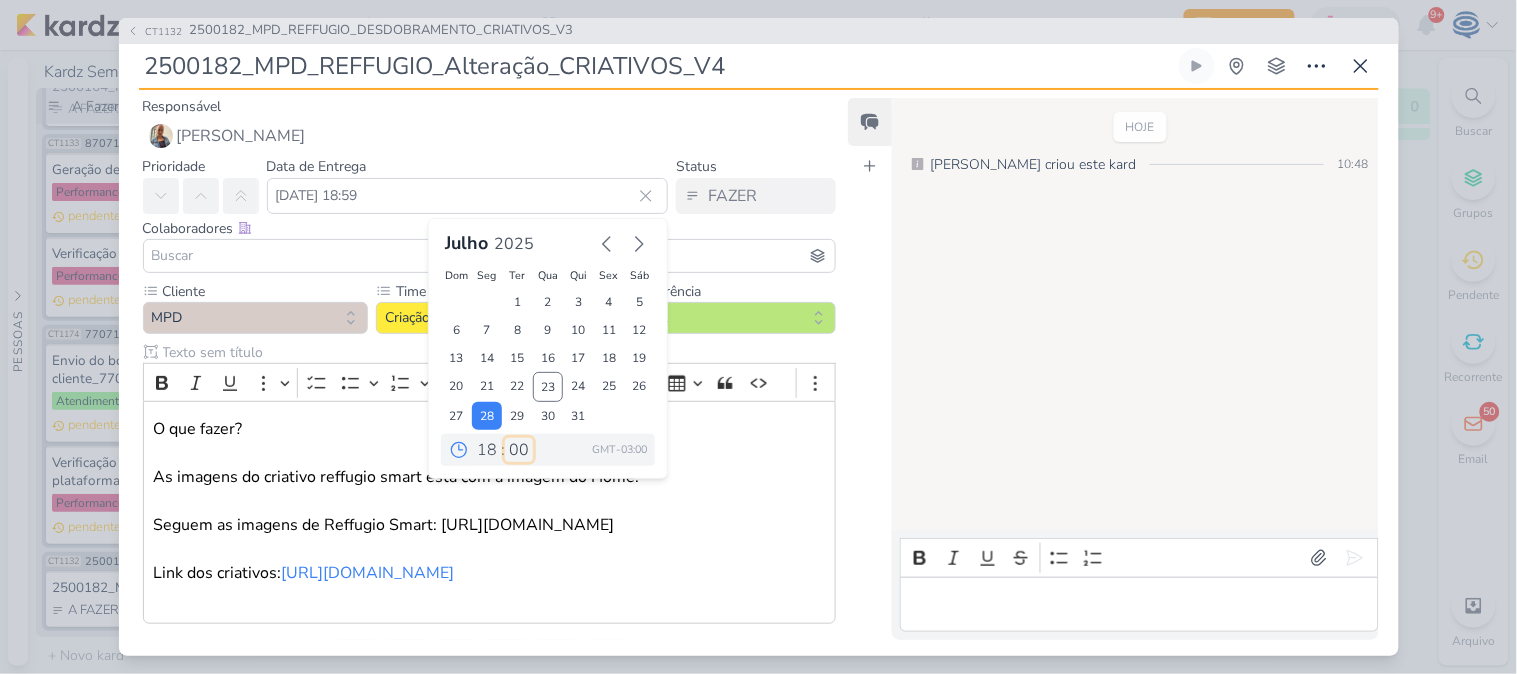 type on "28 de julho de 2025 às 18:00" 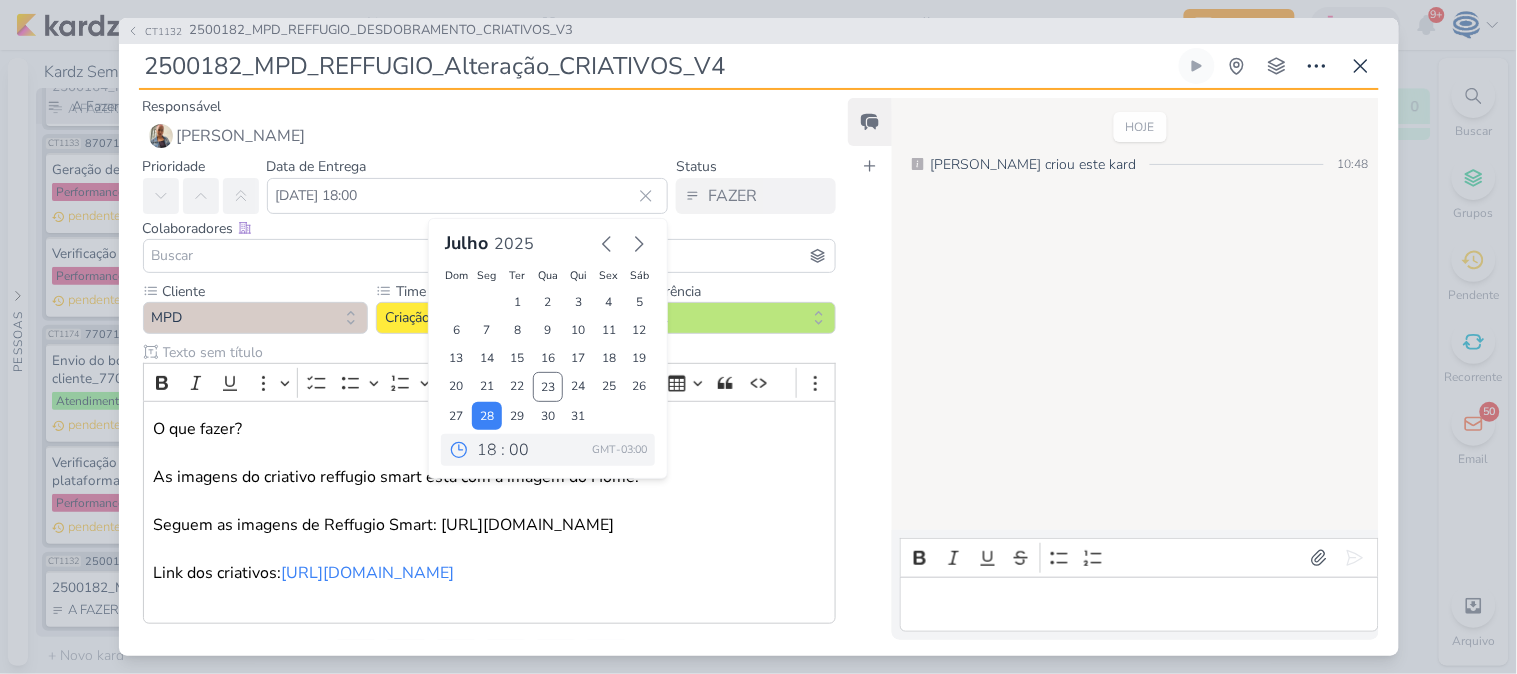 click at bounding box center [490, 256] 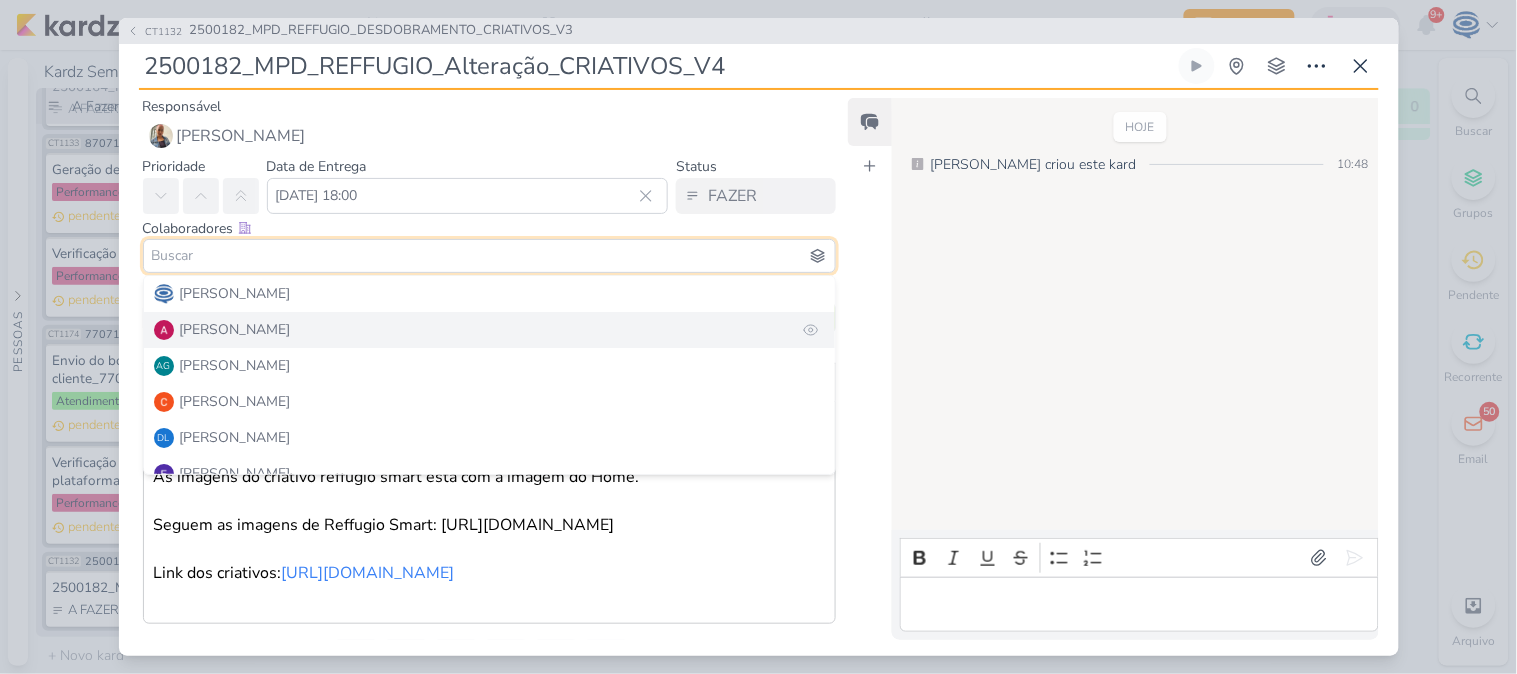click on "[PERSON_NAME]" at bounding box center [235, 329] 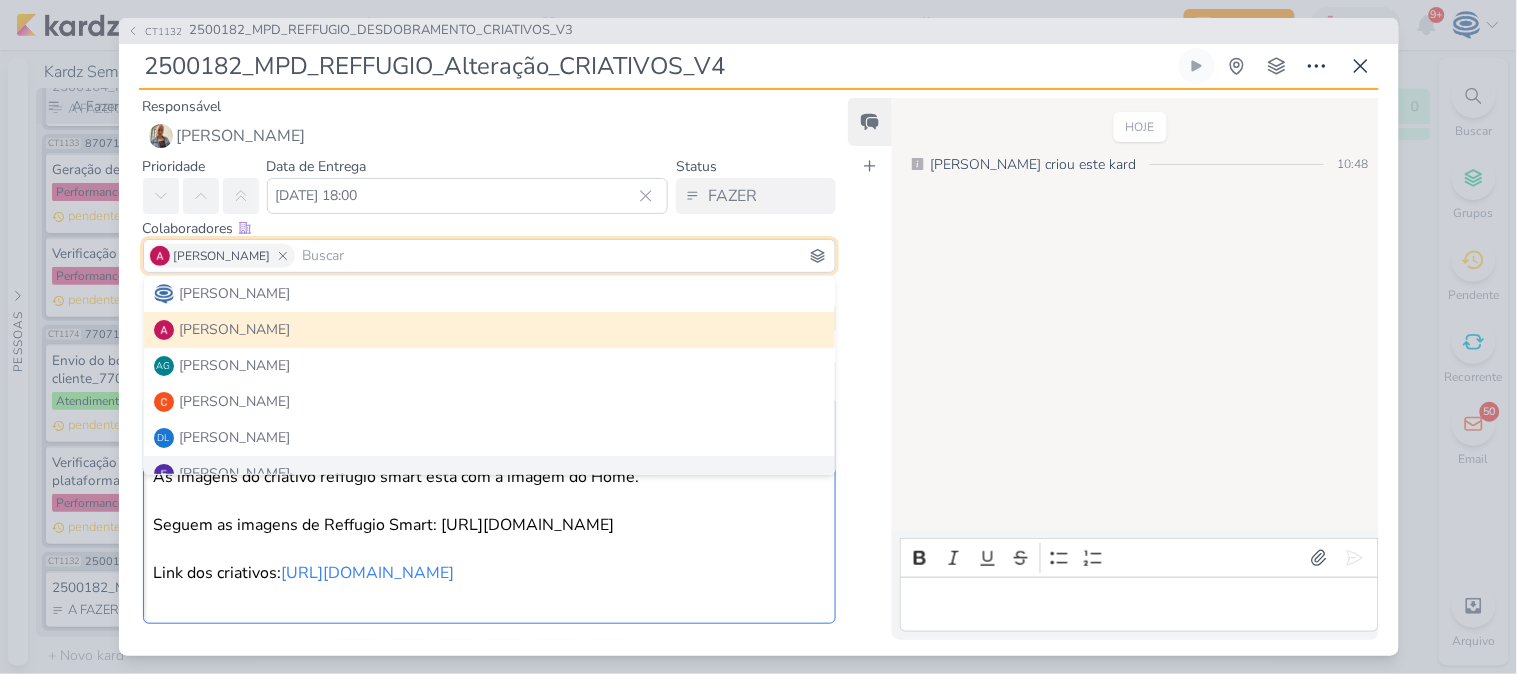 click at bounding box center [489, 597] 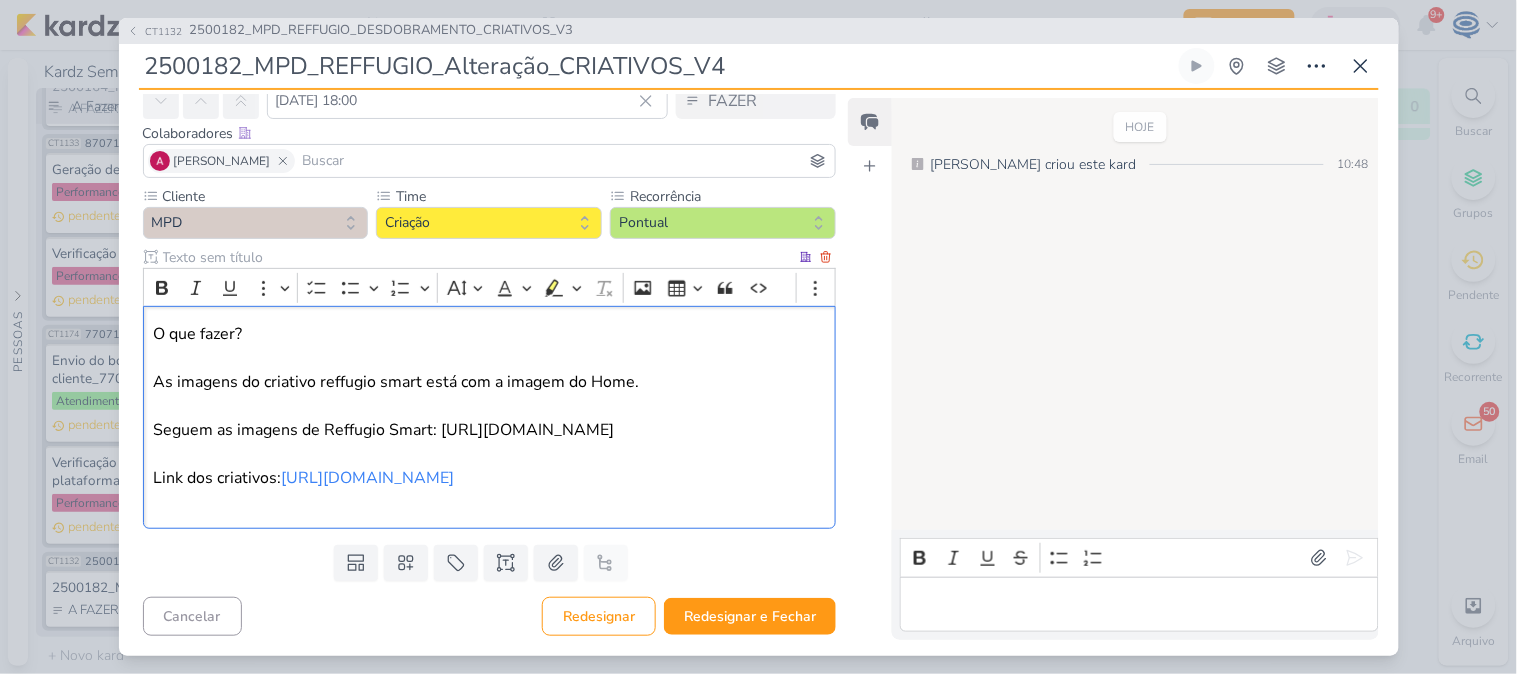 scroll, scrollTop: 143, scrollLeft: 0, axis: vertical 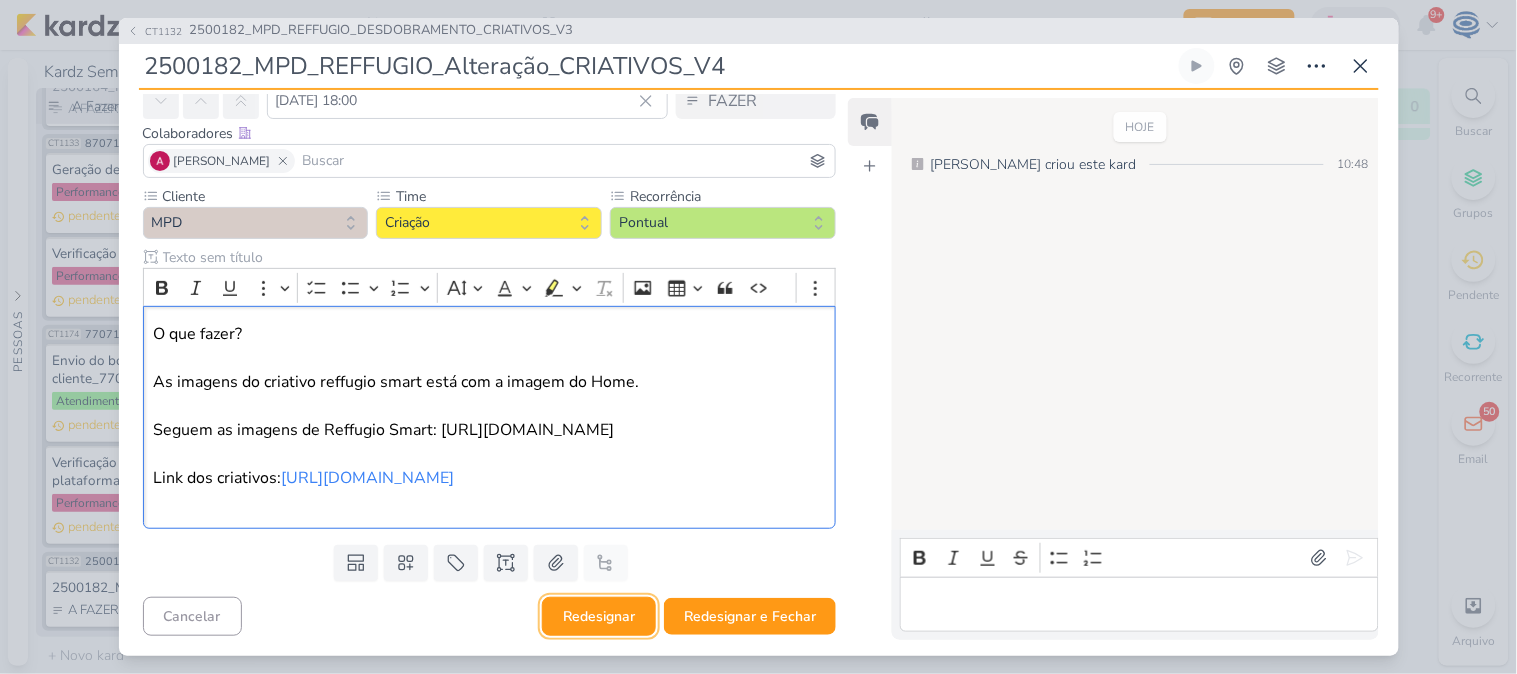 click on "Redesignar" at bounding box center (599, 616) 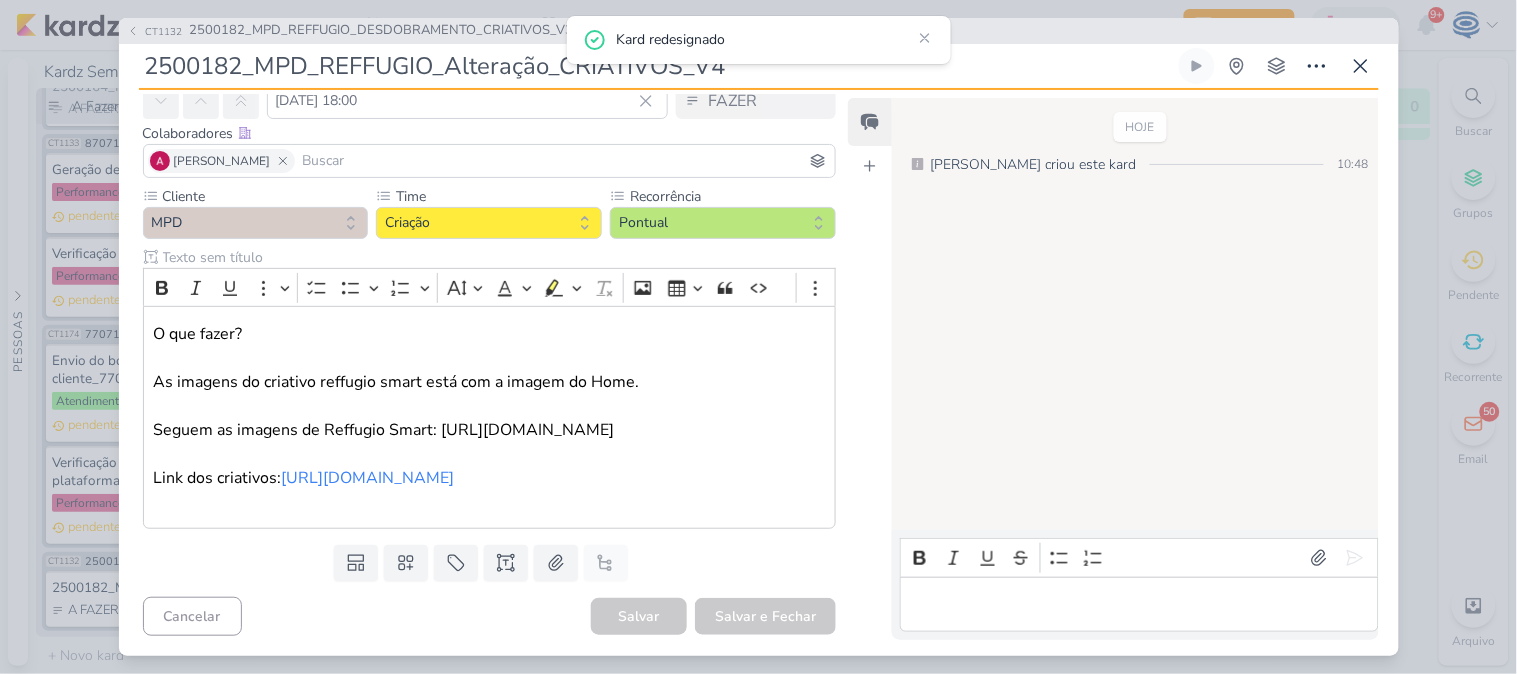 scroll, scrollTop: 143, scrollLeft: 0, axis: vertical 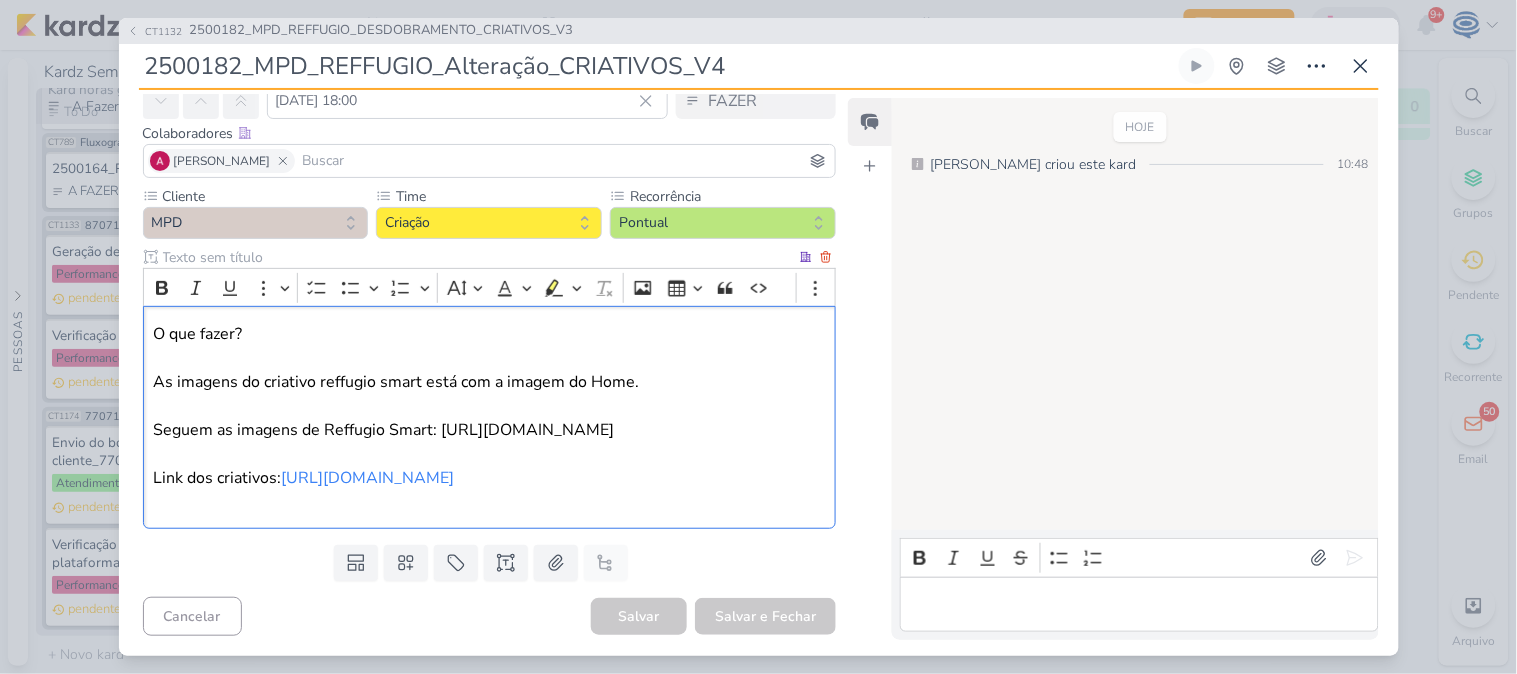 click on "As imagens do criativo reffugio smart está com a imagem do Home.  Seguem as imagens de Reffugio Smart: https://drive.google.com/drive/folders/1_jGJwTp9JcdDYfo9U5qeEgdulNnSiKRV" at bounding box center (489, 406) 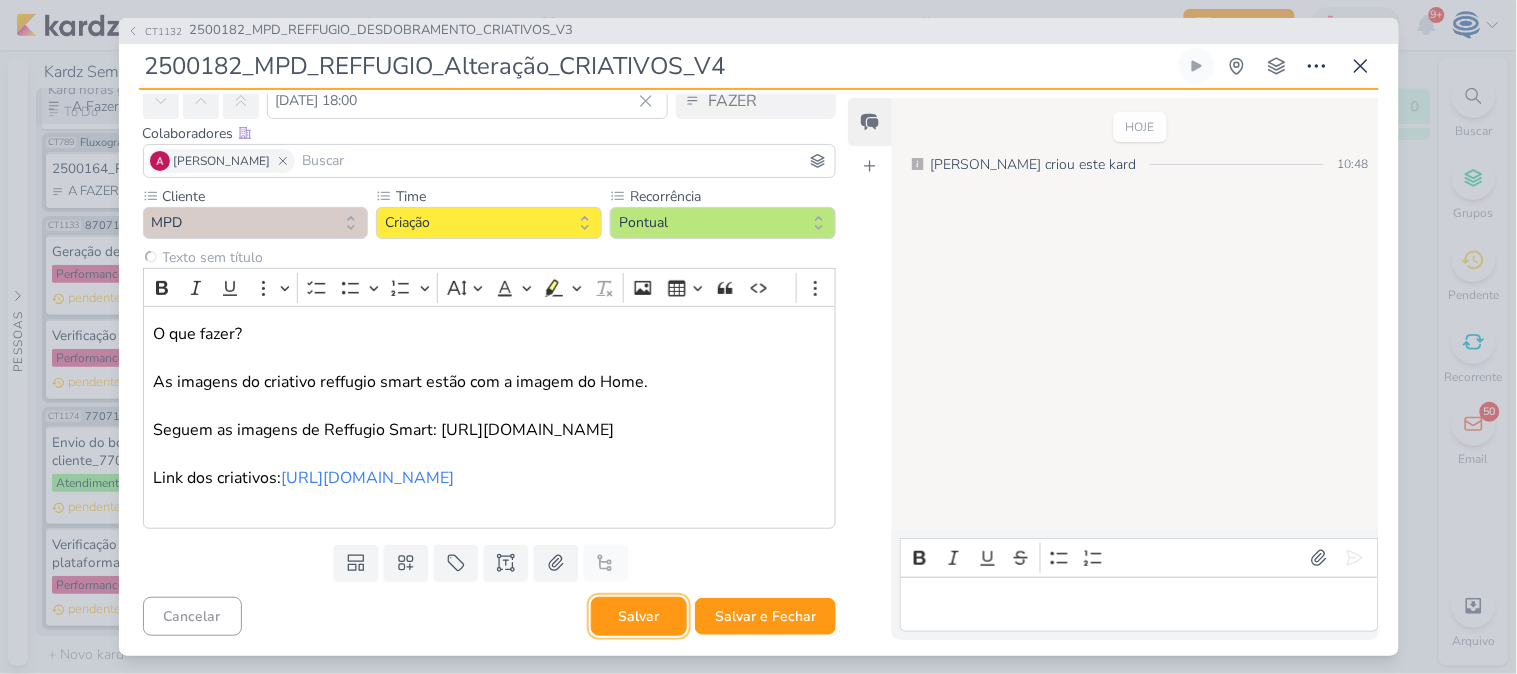 click on "Salvar" at bounding box center [639, 616] 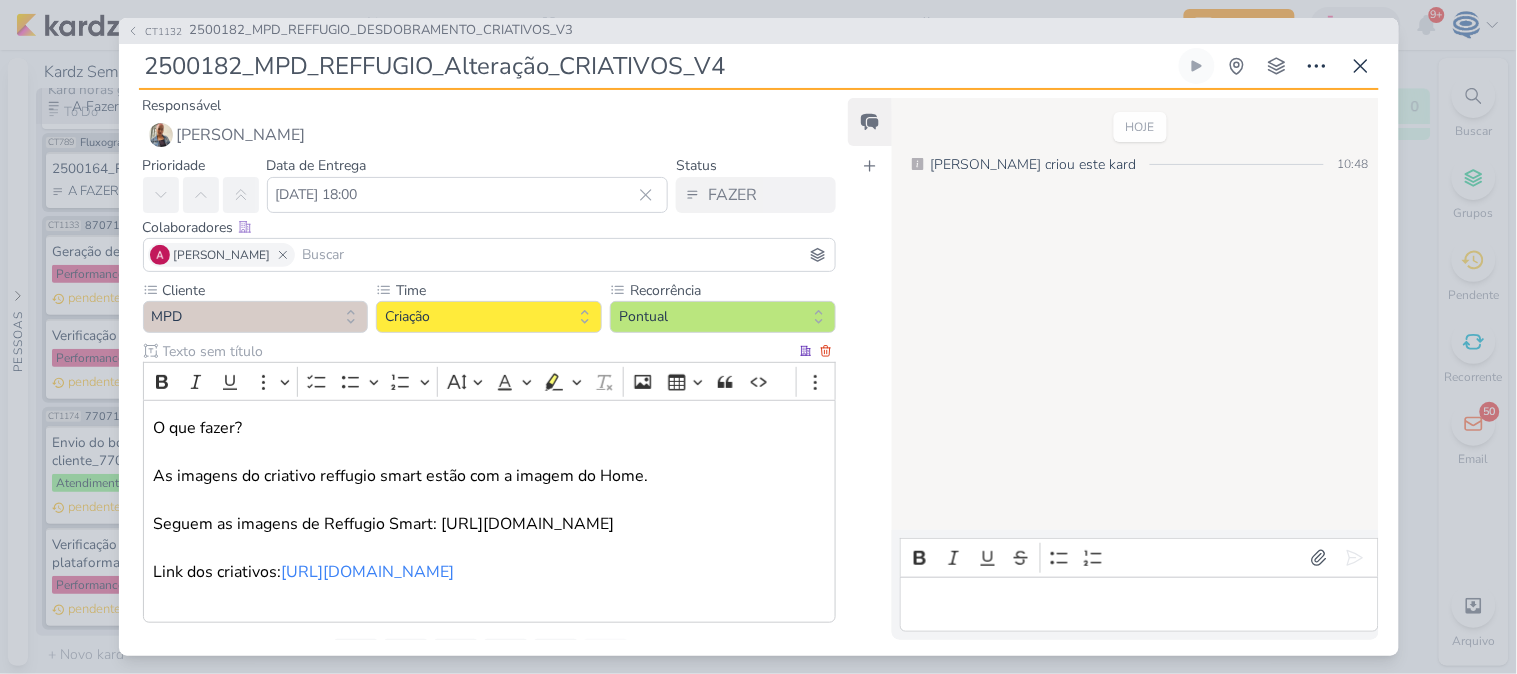 scroll, scrollTop: 143, scrollLeft: 0, axis: vertical 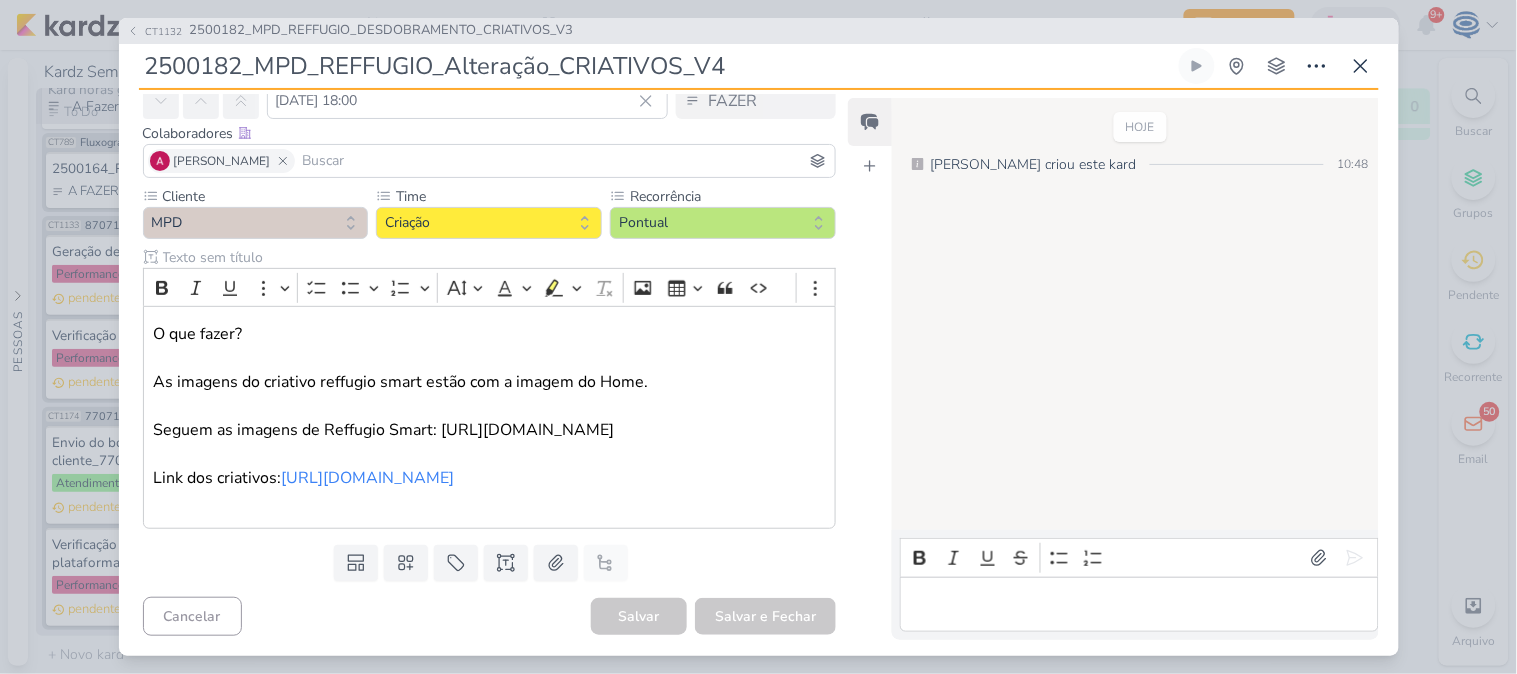 click on "2500182_MPD_REFFUGIO_Alteração_CRIATIVOS_V4
Criado por mim
nenhum grupo disponível" at bounding box center (759, 69) 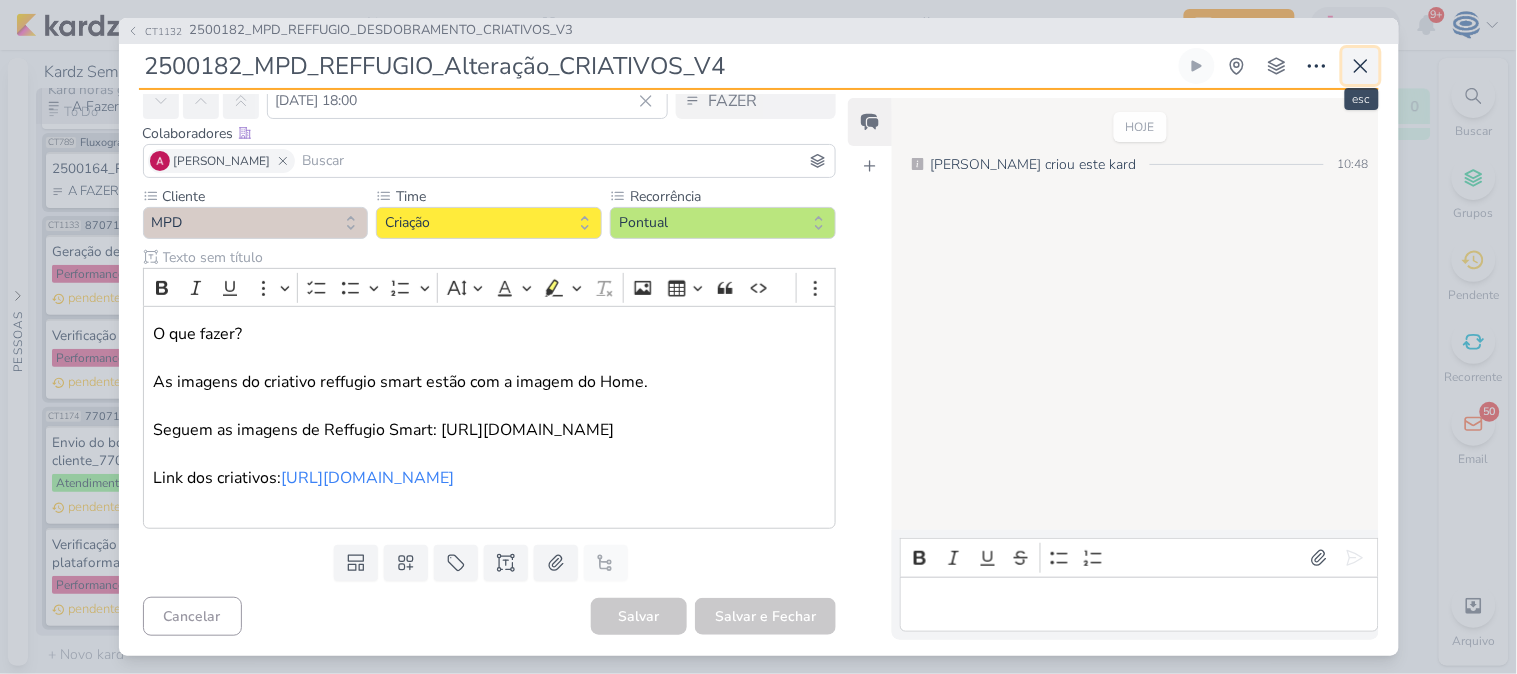 click 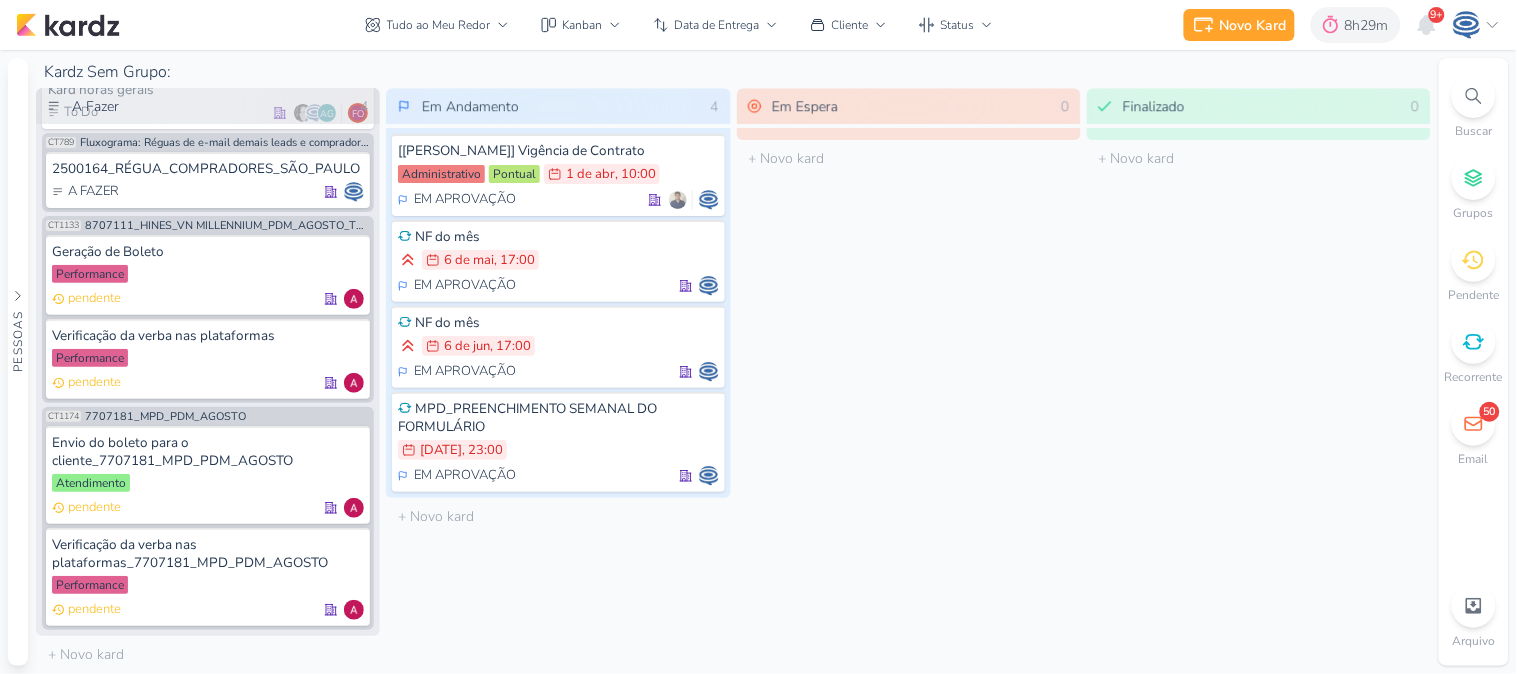 click 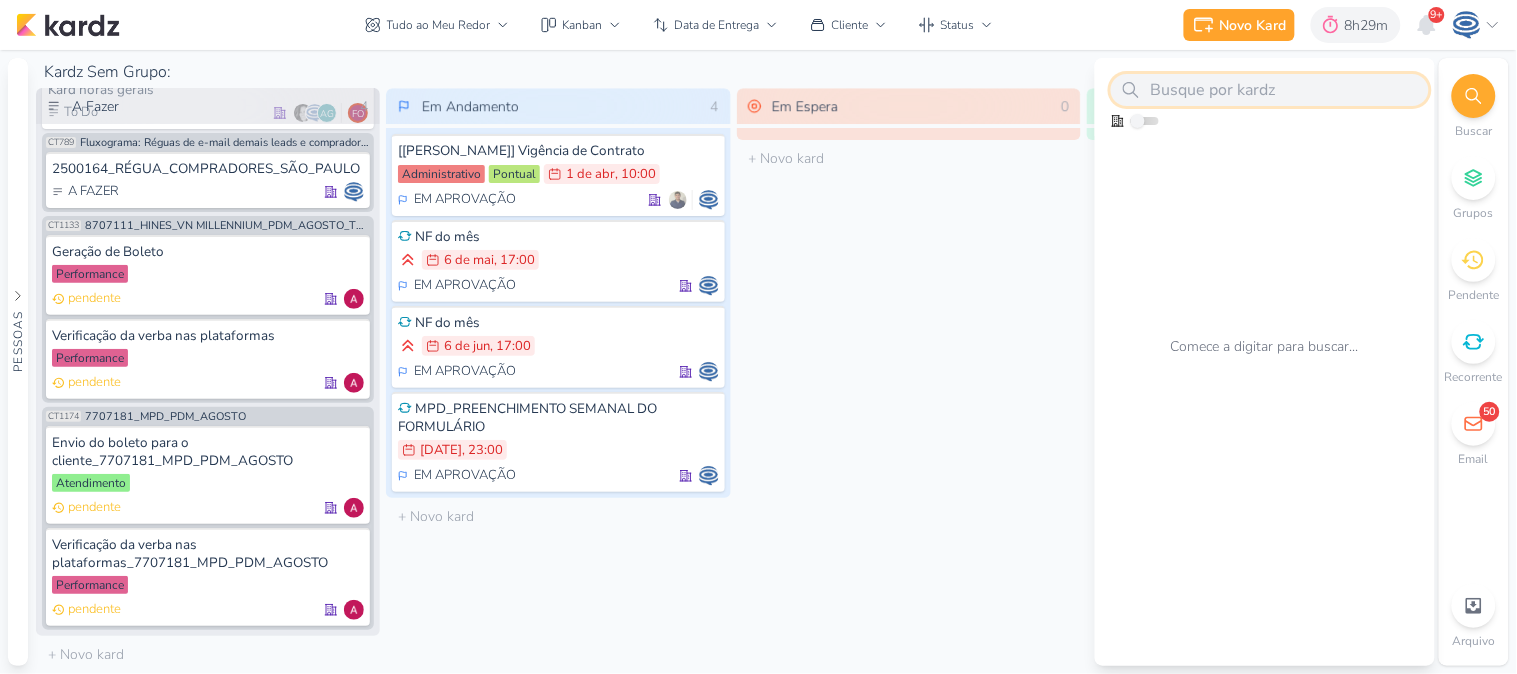 paste on "2500453_YEES_JAÚ1894_BRIEFING_VIDEO_EVOLUÇÃO_DE_OBRA" 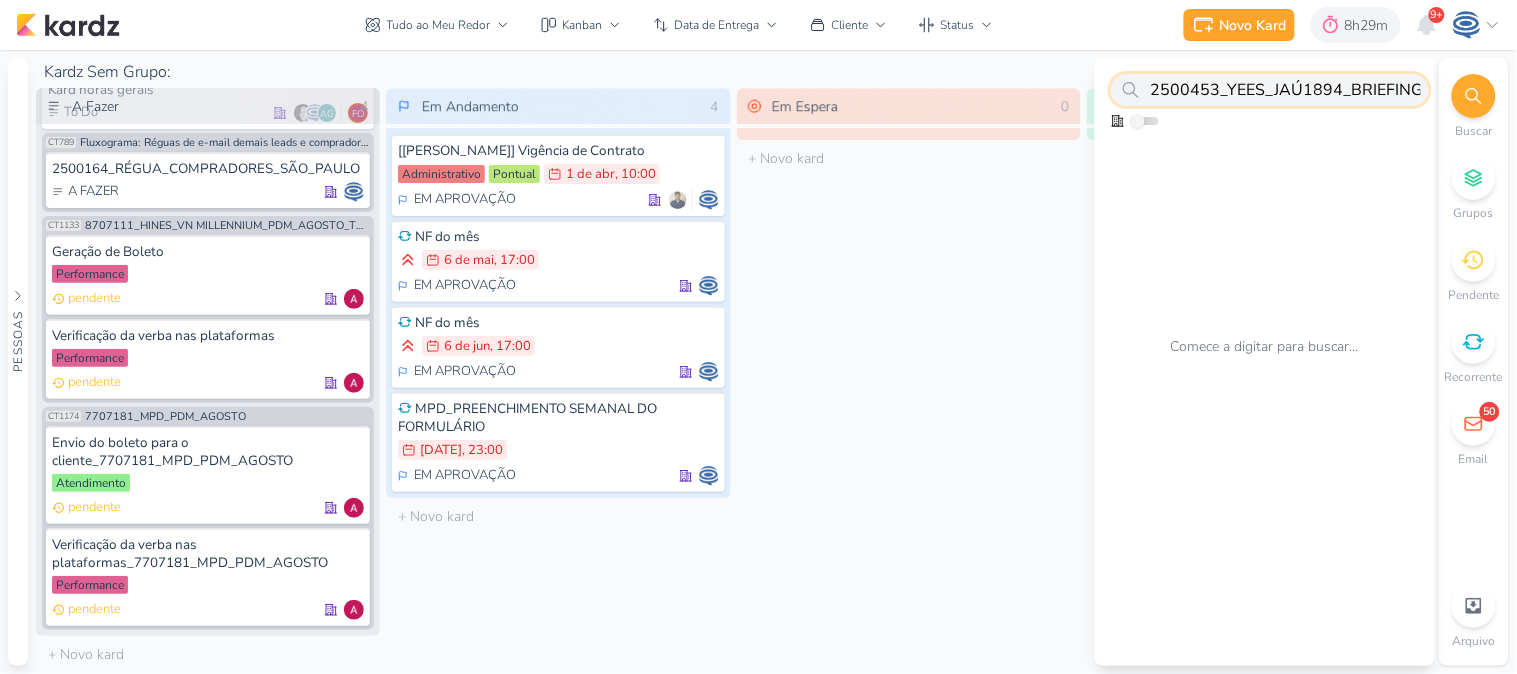 scroll, scrollTop: 0, scrollLeft: 234, axis: horizontal 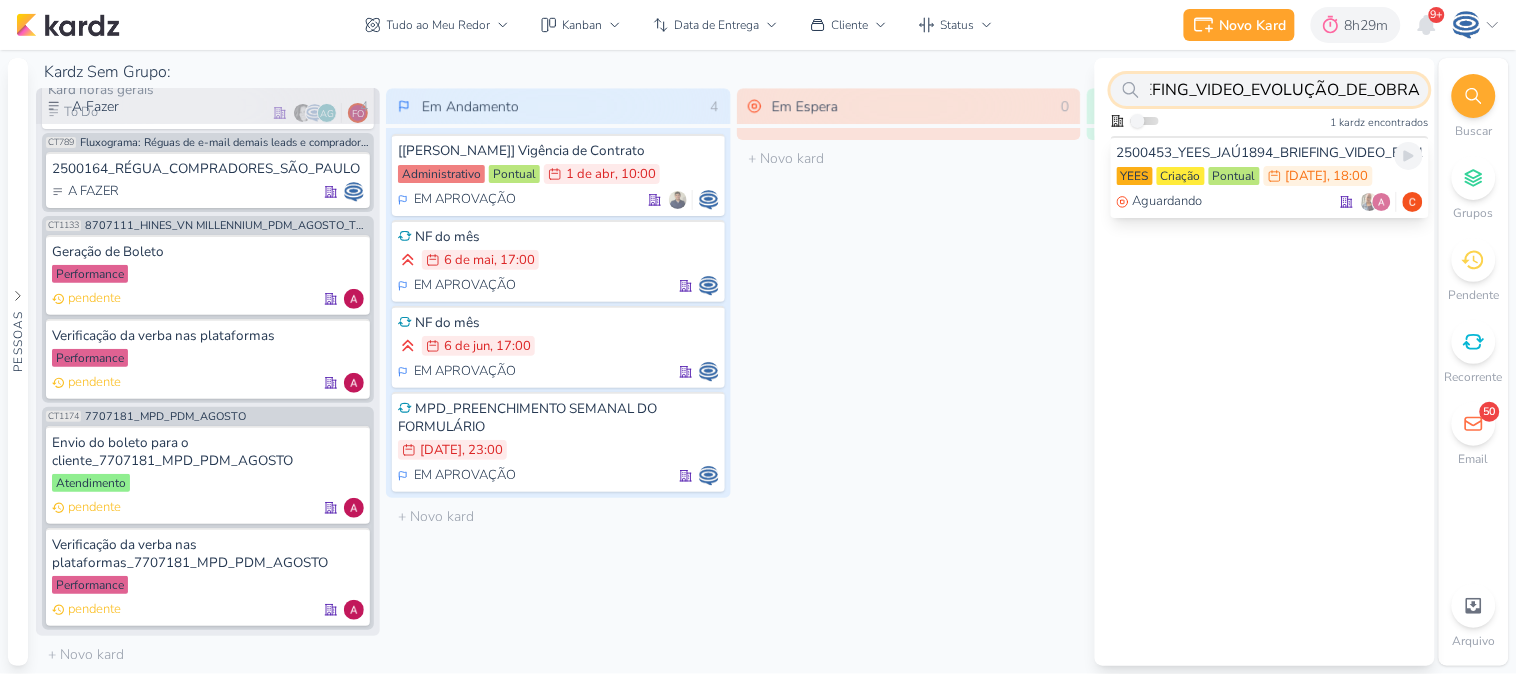 type on "2500453_YEES_JAÚ1894_BRIEFING_VIDEO_EVOLUÇÃO_DE_OBRA" 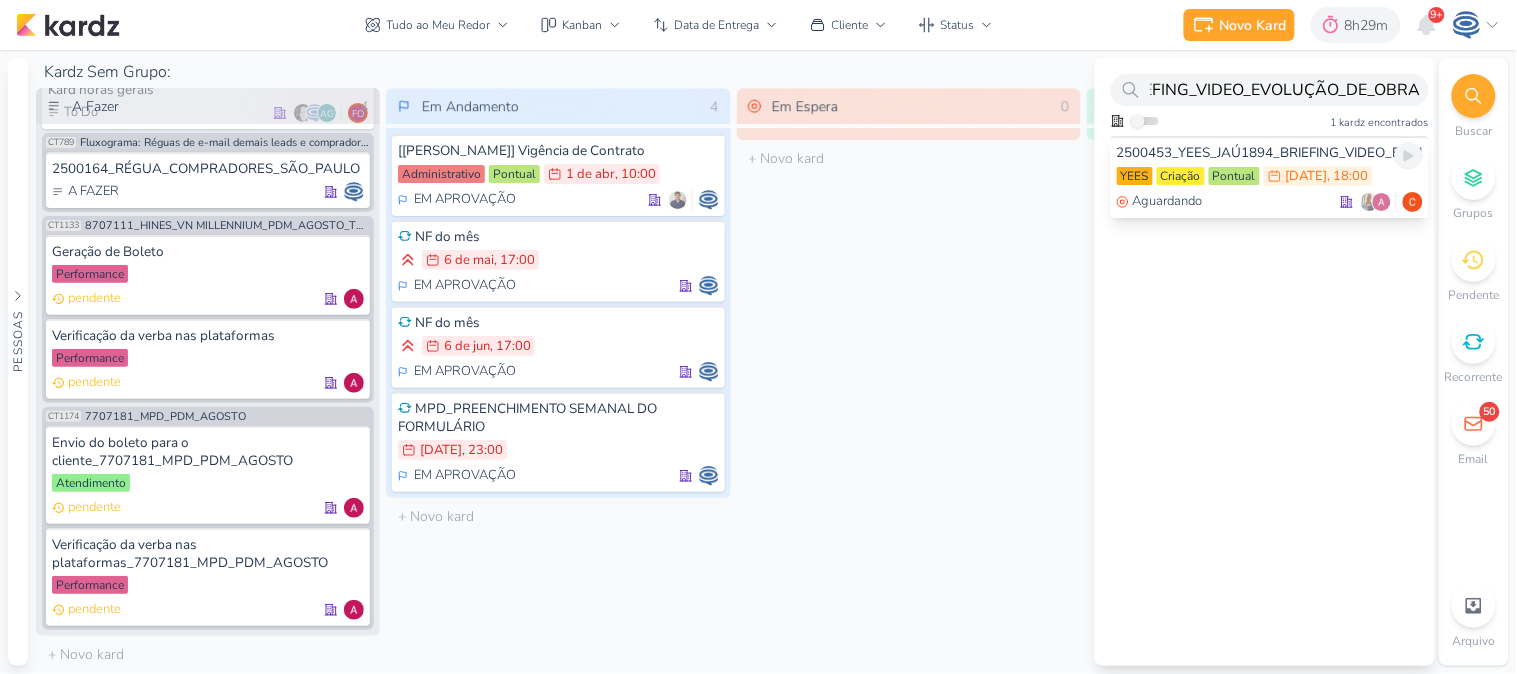 scroll, scrollTop: 0, scrollLeft: 0, axis: both 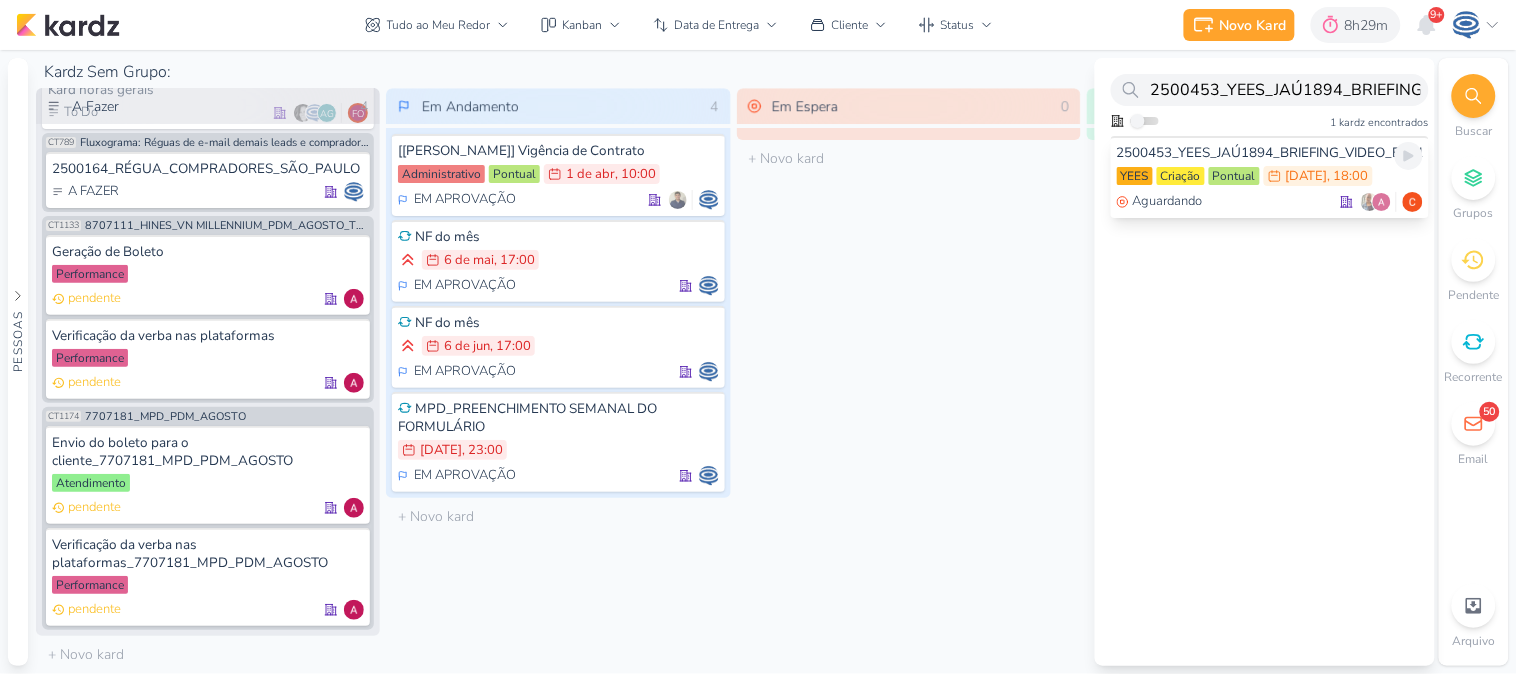 click on "2500453_YEES_JAÚ1894_BRIEFING_VIDEO_EVOLUÇÃO_DE_OBRA" at bounding box center (1270, 153) 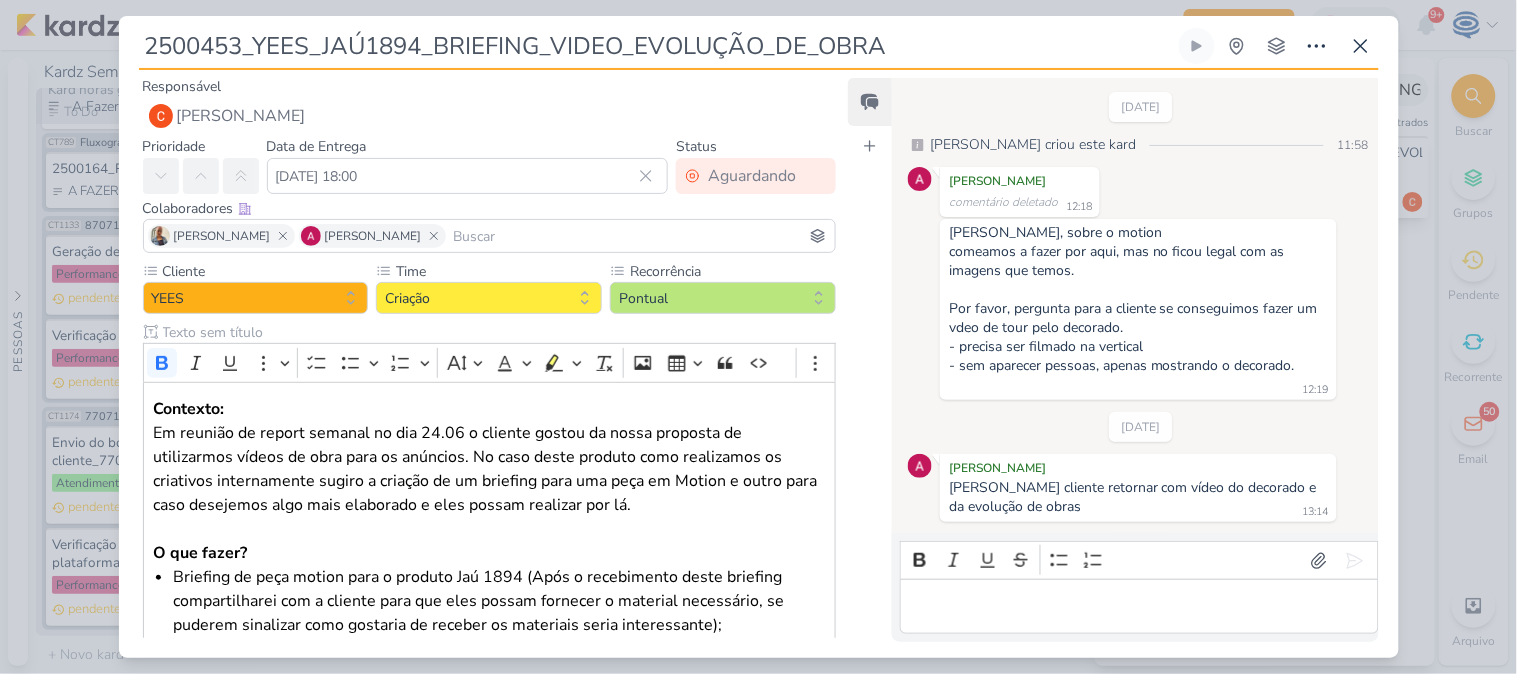scroll, scrollTop: 1680, scrollLeft: 0, axis: vertical 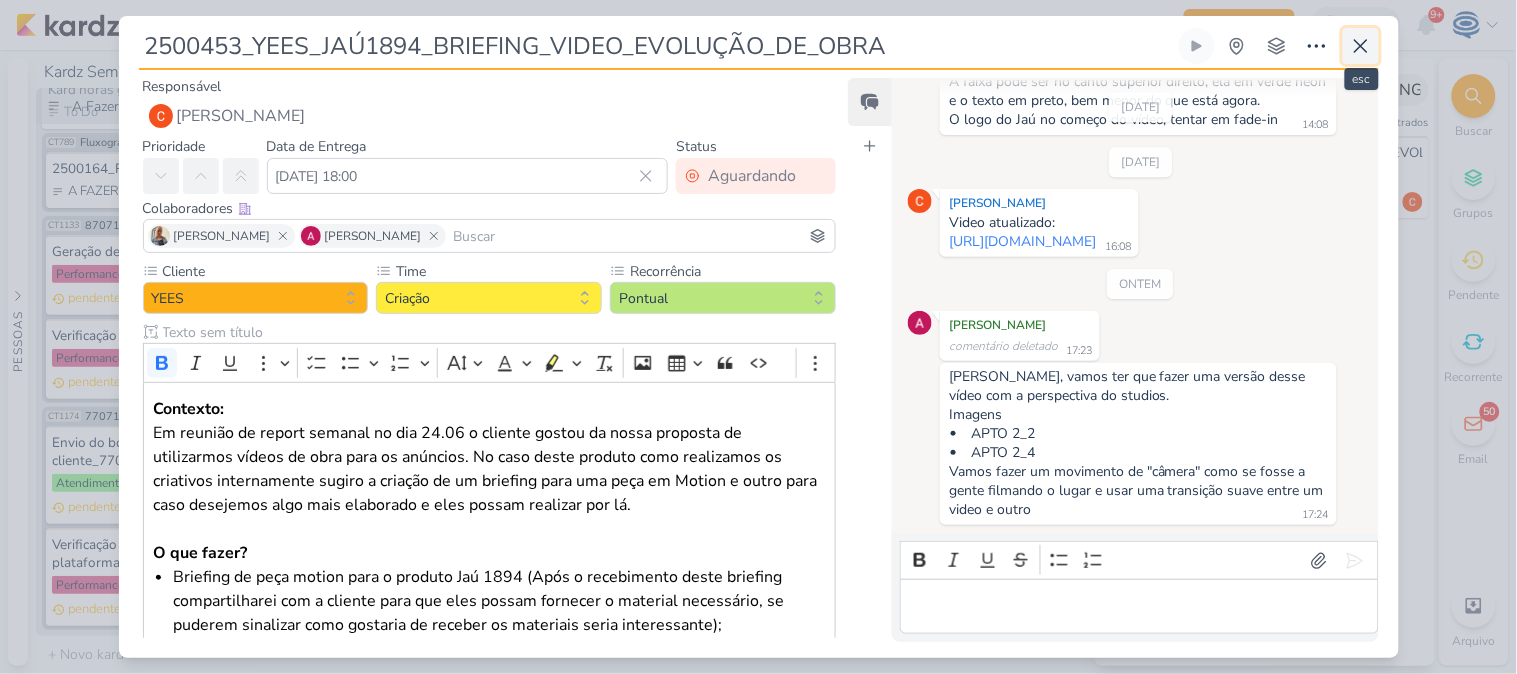 click 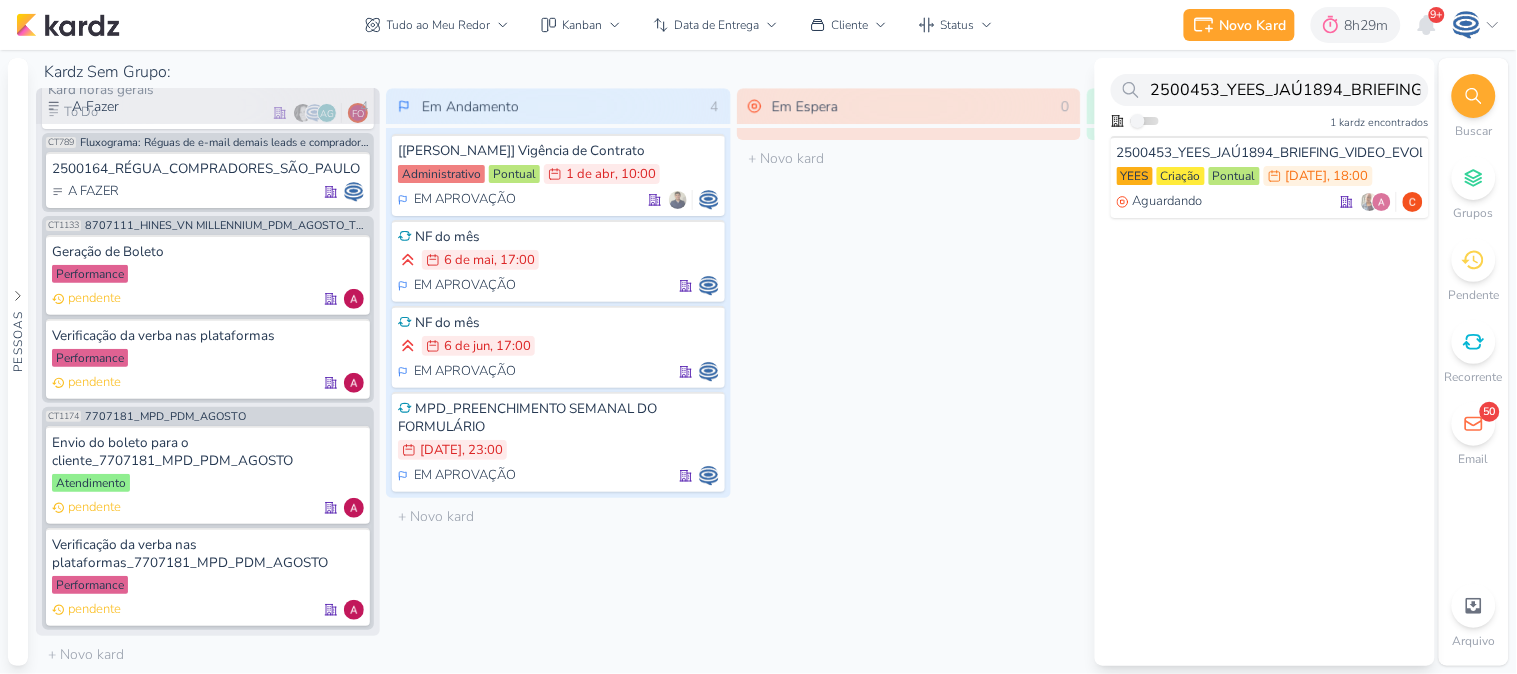 click on "Em Espera
0
O título do kard deve ter menos que 100 caracteres" at bounding box center (909, 377) 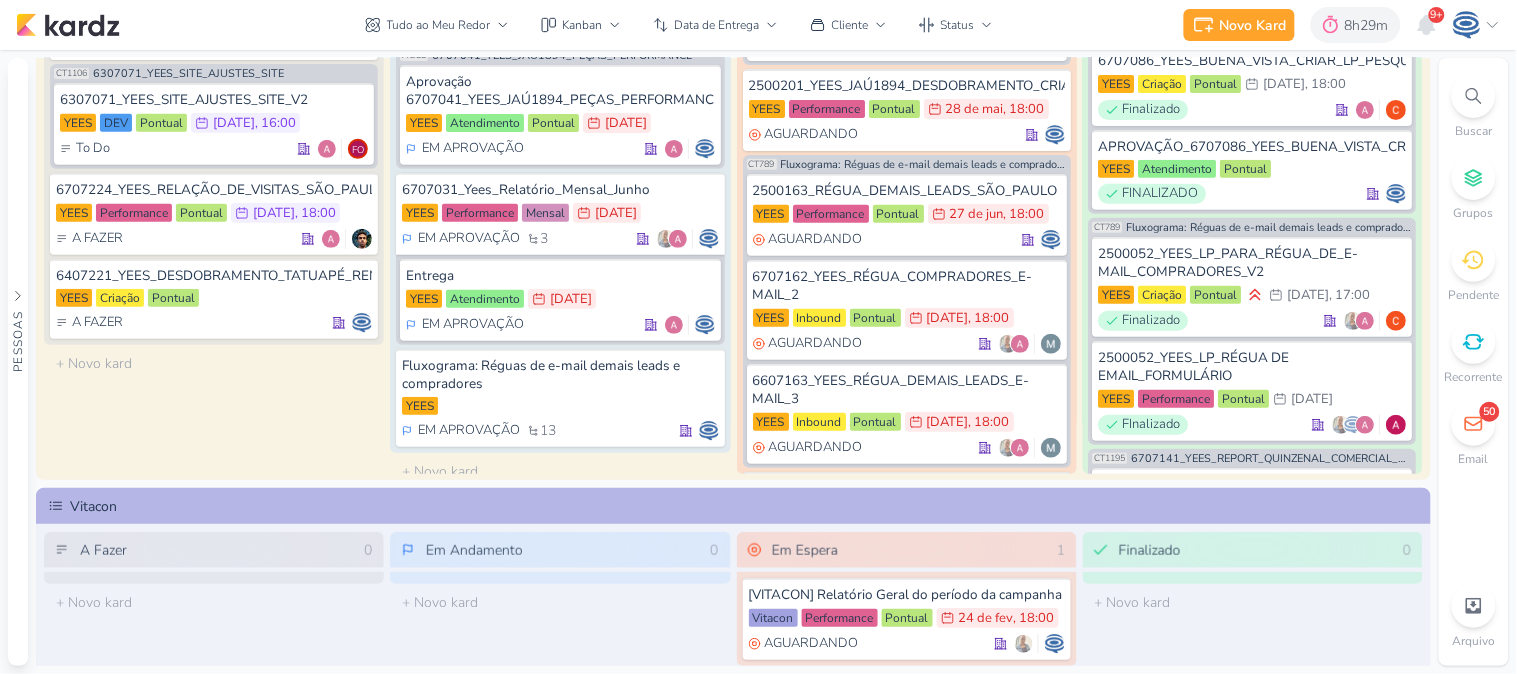 scroll, scrollTop: 114, scrollLeft: 0, axis: vertical 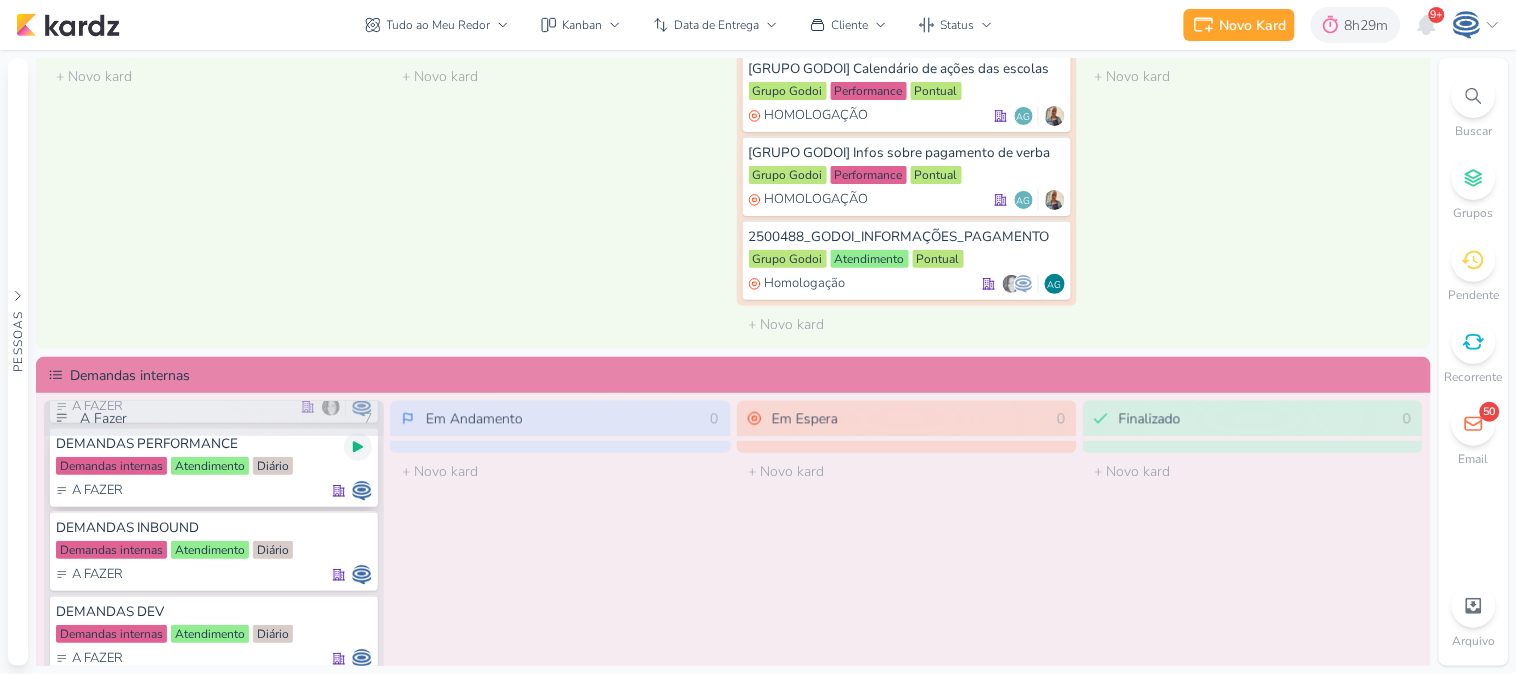 click 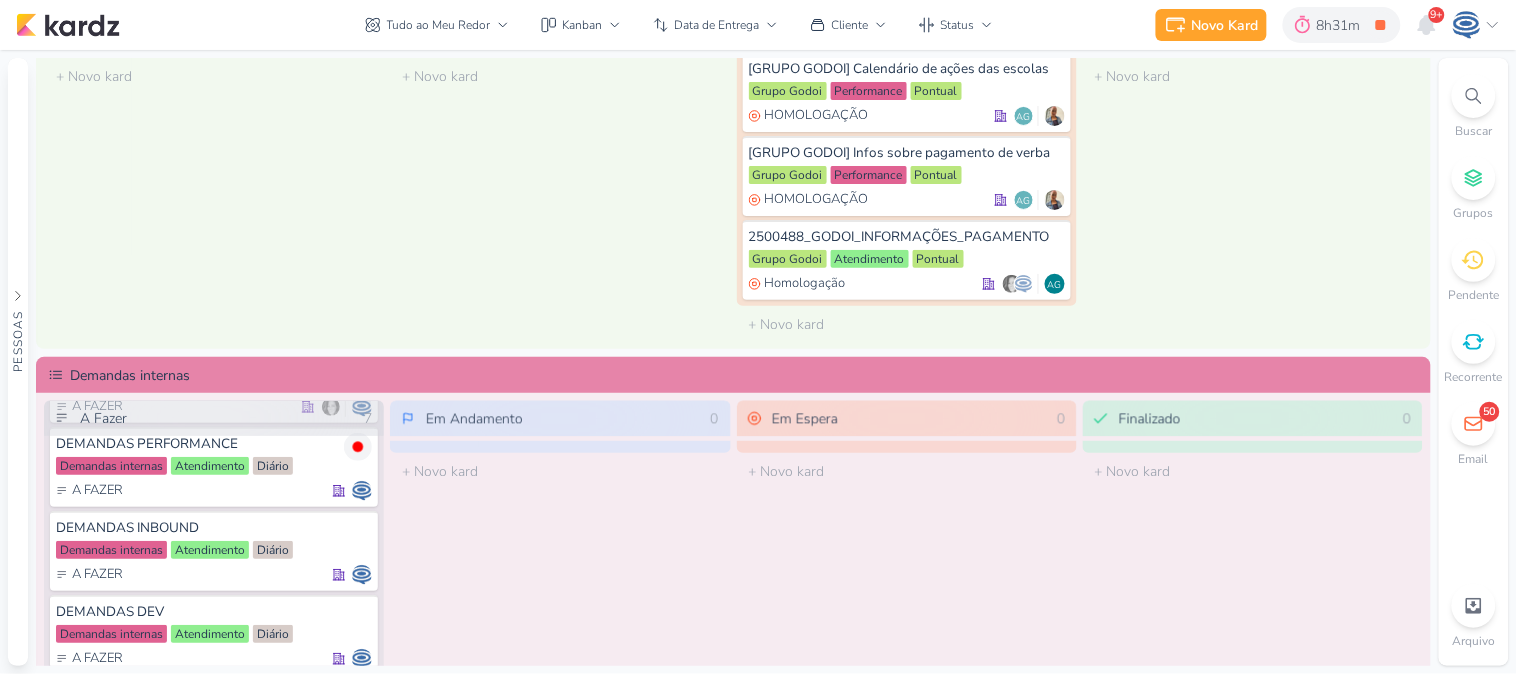 click on "Tudo ao Meu Redor
visão
Caixa de Entrada
A caixa de entrada mostra todos os kardz que você é o responsável
Enviados
A visão de enviados contém os kardz que você criou e designou à outra pessoa
Colaboração" at bounding box center [678, 25] 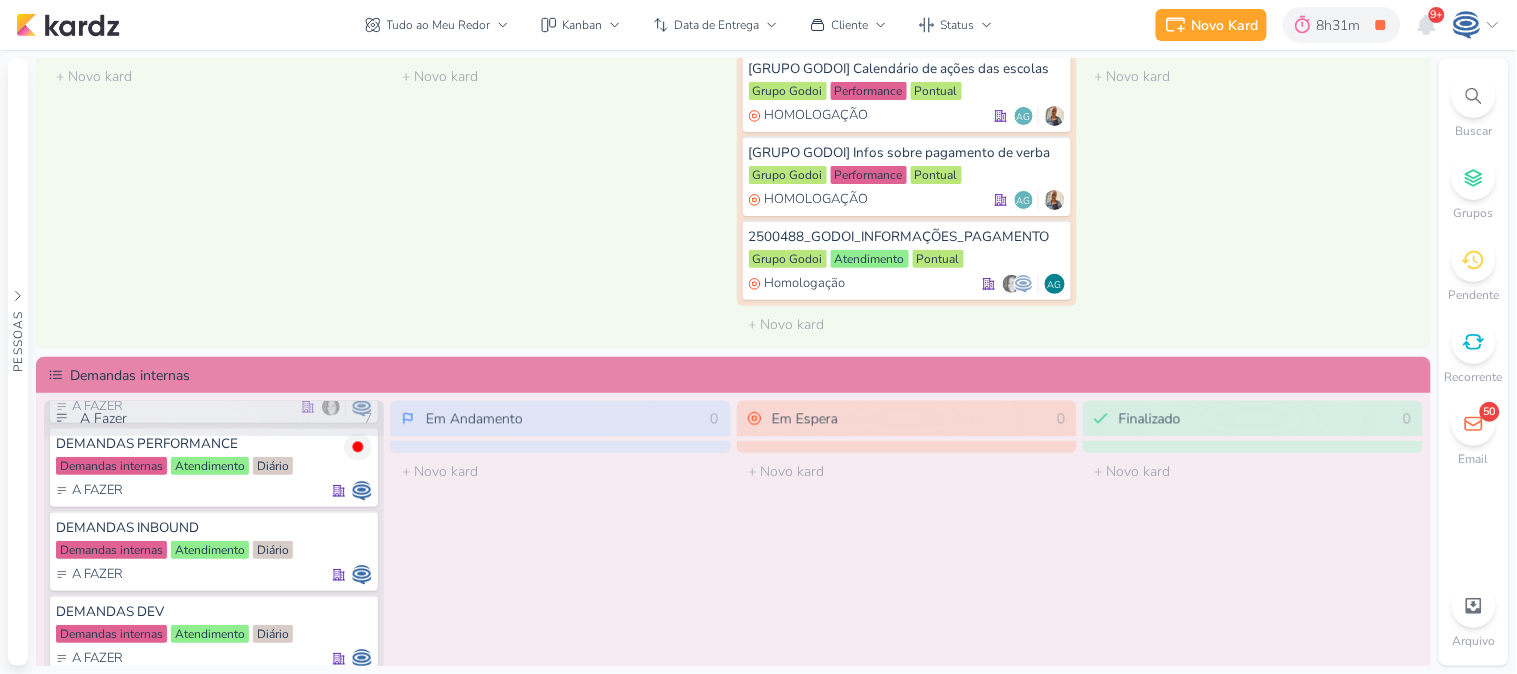scroll, scrollTop: 0, scrollLeft: 0, axis: both 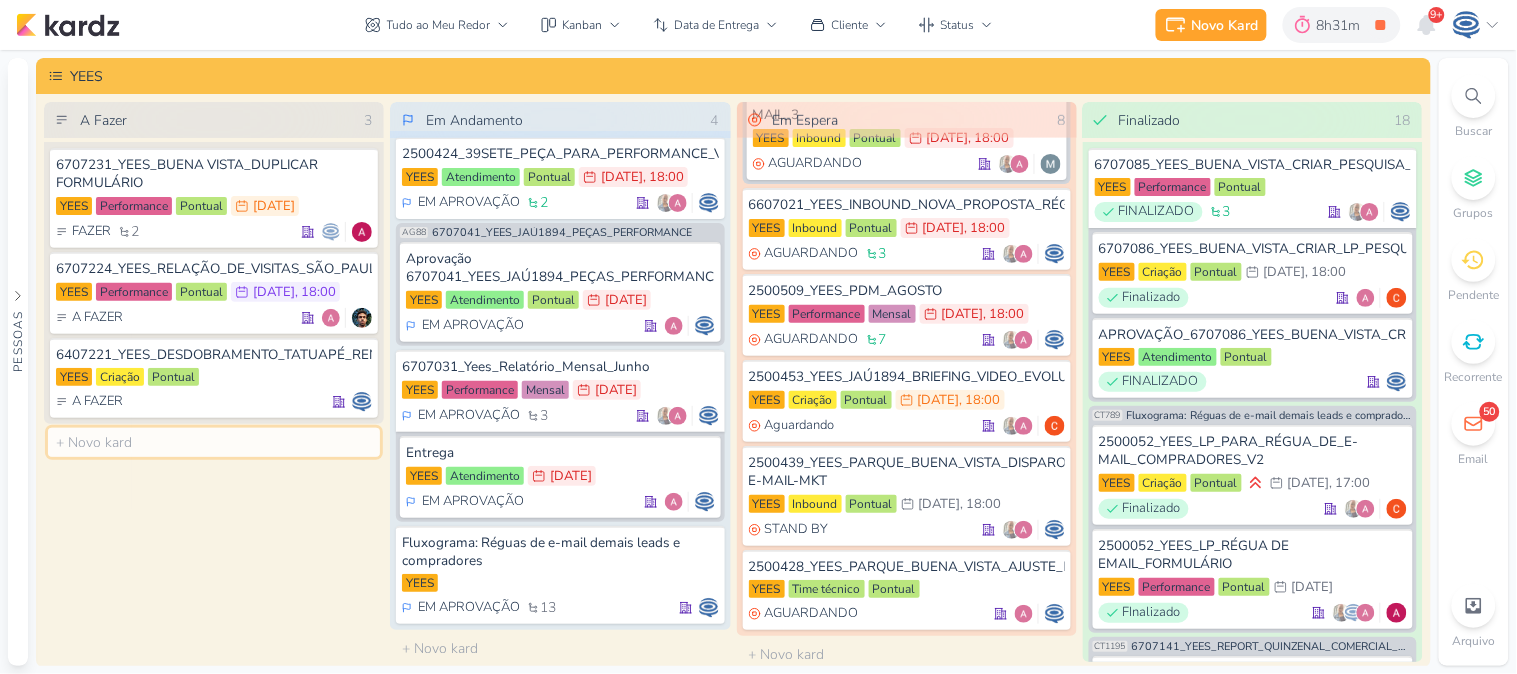 click at bounding box center (214, 442) 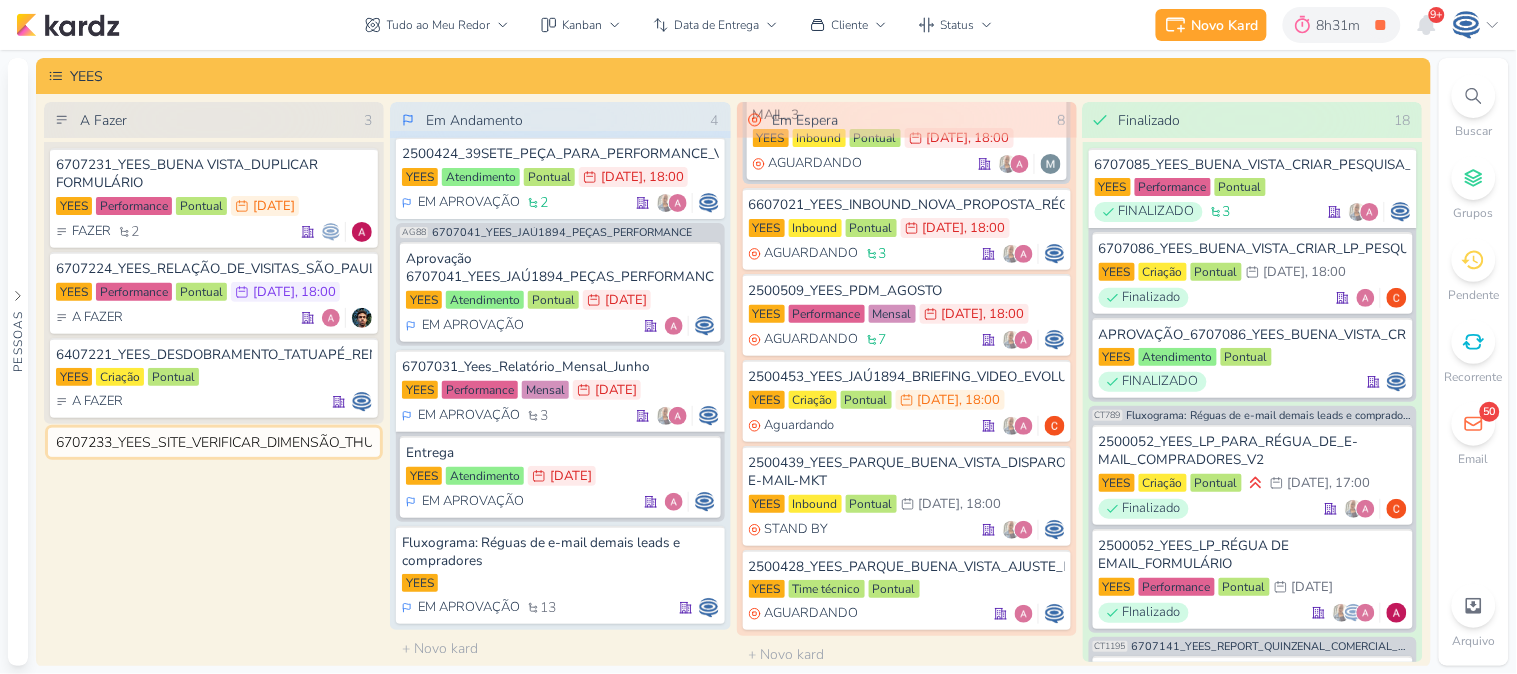 scroll, scrollTop: 0, scrollLeft: 31, axis: horizontal 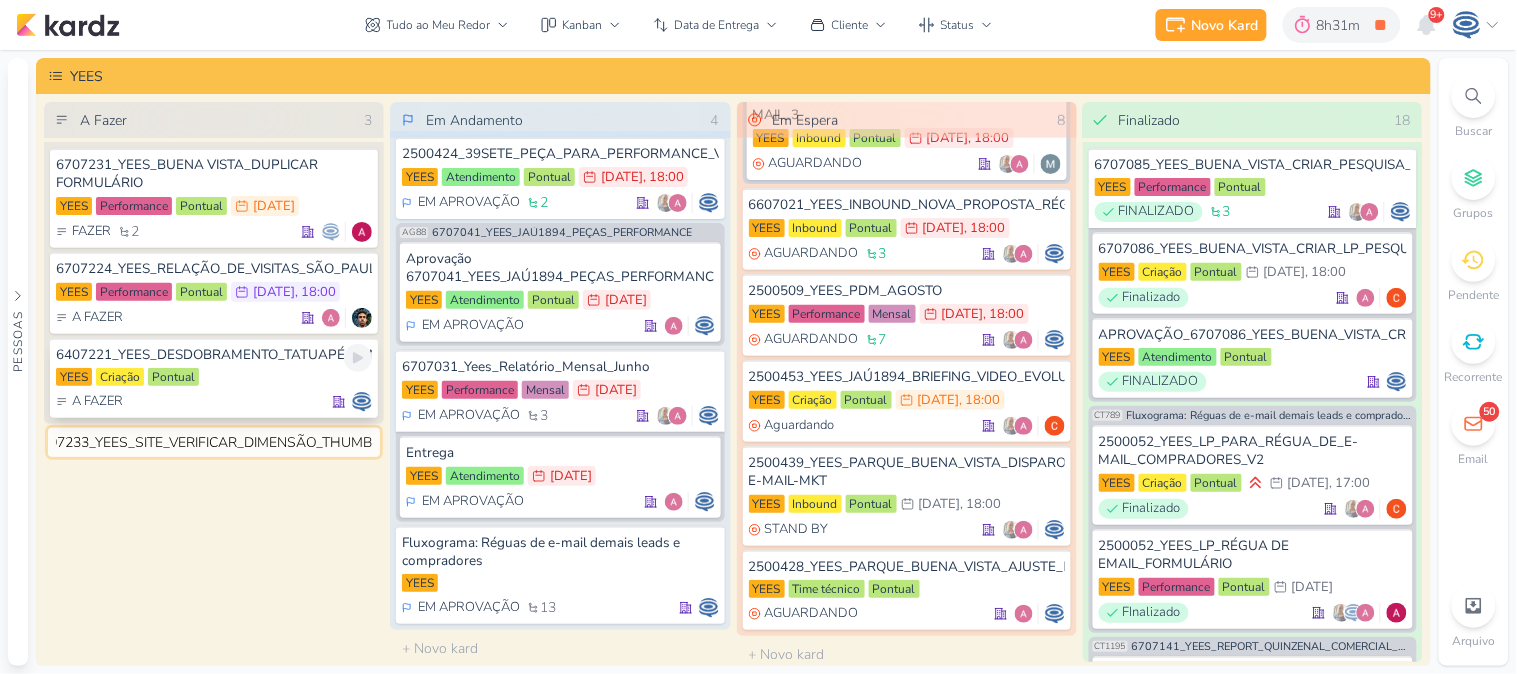 type 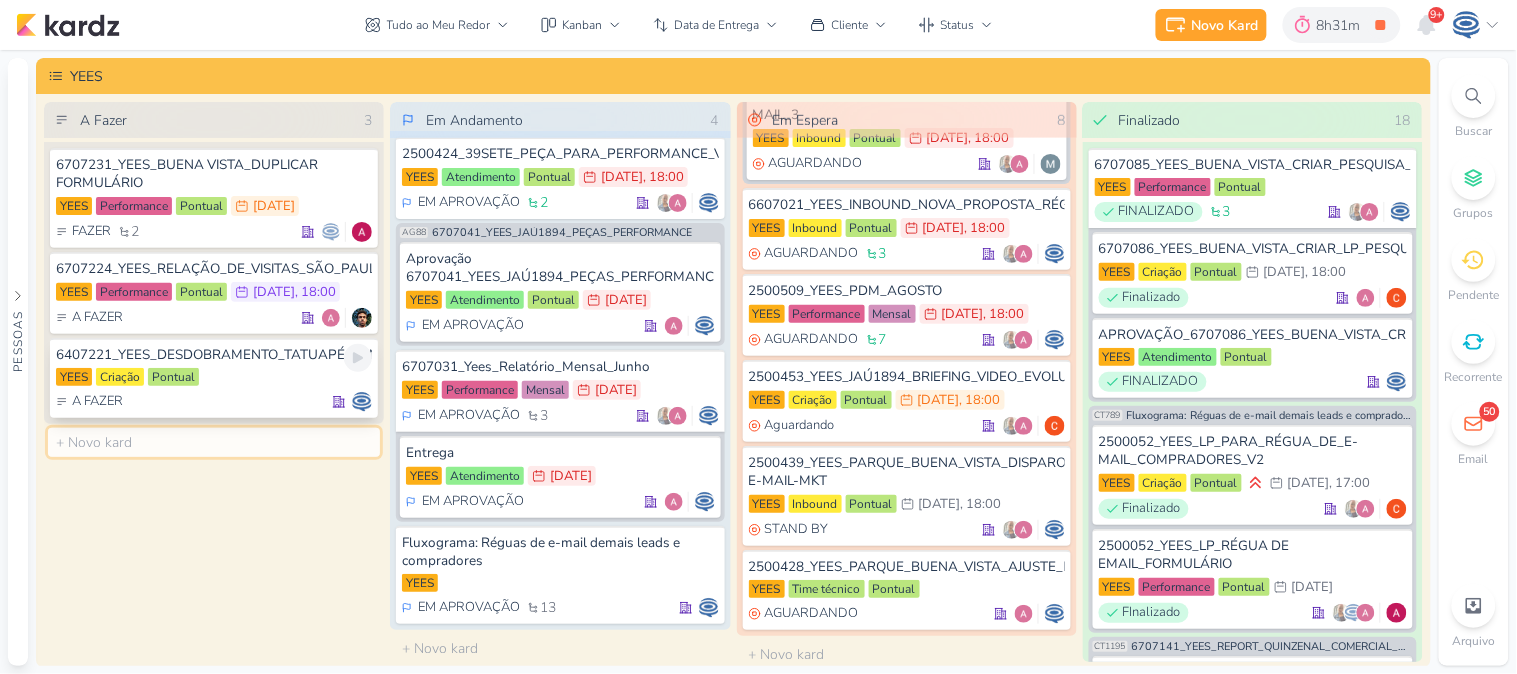 scroll, scrollTop: 0, scrollLeft: 0, axis: both 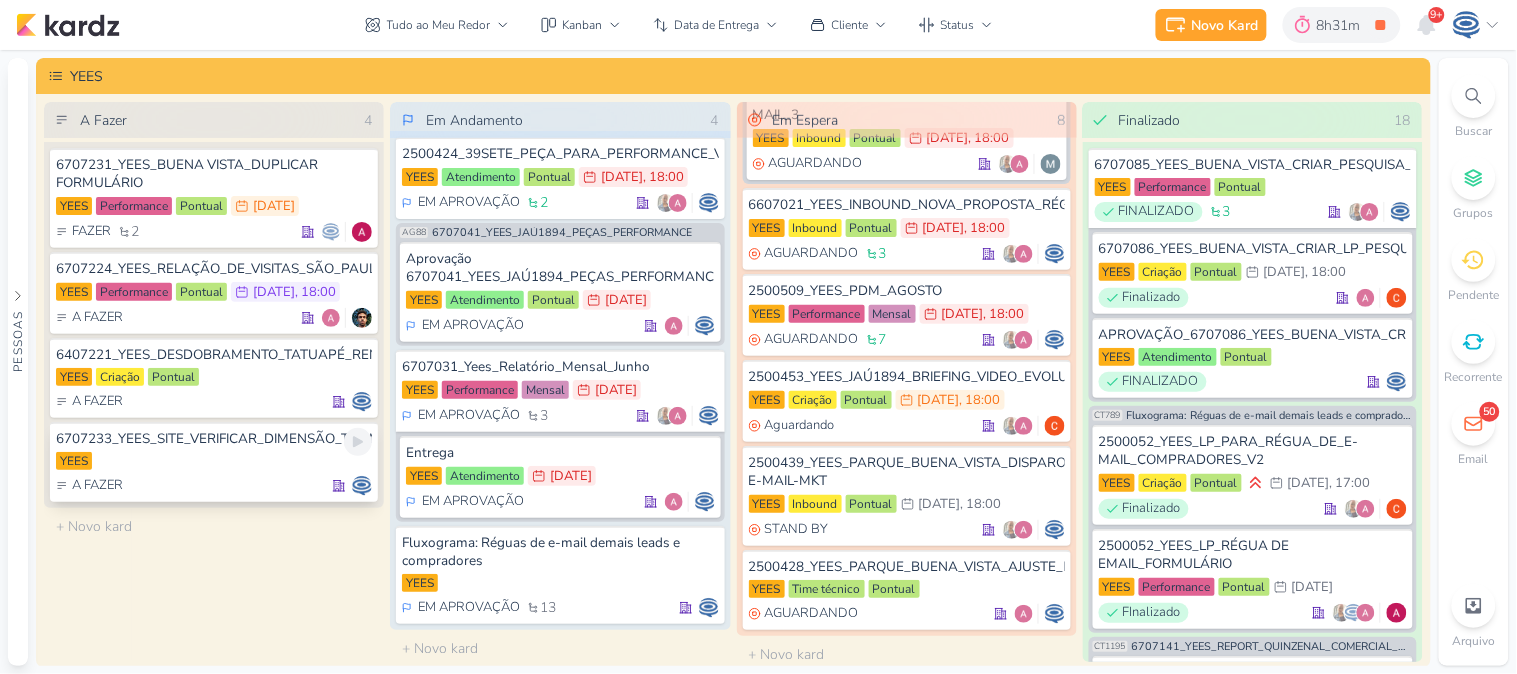 click on "YEES" at bounding box center [214, 462] 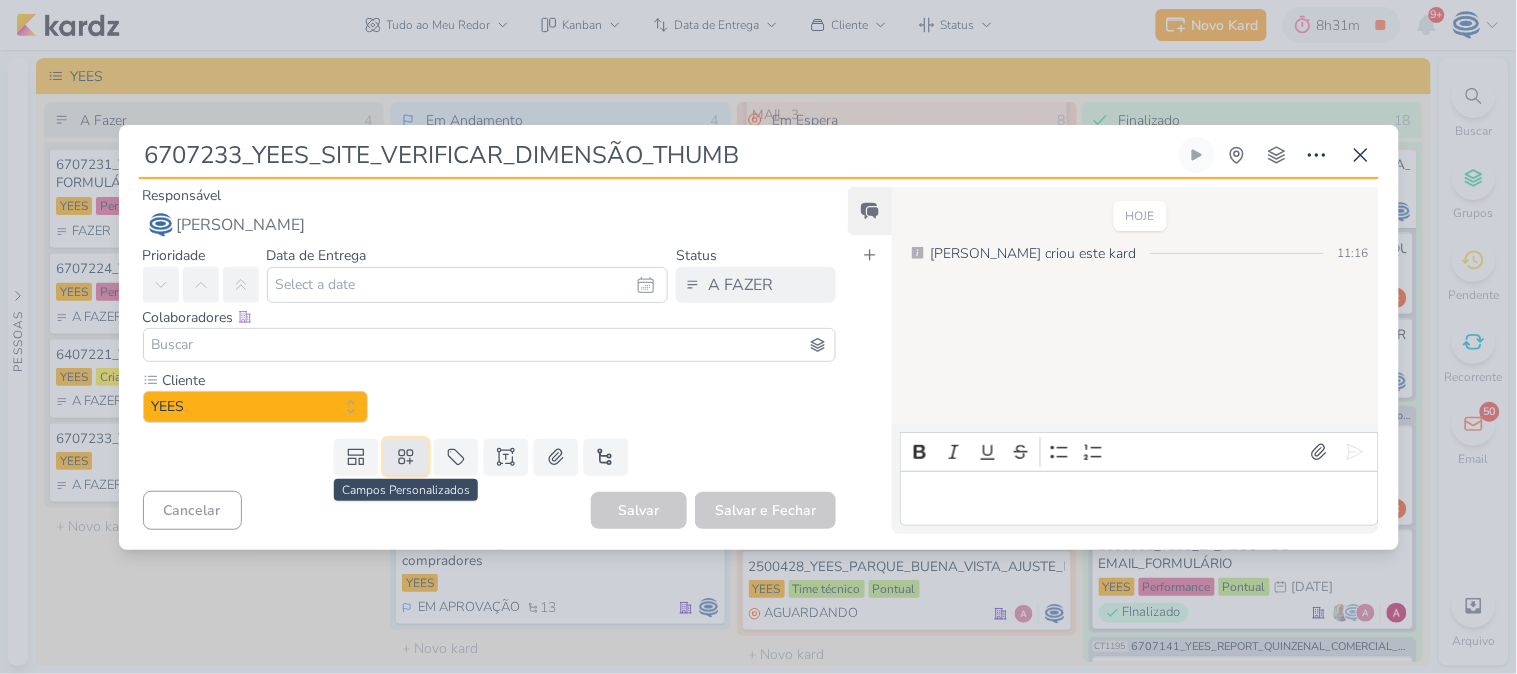 click 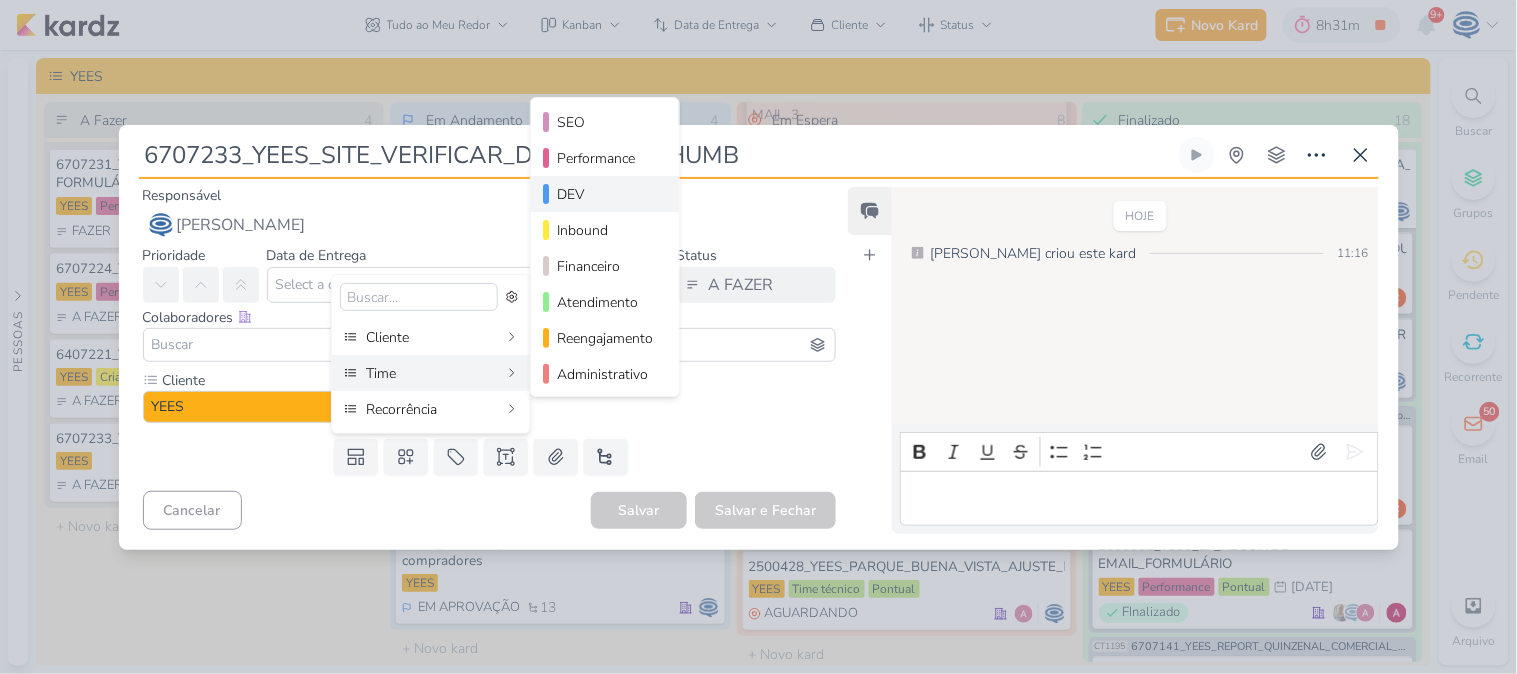 click on "DEV" at bounding box center (606, 194) 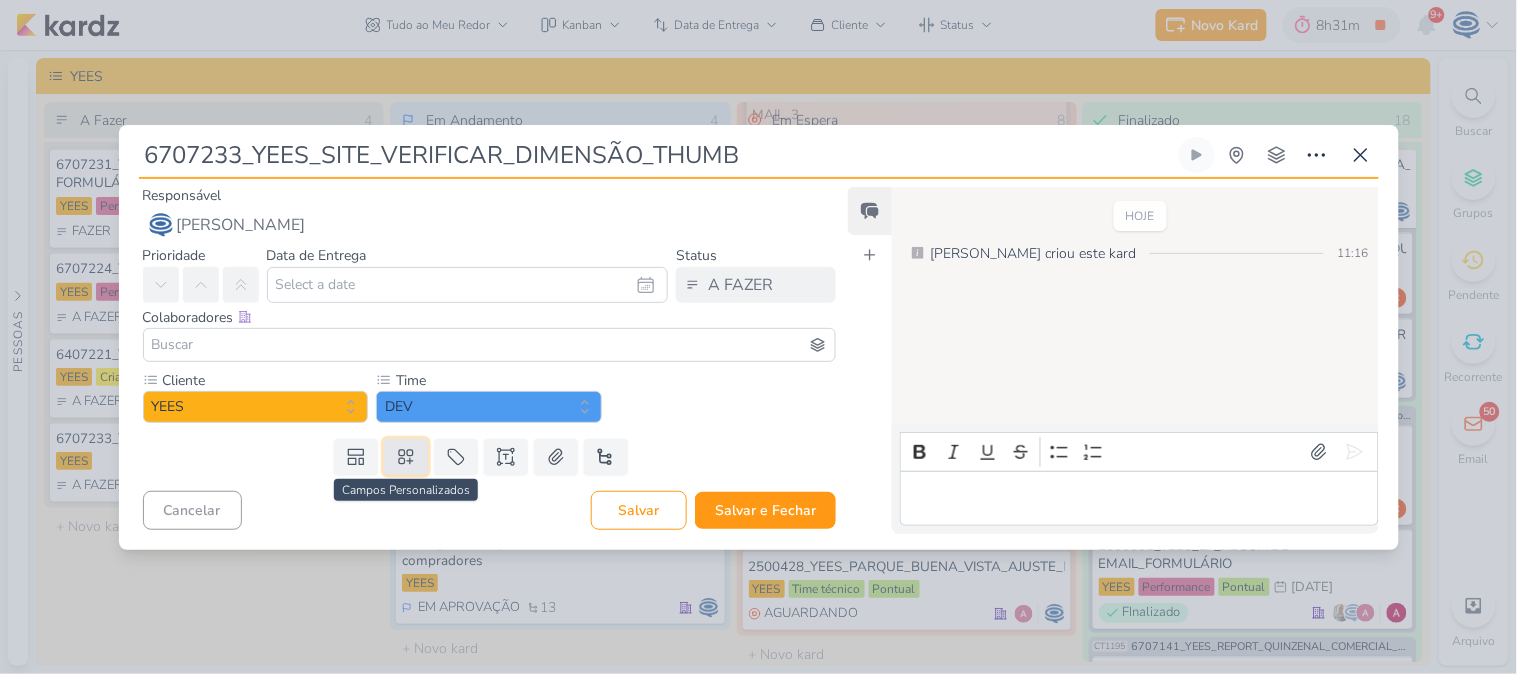 click 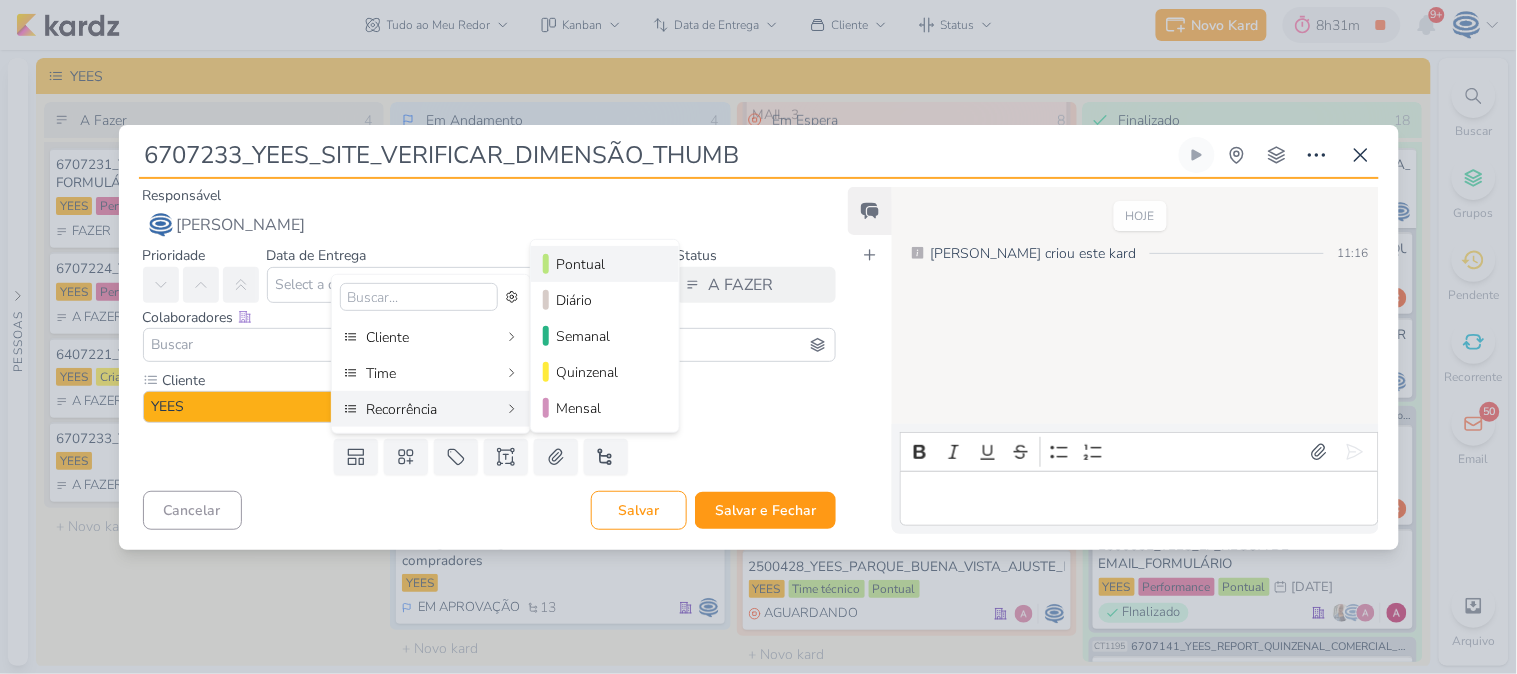 click on "Pontual" at bounding box center (605, 264) 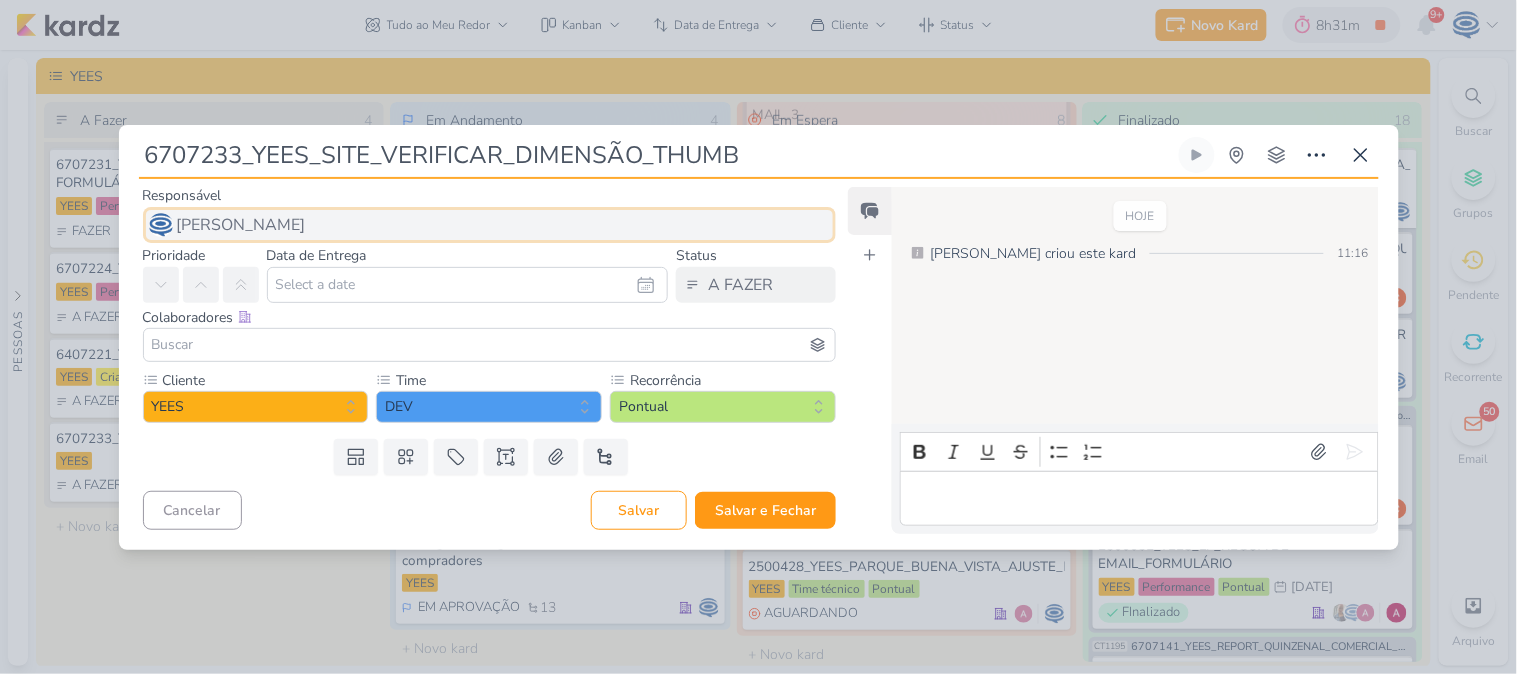 click on "[PERSON_NAME]" at bounding box center [490, 225] 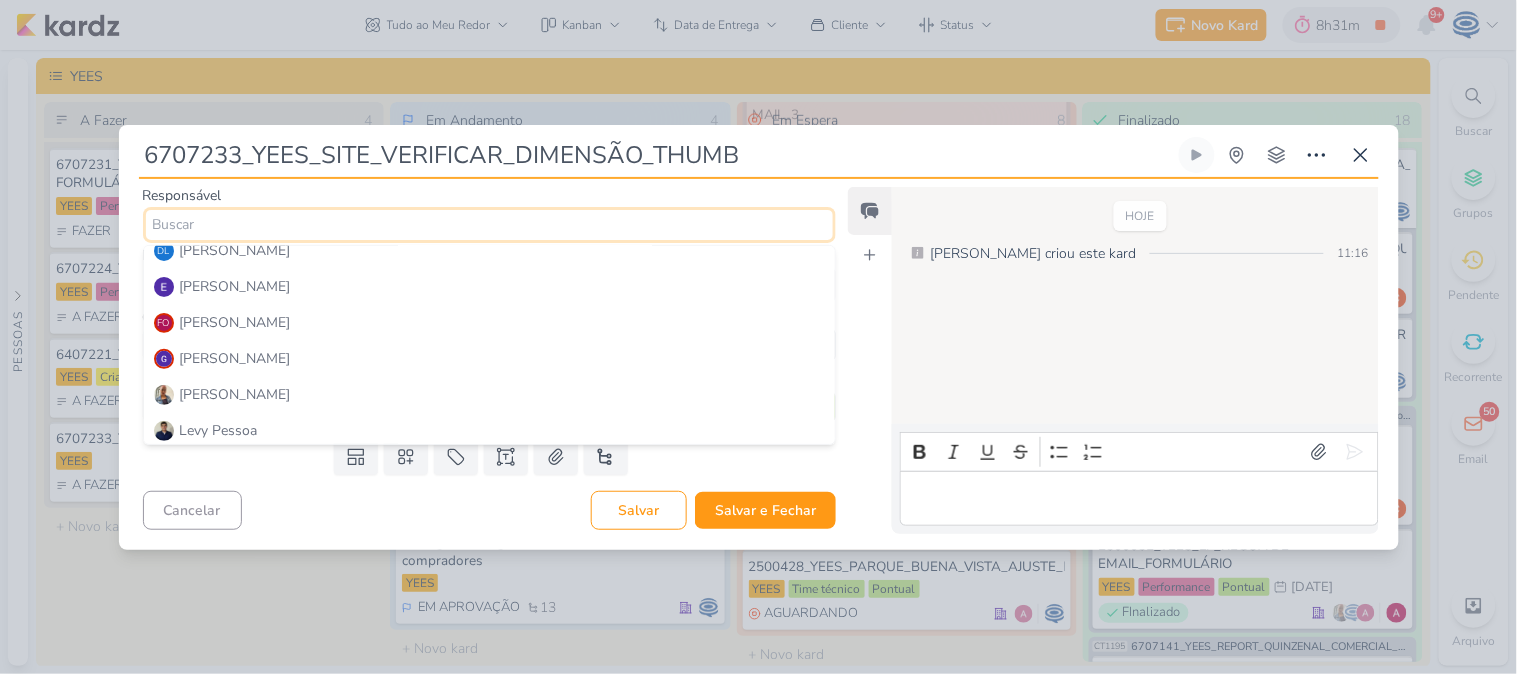 scroll, scrollTop: 158, scrollLeft: 0, axis: vertical 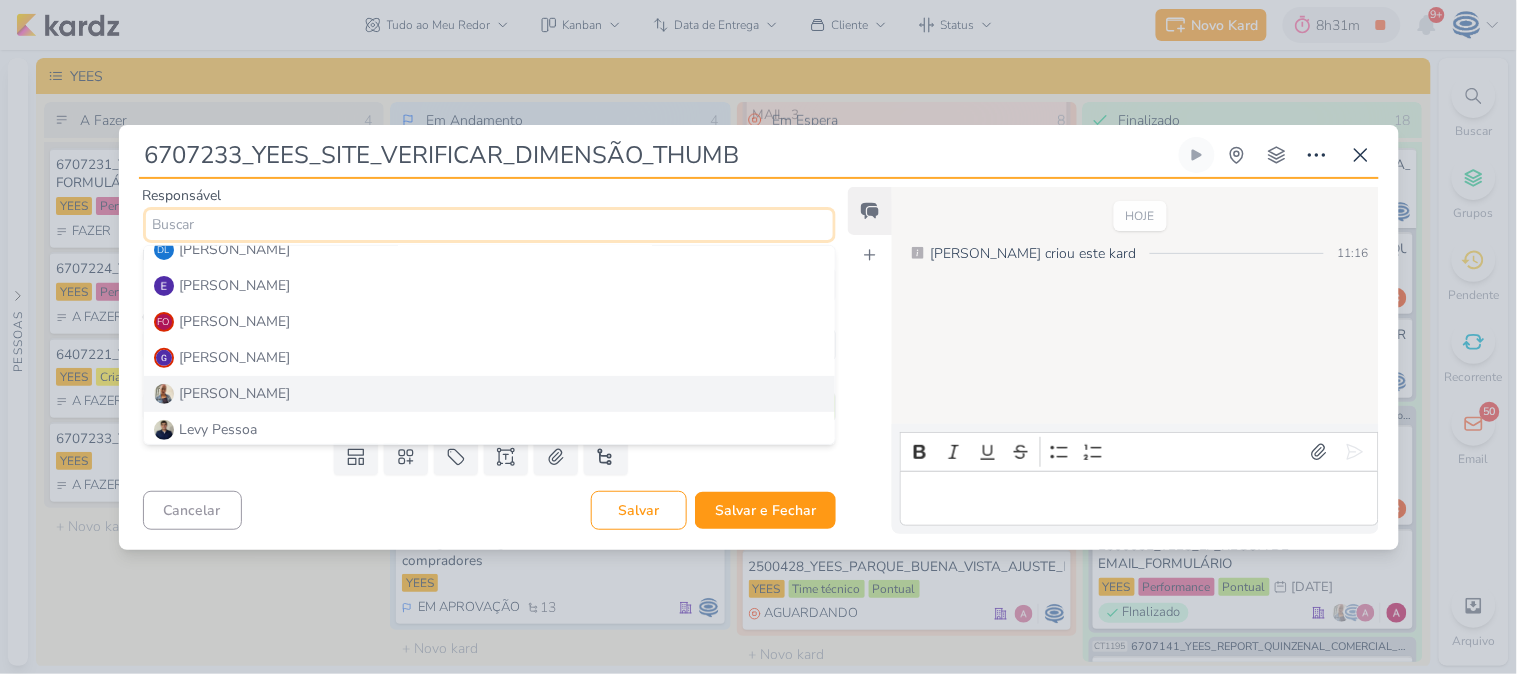 click on "[PERSON_NAME]" at bounding box center [490, 394] 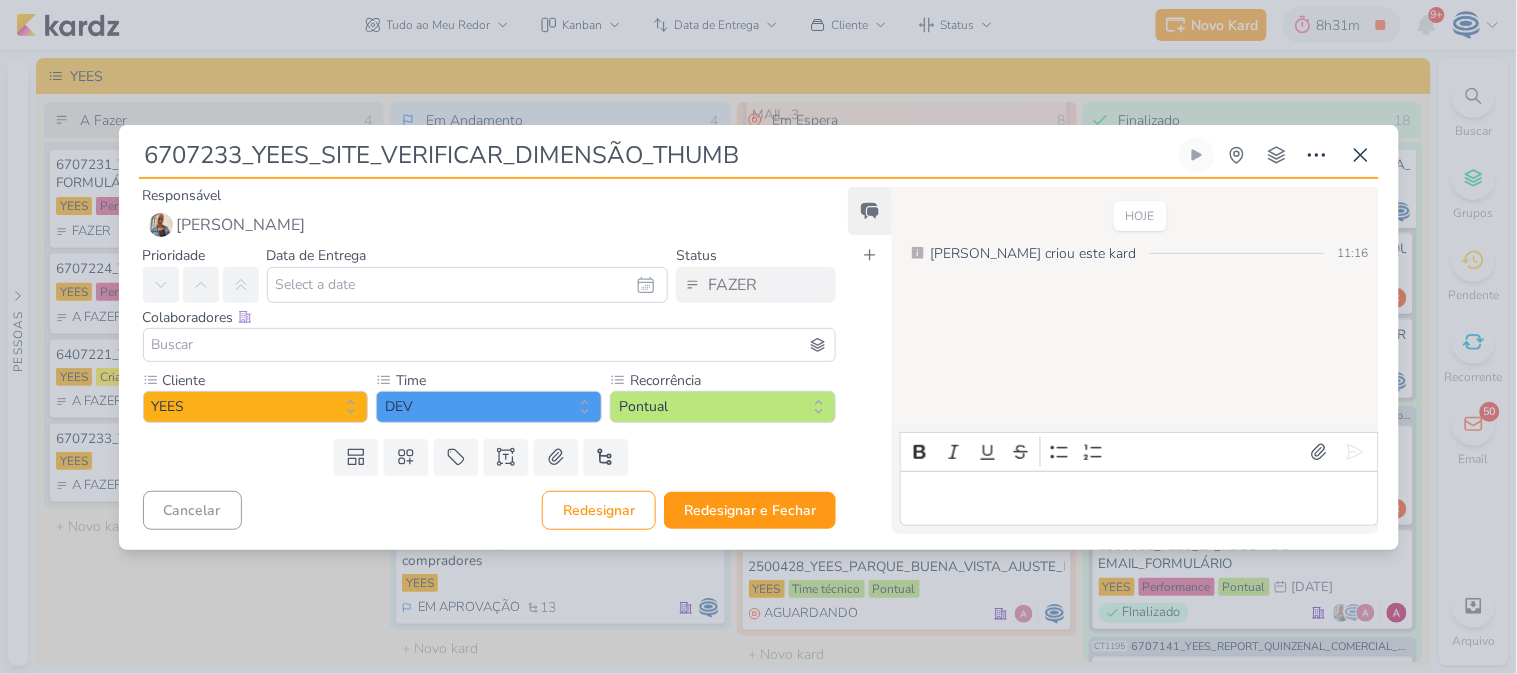 click at bounding box center [490, 345] 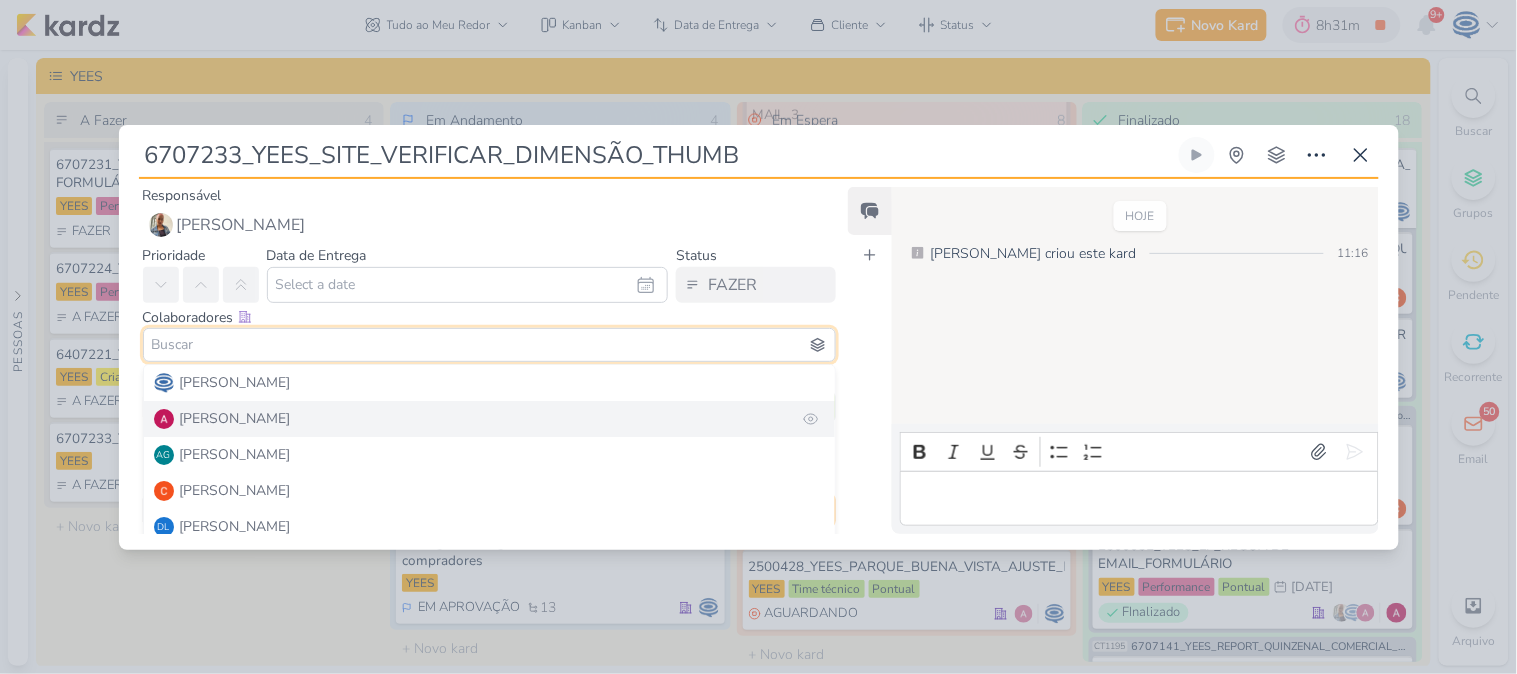 click on "[PERSON_NAME]" at bounding box center (235, 418) 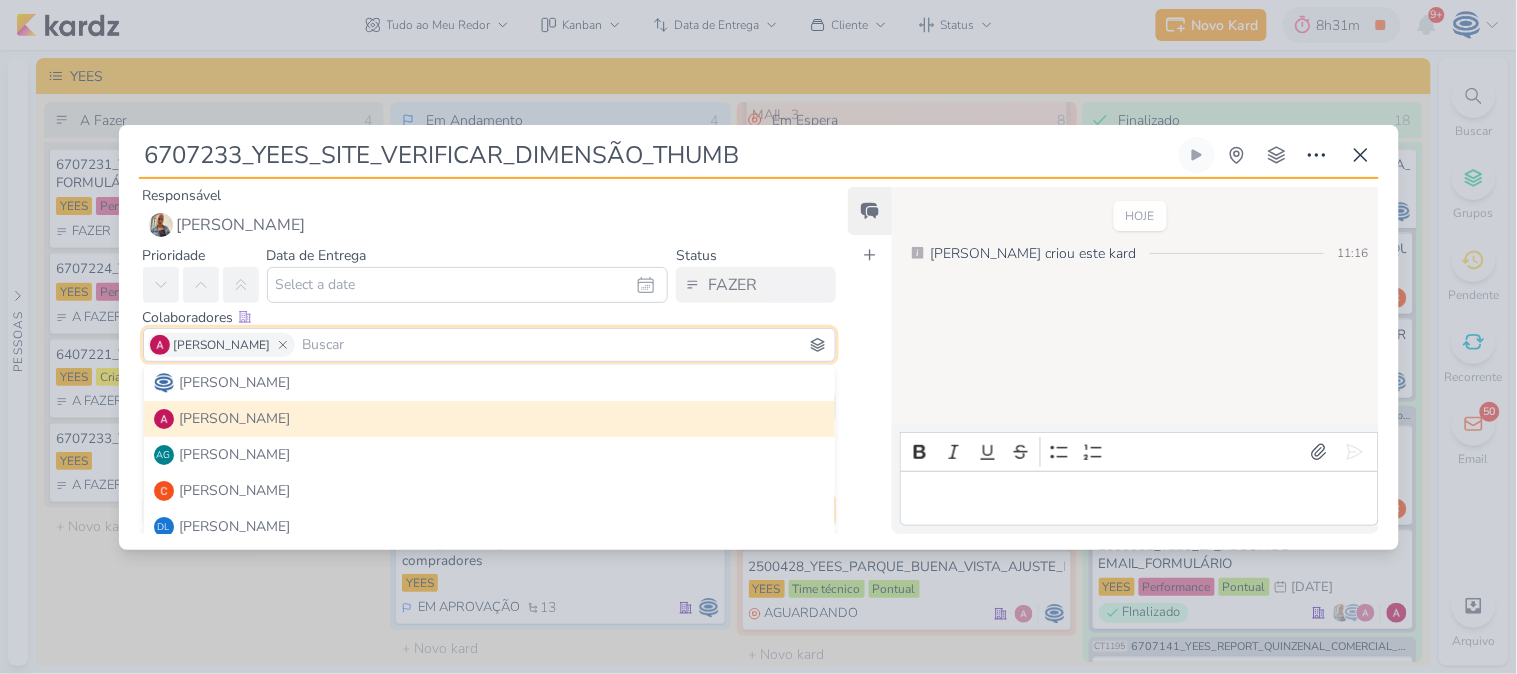 click on "Cliente
YEES
Time" at bounding box center [482, 400] 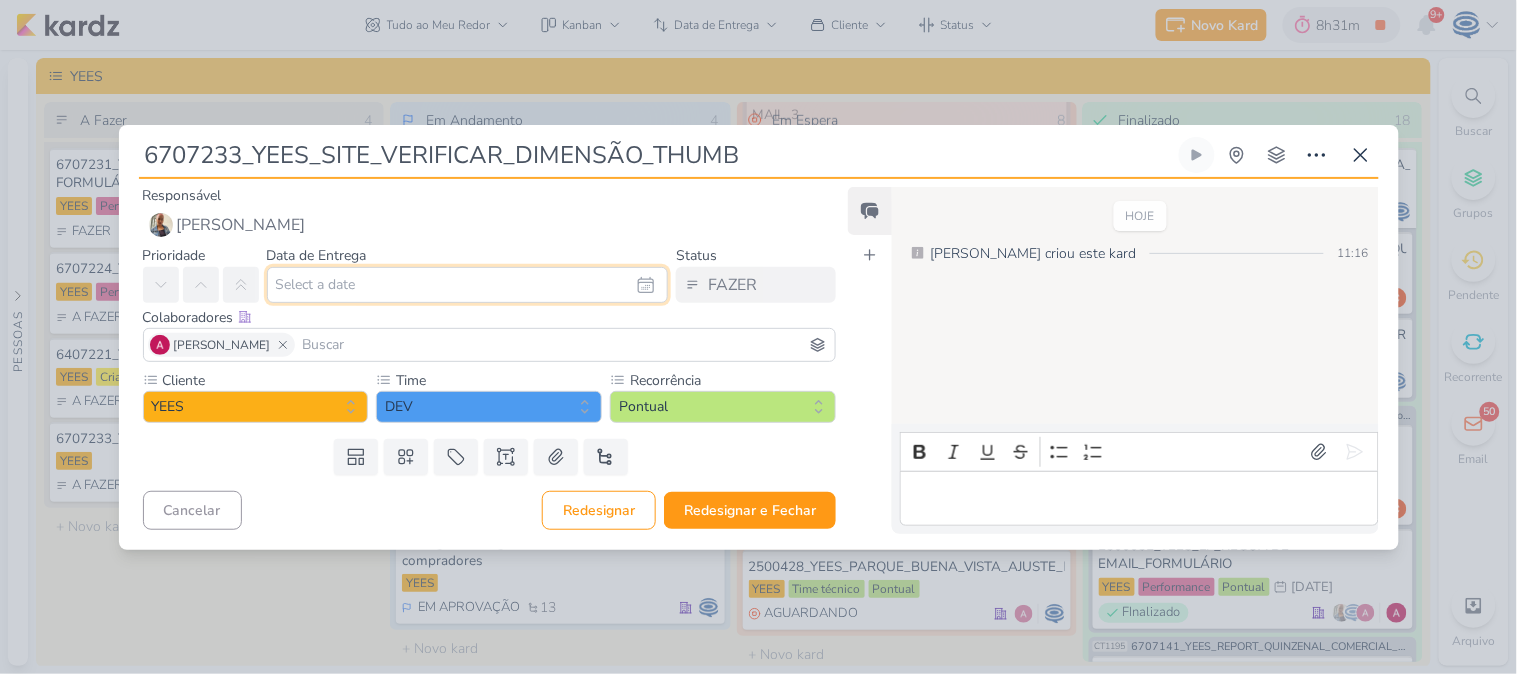 click at bounding box center [468, 285] 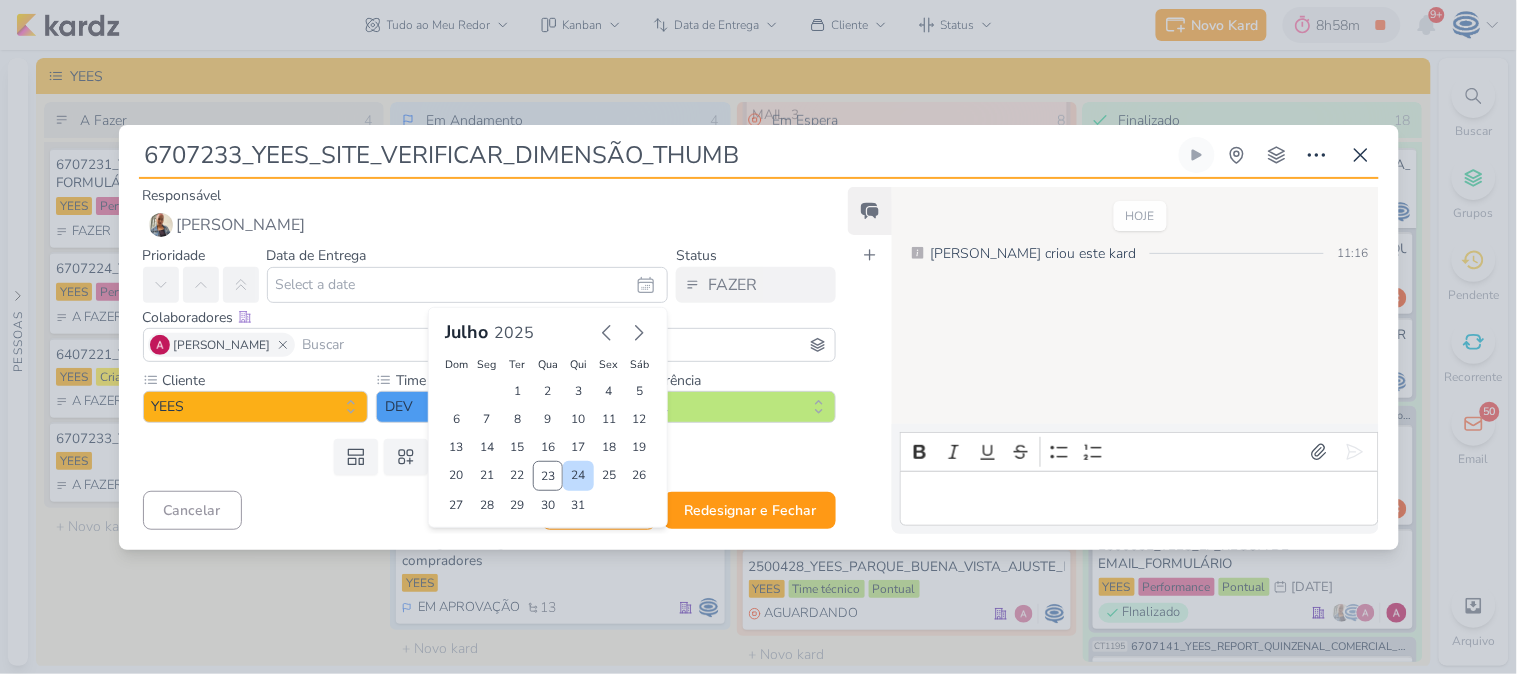 click on "24" at bounding box center [578, 476] 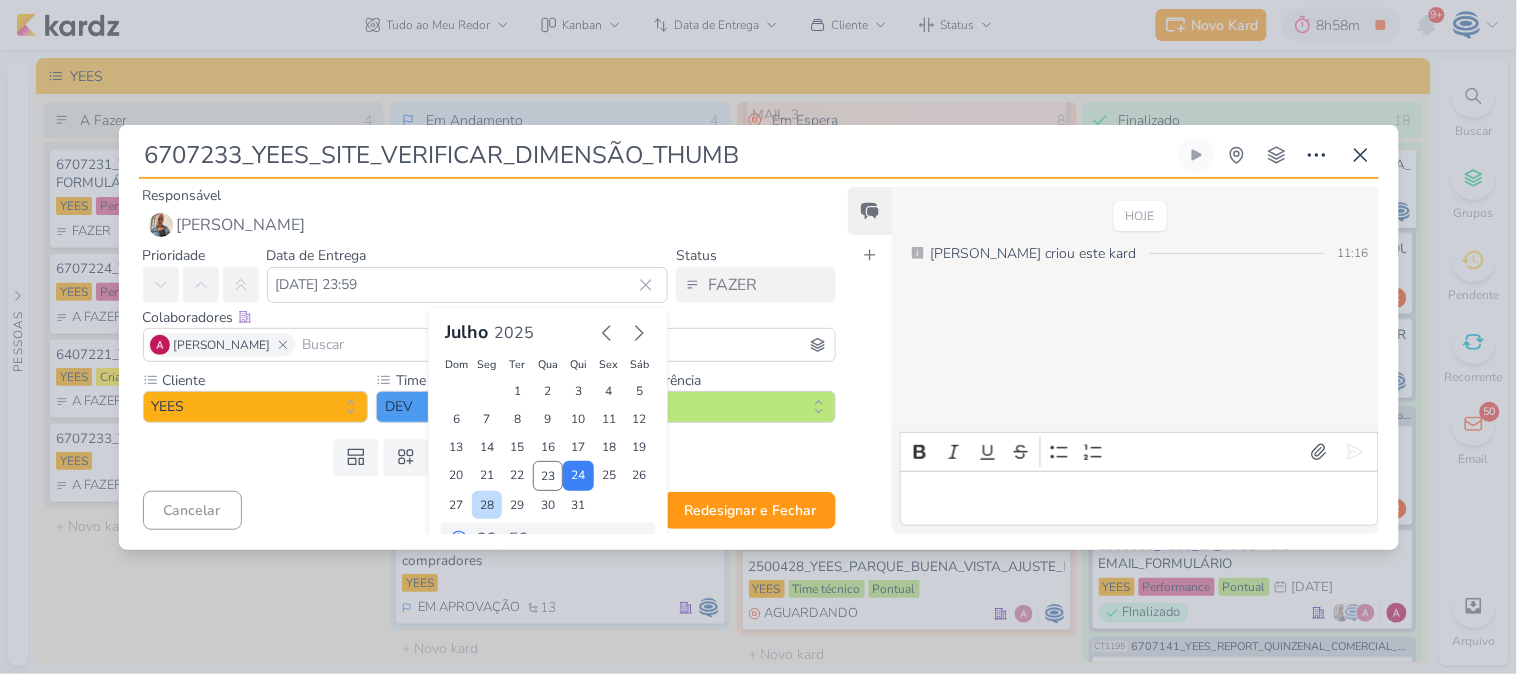 scroll, scrollTop: 34, scrollLeft: 0, axis: vertical 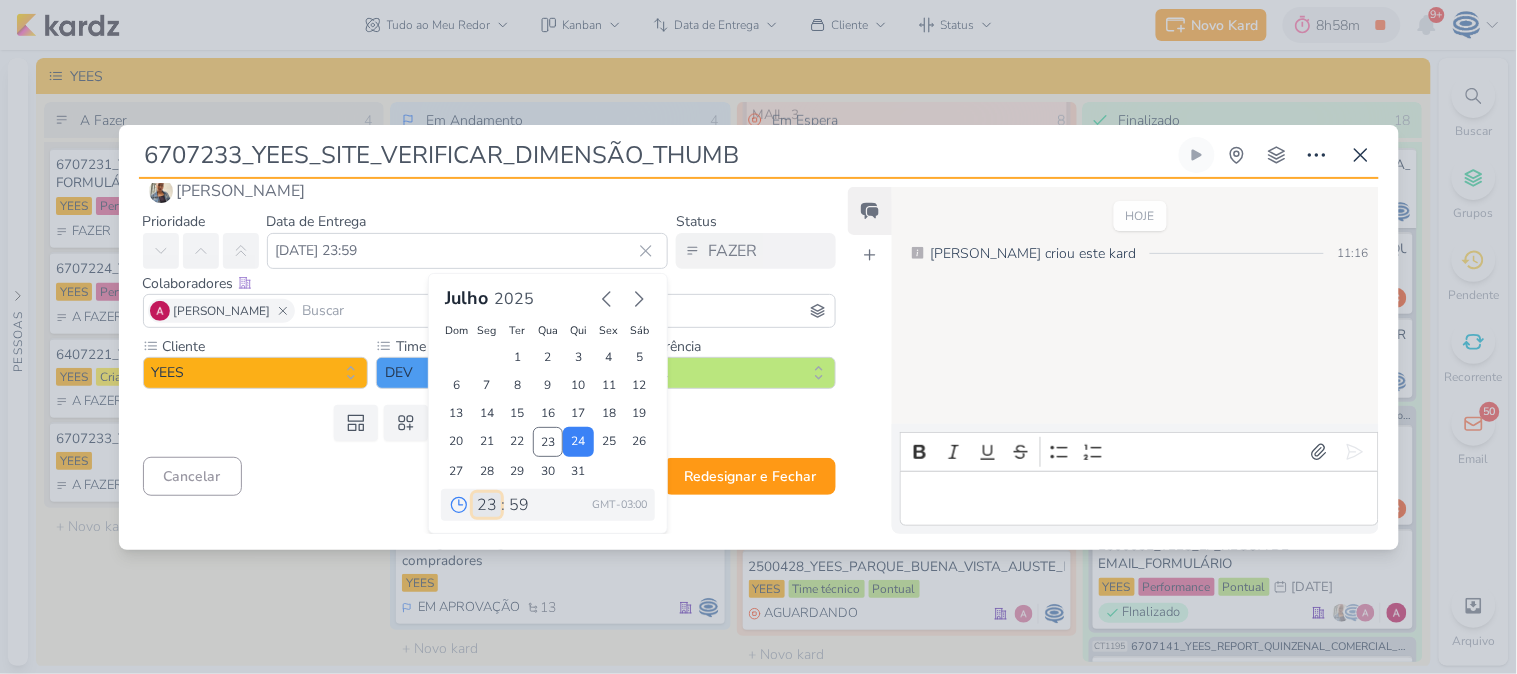 click on "00 01 02 03 04 05 06 07 08 09 10 11 12 13 14 15 16 17 18 19 20 21 22 23" at bounding box center (487, 505) 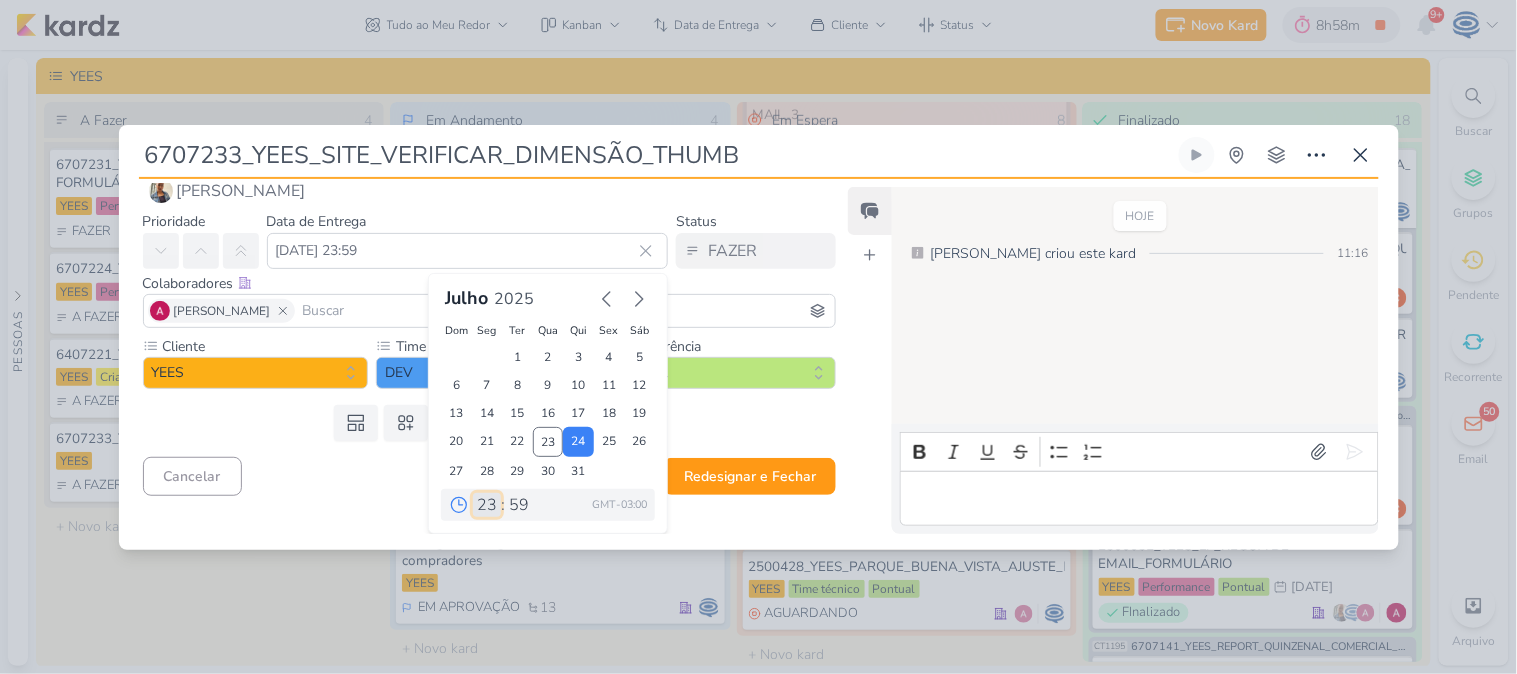 select on "18" 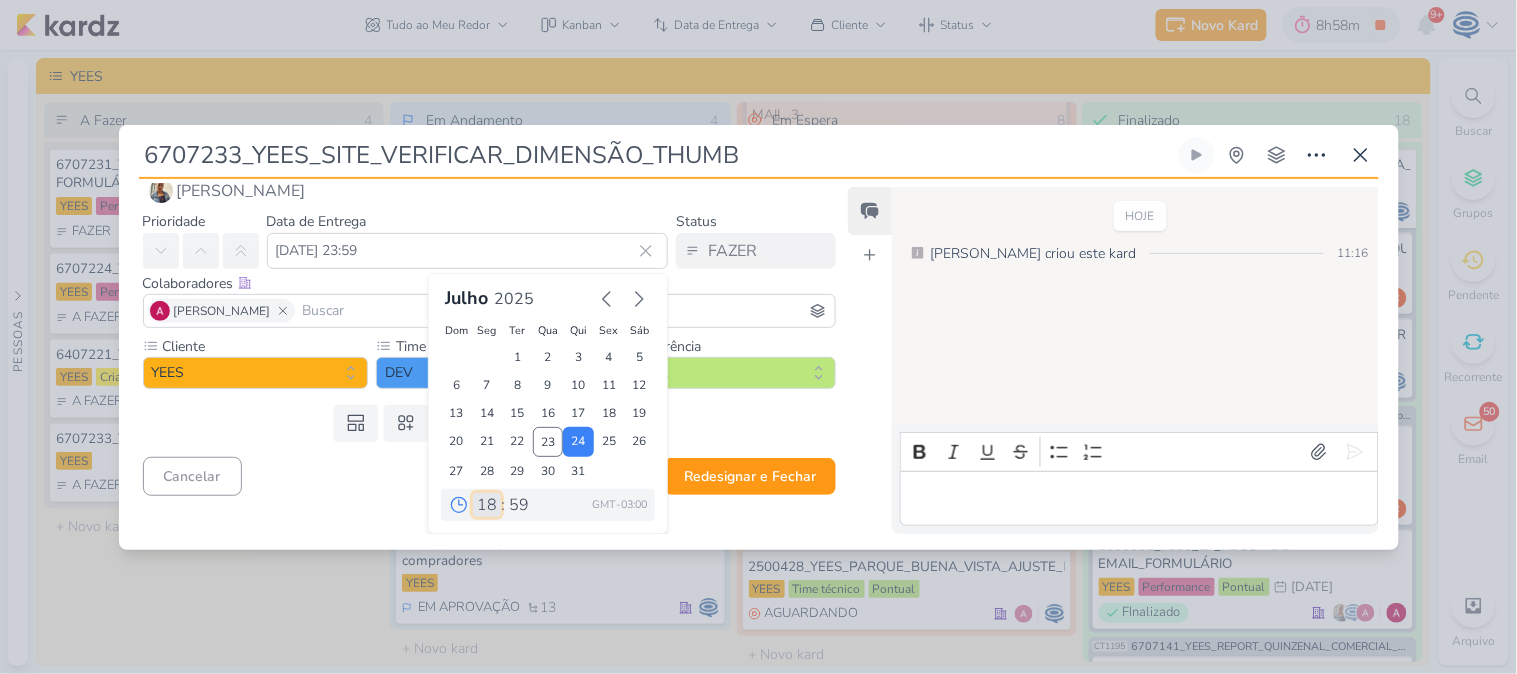 click on "00 01 02 03 04 05 06 07 08 09 10 11 12 13 14 15 16 17 18 19 20 21 22 23" at bounding box center (487, 505) 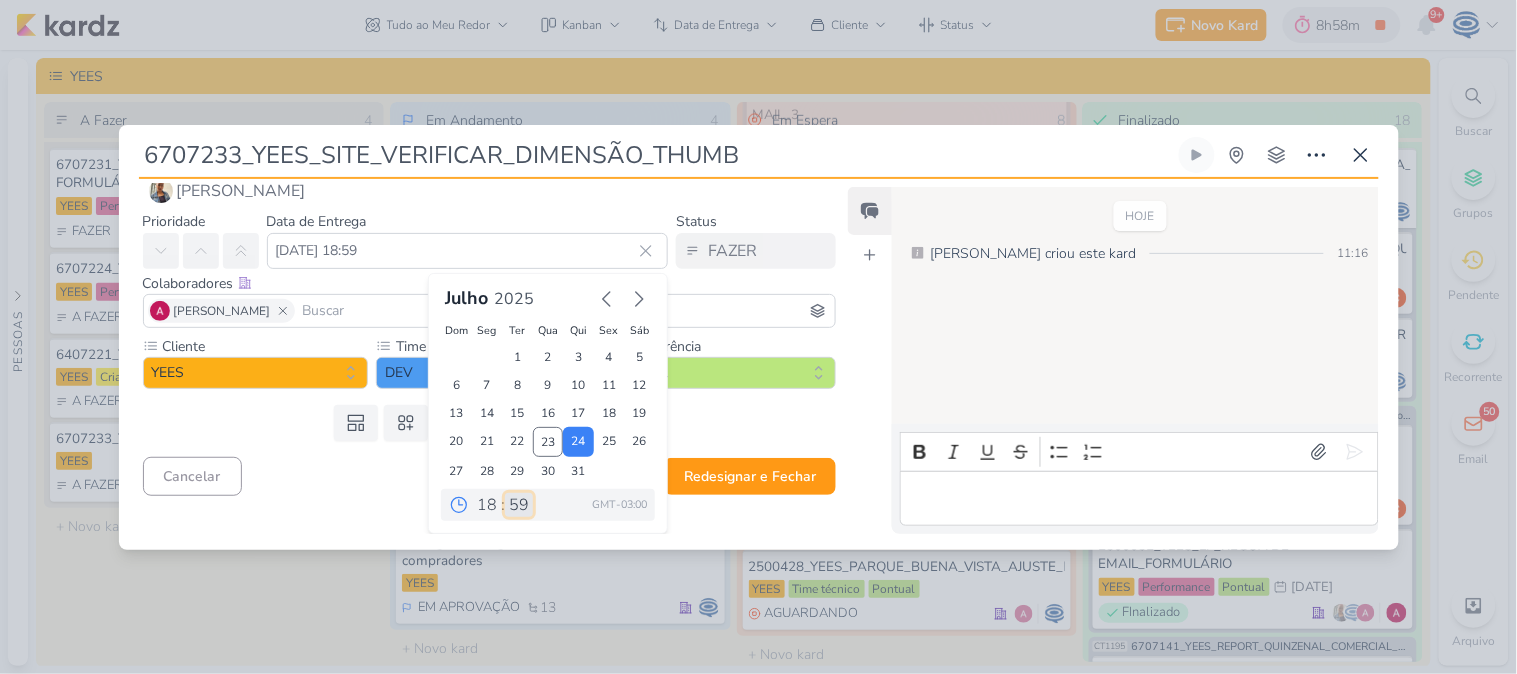 click on "00 05 10 15 20 25 30 35 40 45 50 55
59" at bounding box center (519, 505) 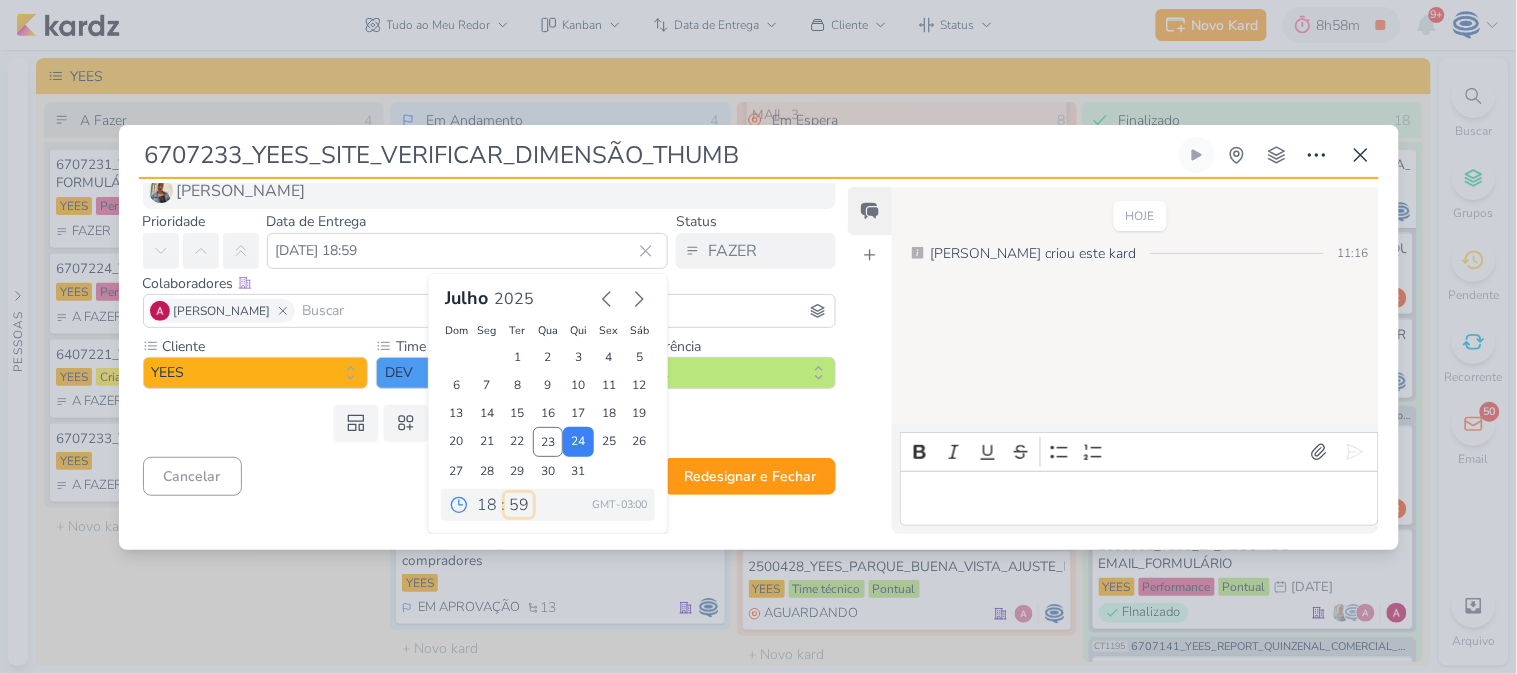 select on "0" 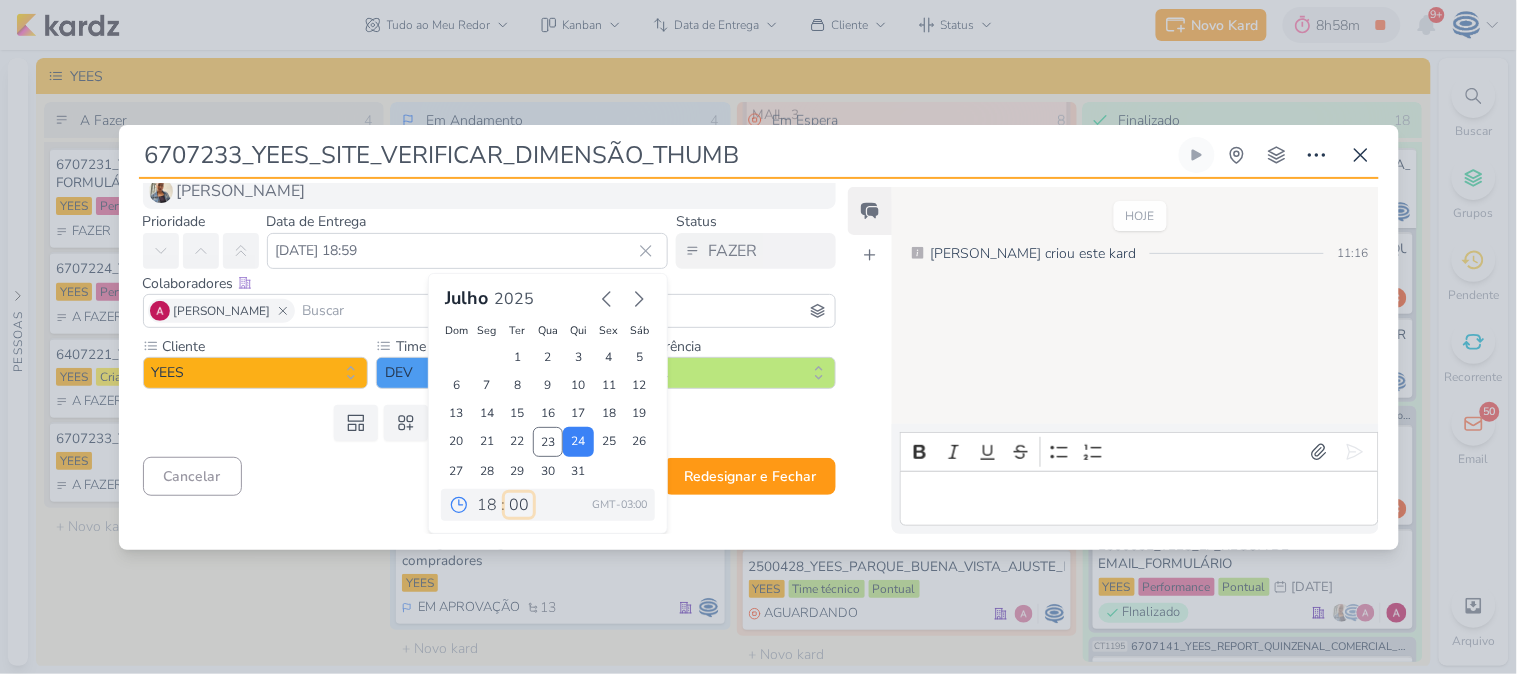 click on "00 05 10 15 20 25 30 35 40 45 50 55
59" at bounding box center (519, 505) 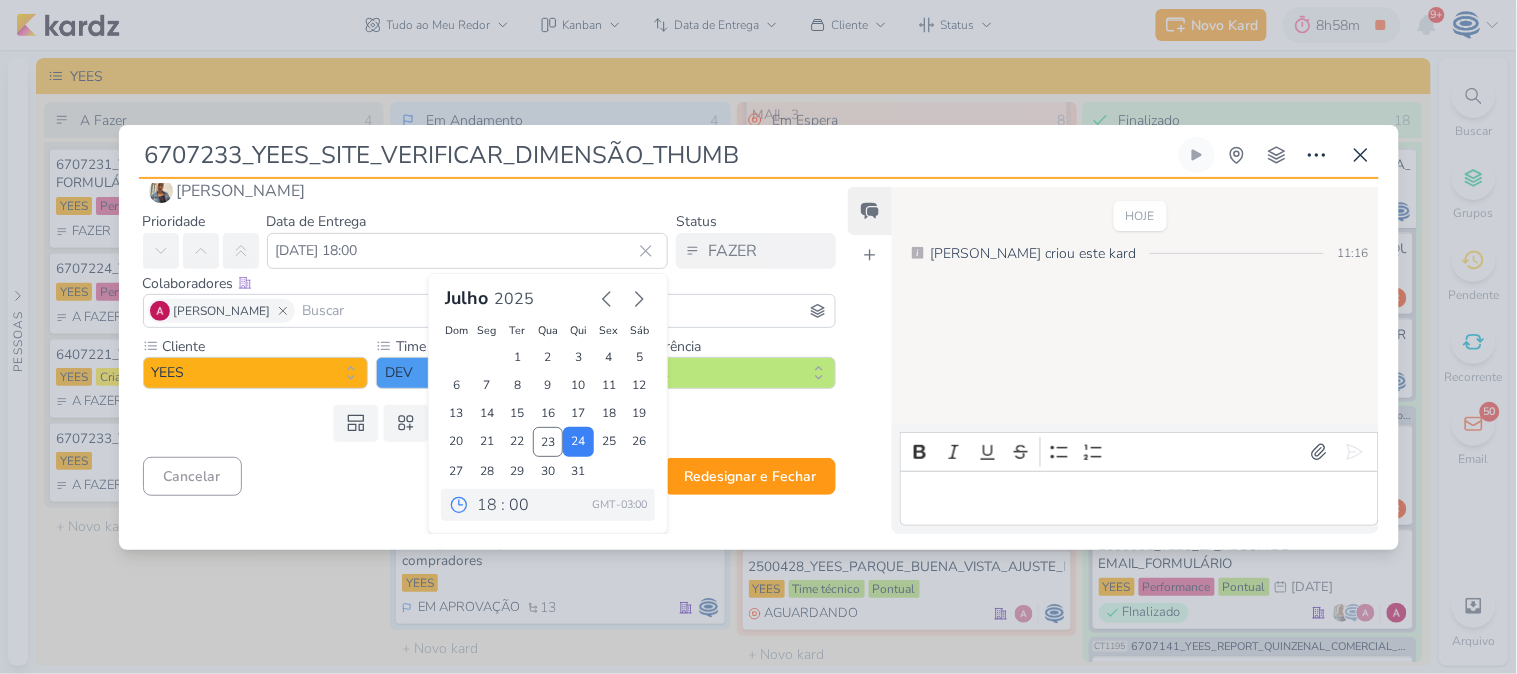 click on "Templates
Campos Personalizados
Cliente
YEES MPD" at bounding box center [482, 423] 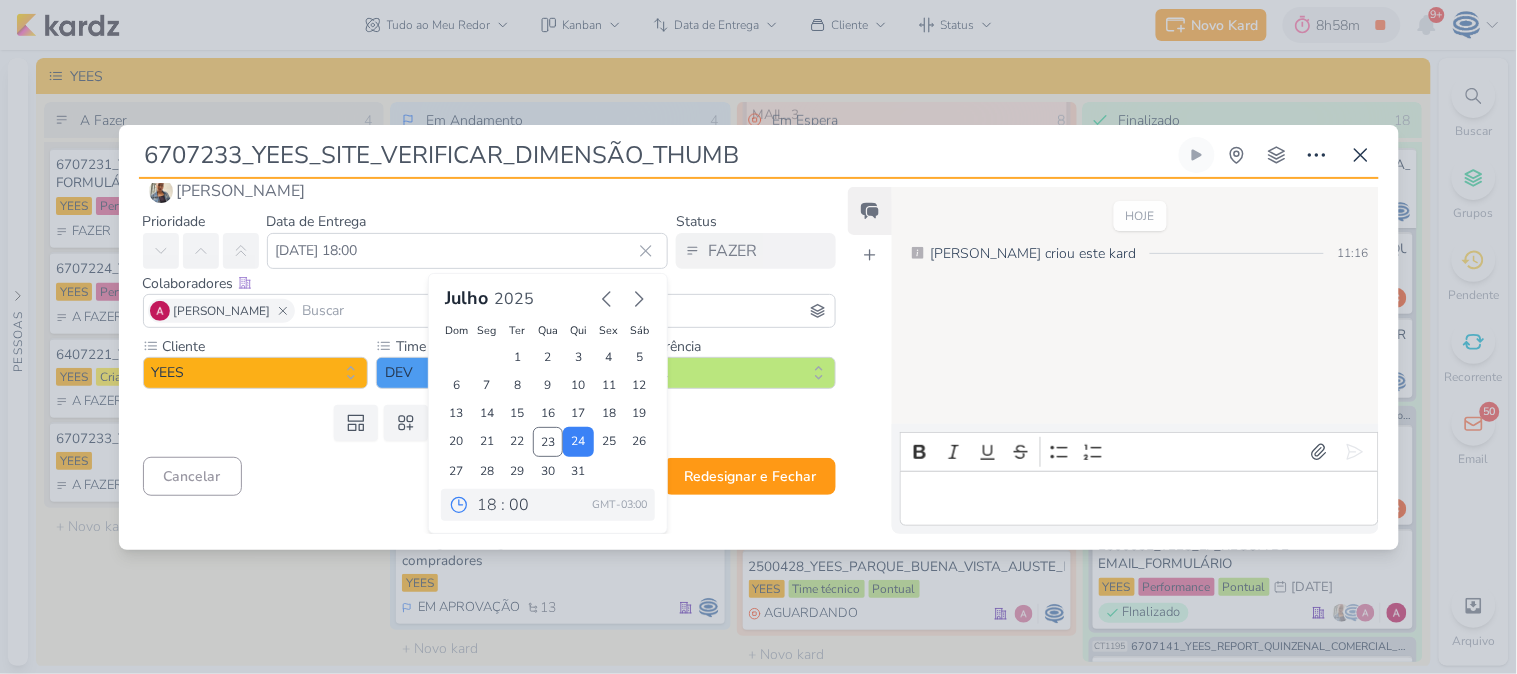 scroll, scrollTop: 0, scrollLeft: 0, axis: both 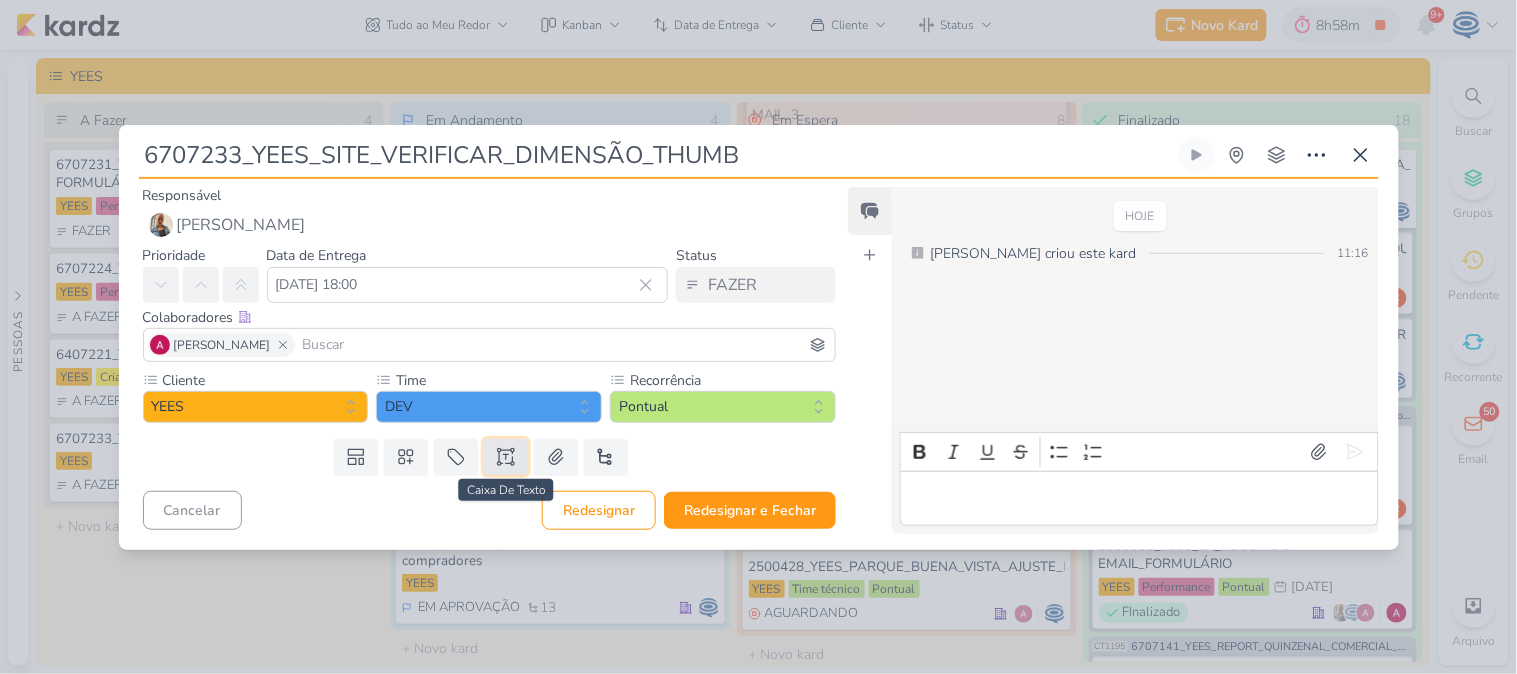 click 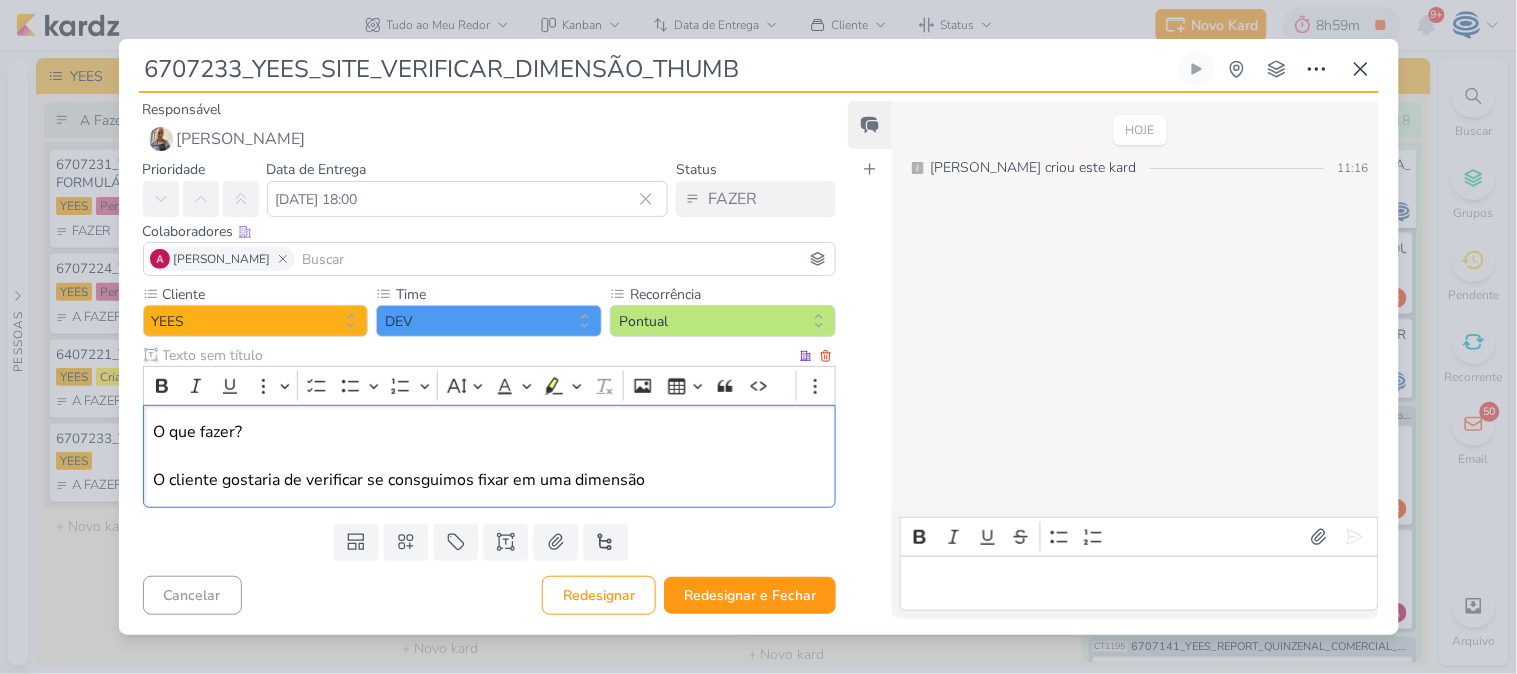 click on "O que fazer?  O cliente gostaria de verificar se consguimos fixar em uma dimensão" at bounding box center [489, 456] 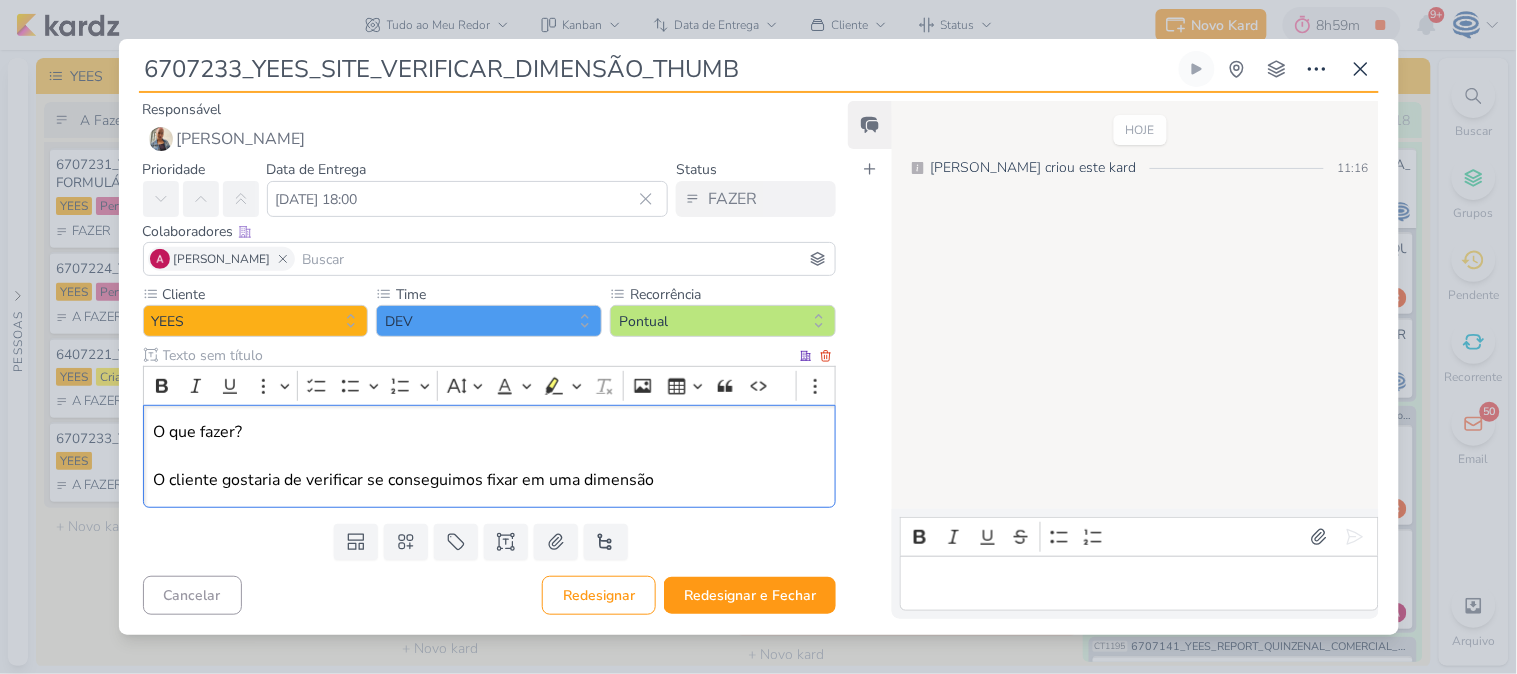 click on "O que fazer?  O cliente gostaria de verificar se conseguimos fixar em uma dimensão" at bounding box center (489, 456) 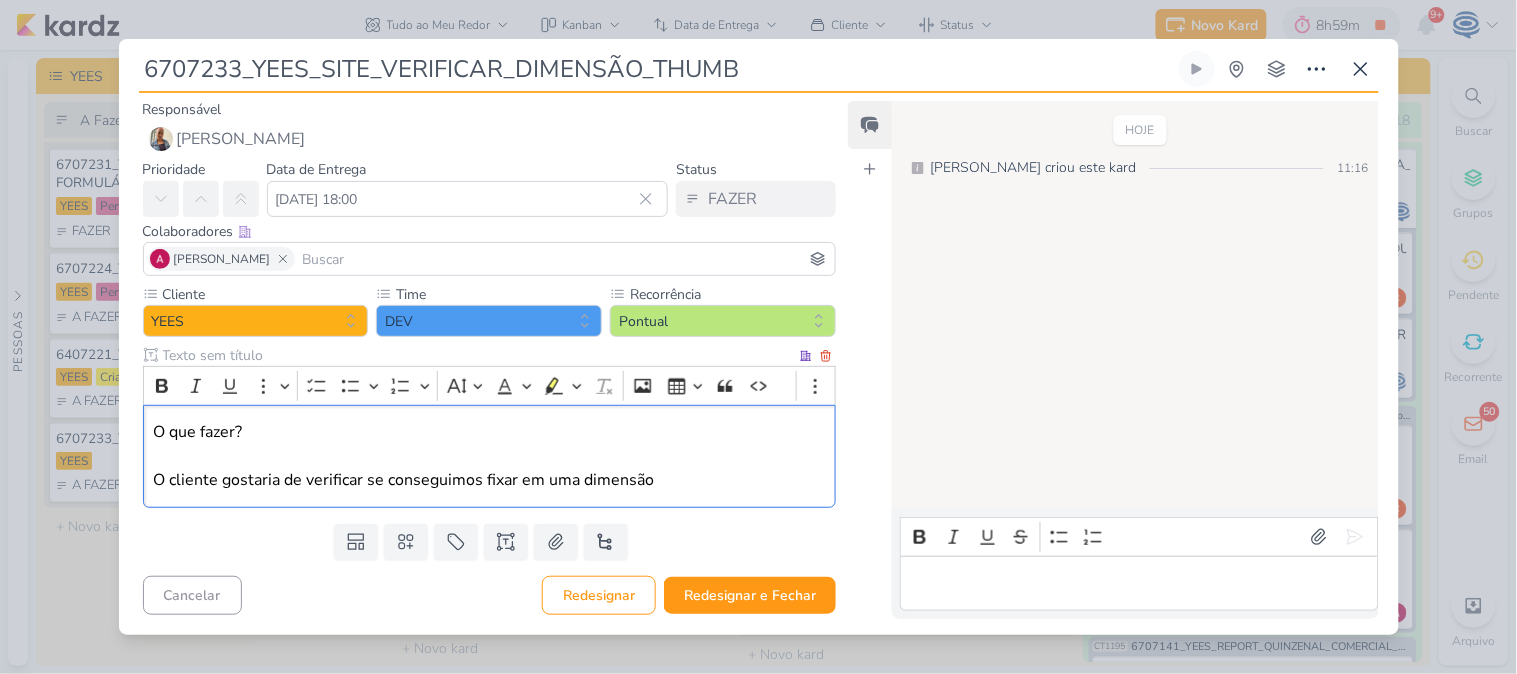 click on "O que fazer?  O cliente gostaria de verificar se conseguimos fixar em uma dimensão" at bounding box center (489, 456) 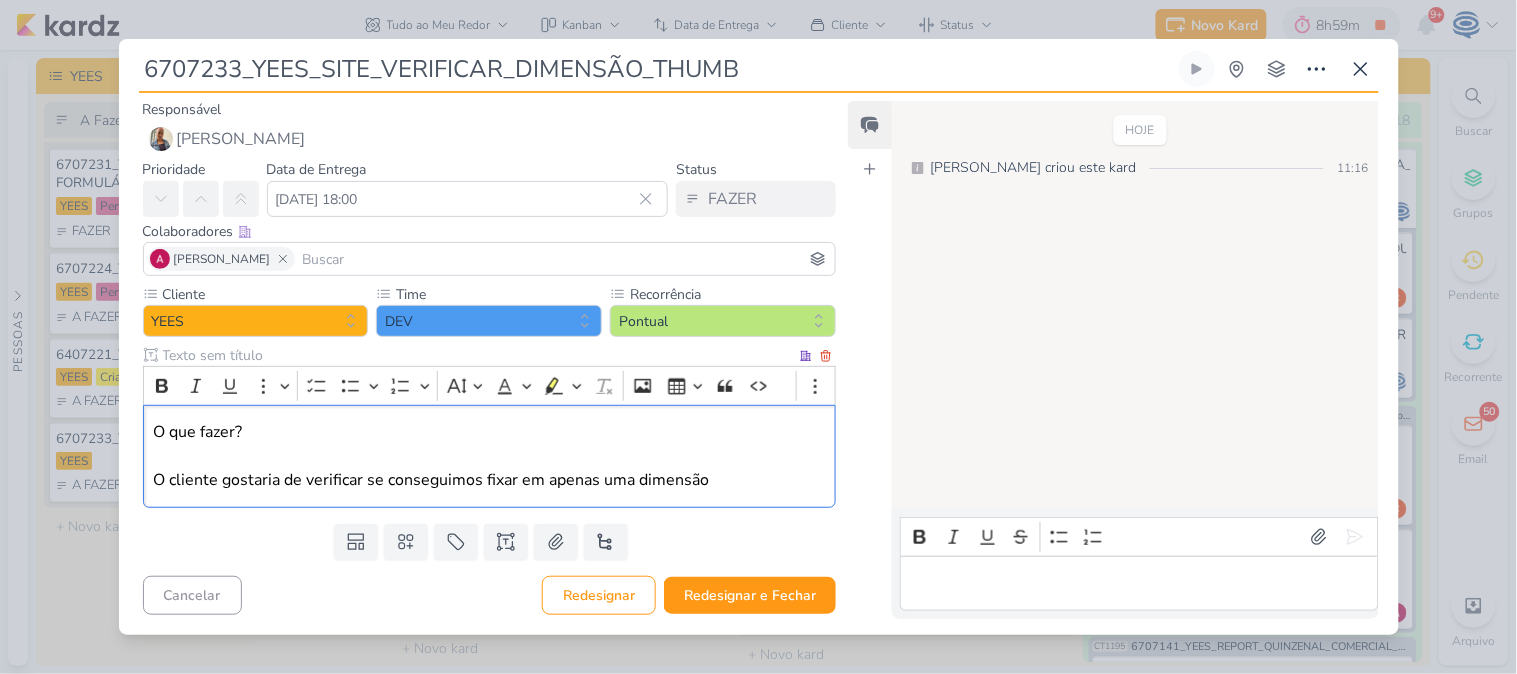 click on "O que fazer?  O cliente gostaria de verificar se conseguimos fixar em apenas uma dimensão" at bounding box center [489, 456] 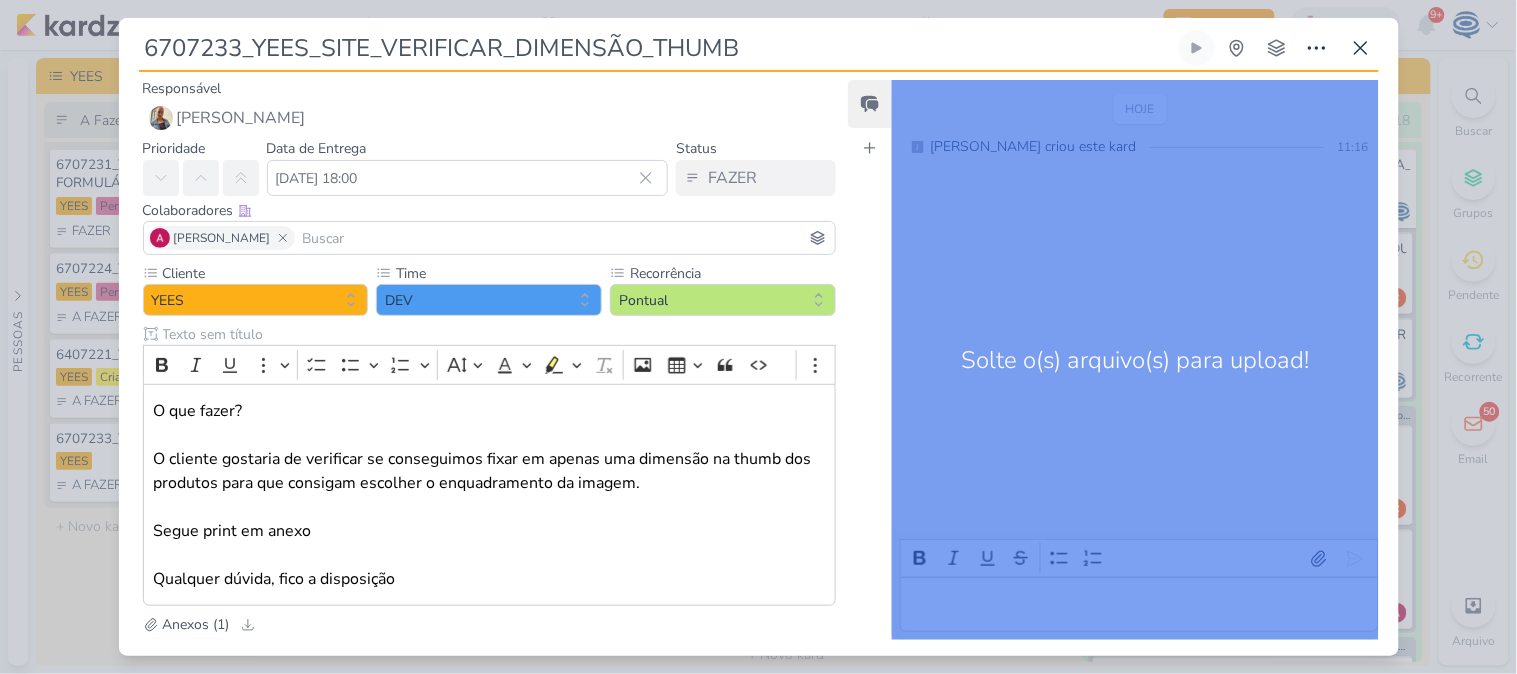 scroll, scrollTop: 194, scrollLeft: 0, axis: vertical 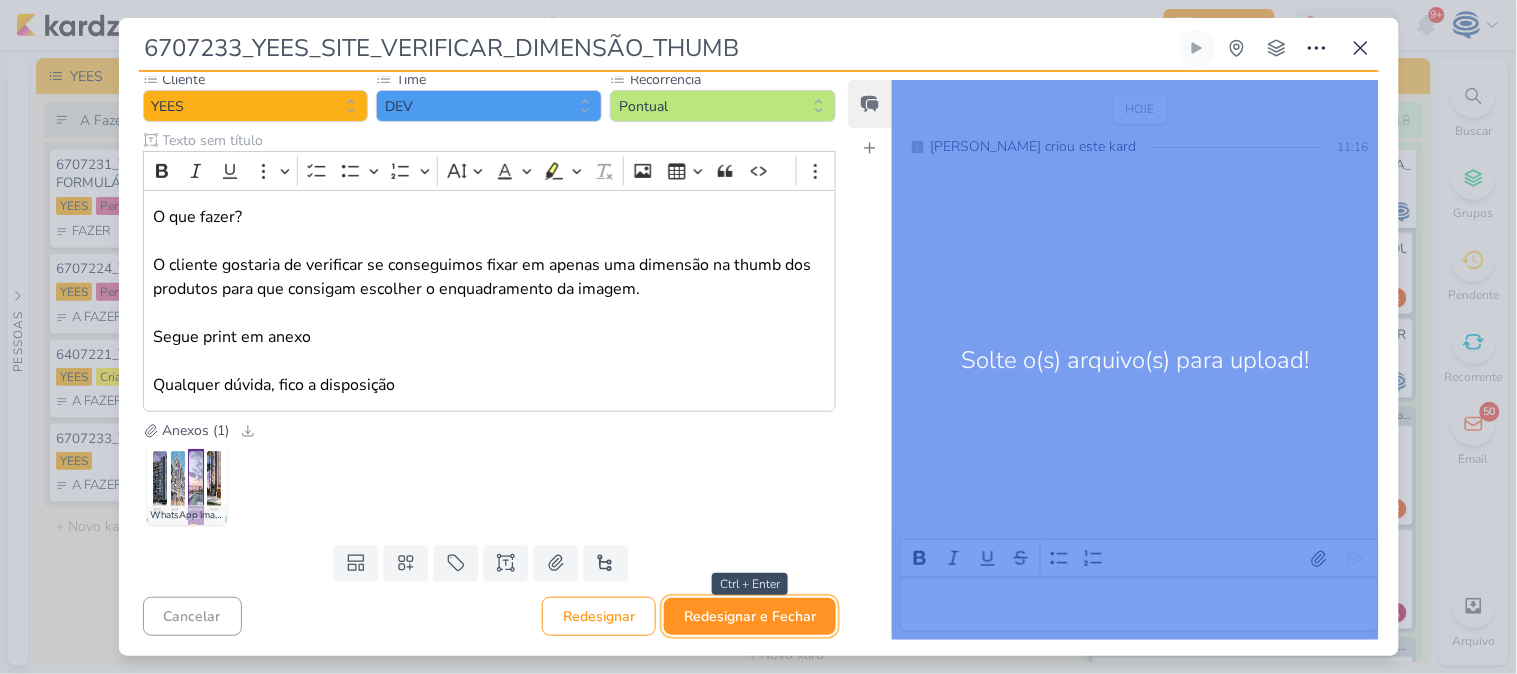 click on "Redesignar e Fechar" at bounding box center [750, 616] 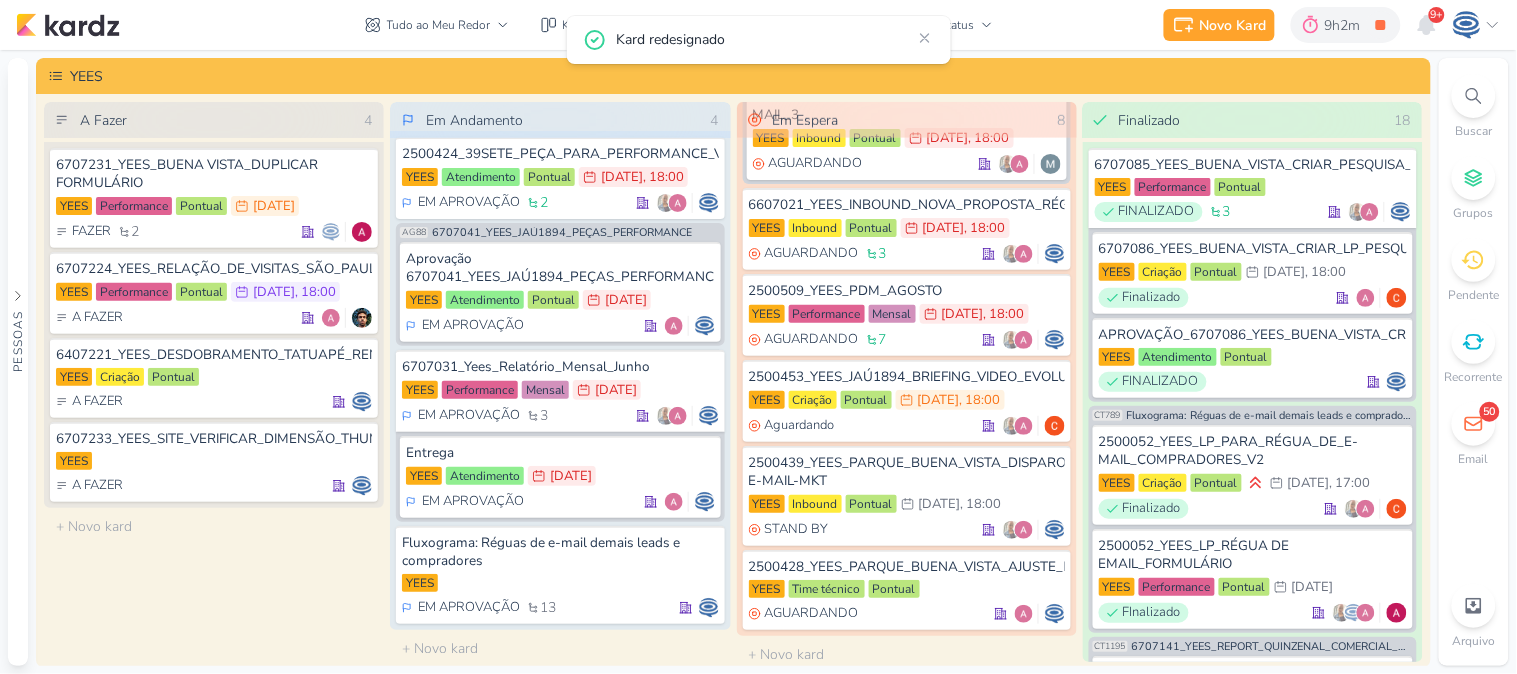 scroll, scrollTop: 0, scrollLeft: 0, axis: both 